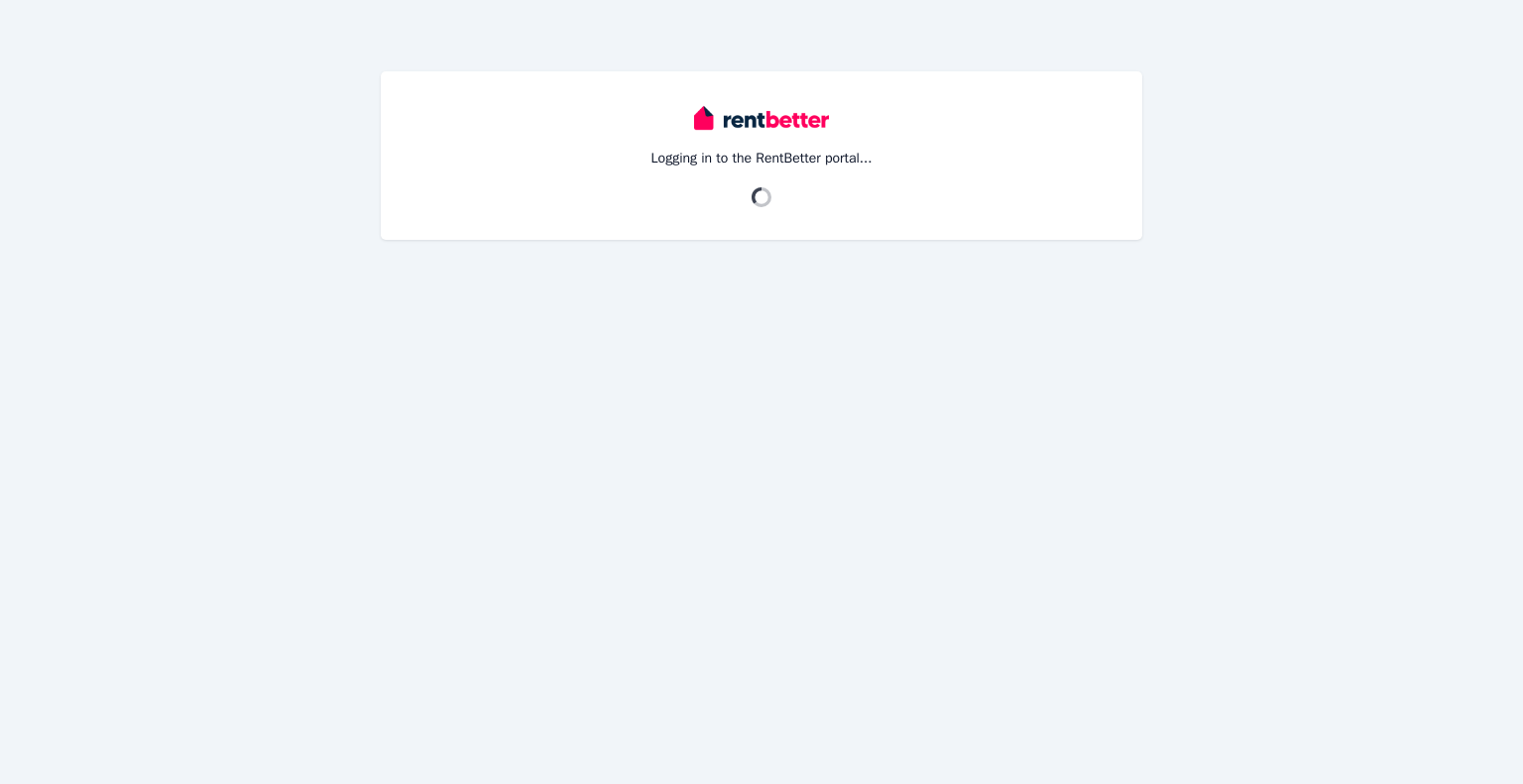 scroll, scrollTop: 0, scrollLeft: 0, axis: both 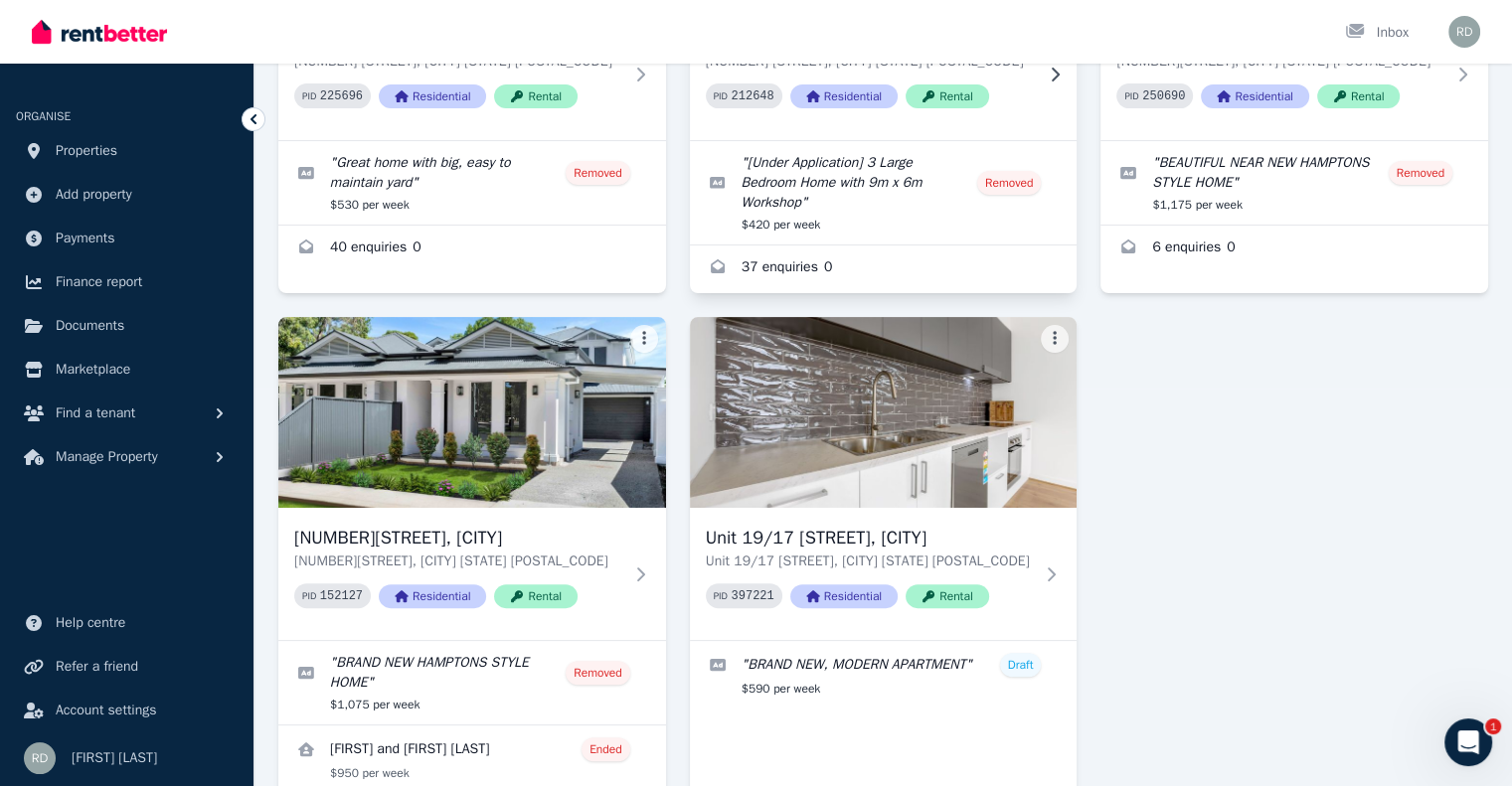 click at bounding box center (884, 412) 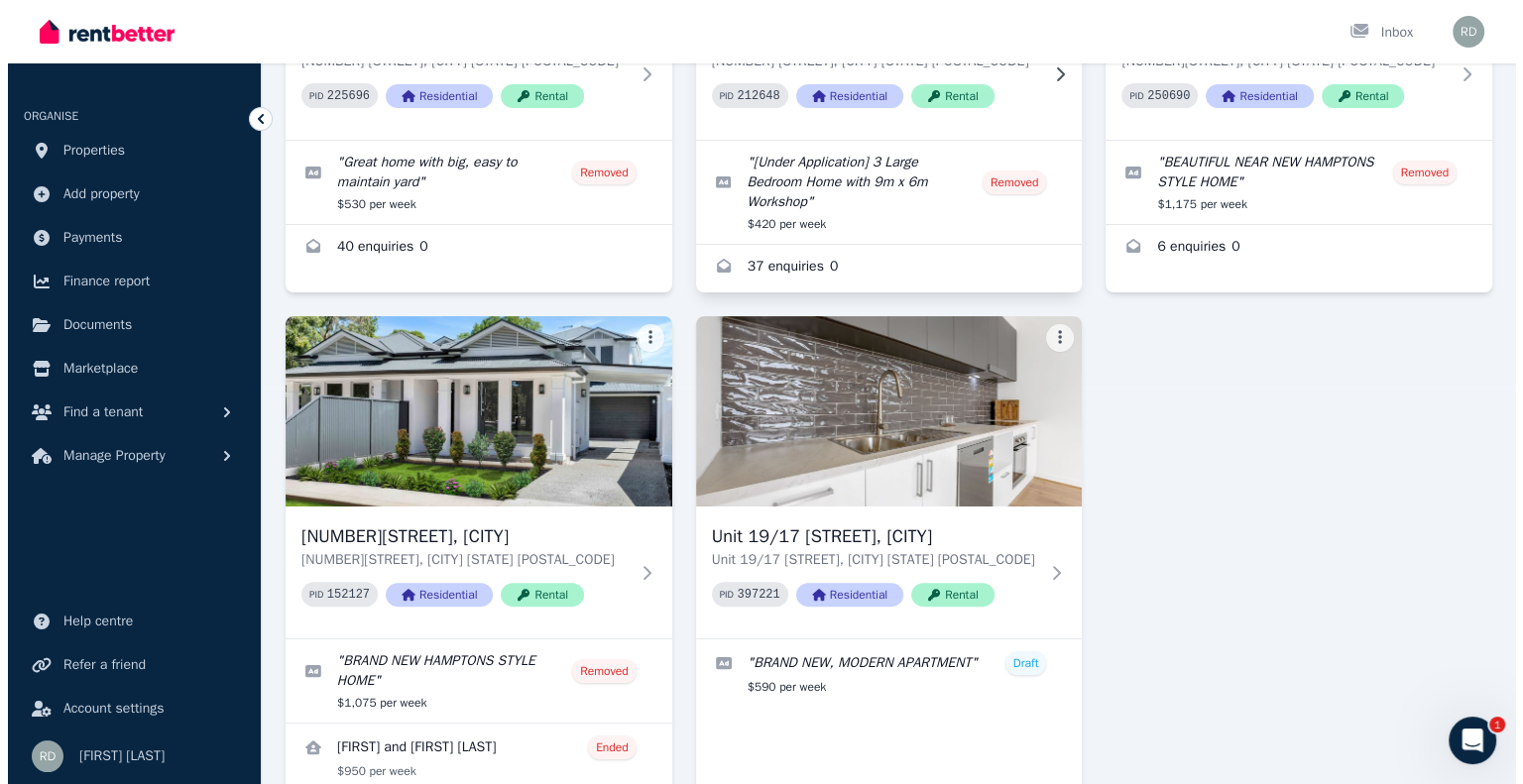 scroll, scrollTop: 0, scrollLeft: 0, axis: both 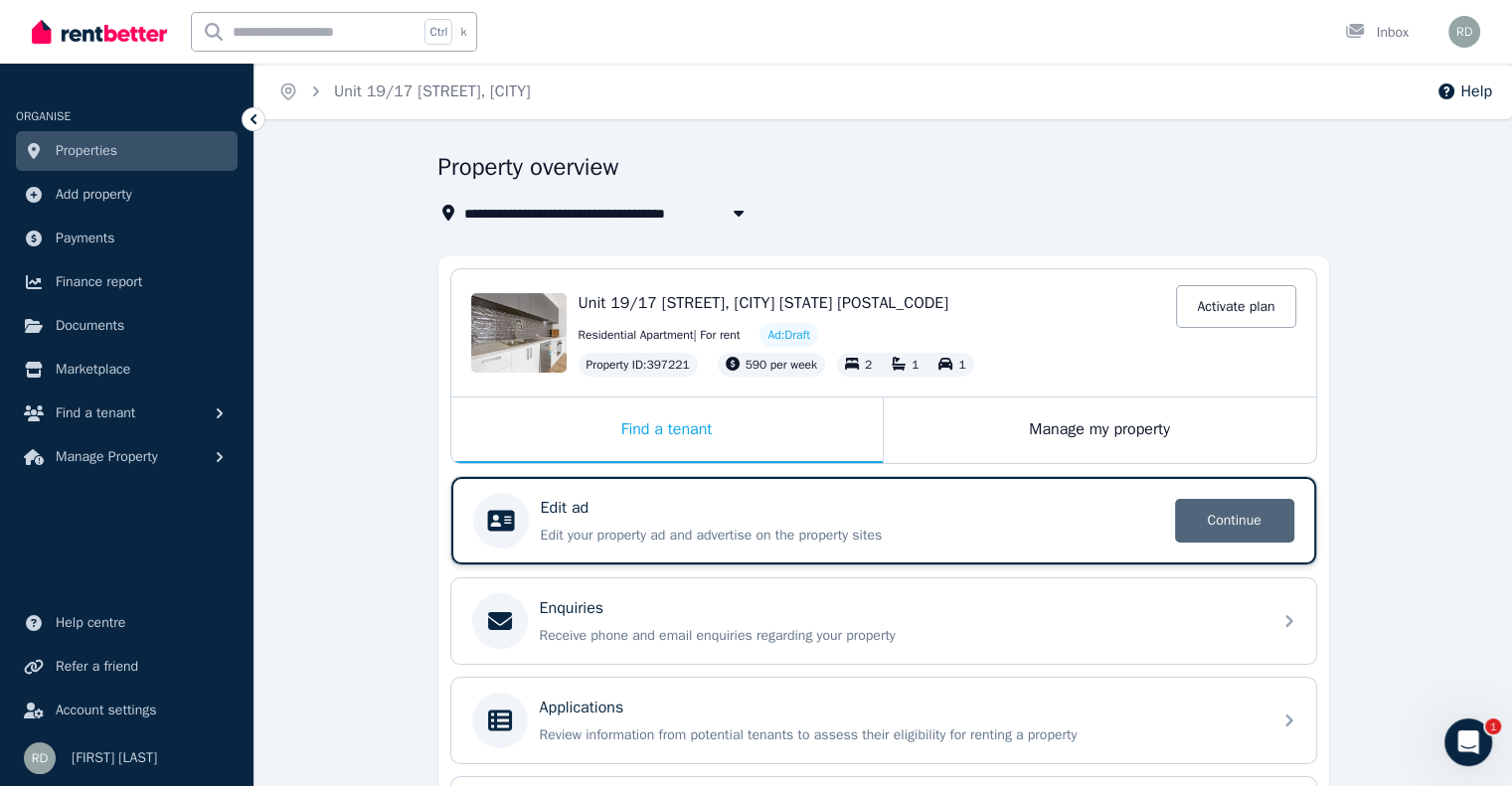 click on "Continue" at bounding box center [1235, 521] 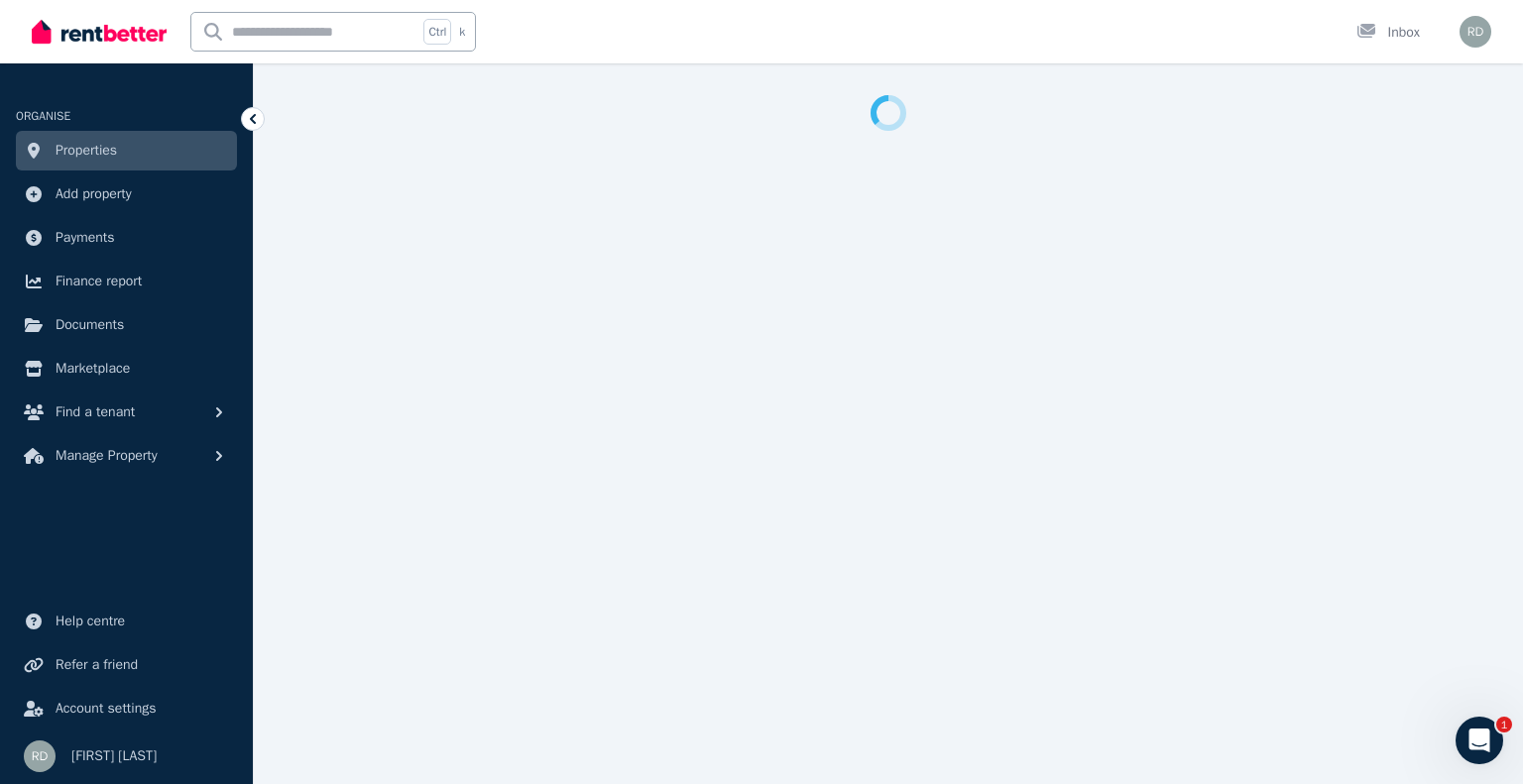 select on "**" 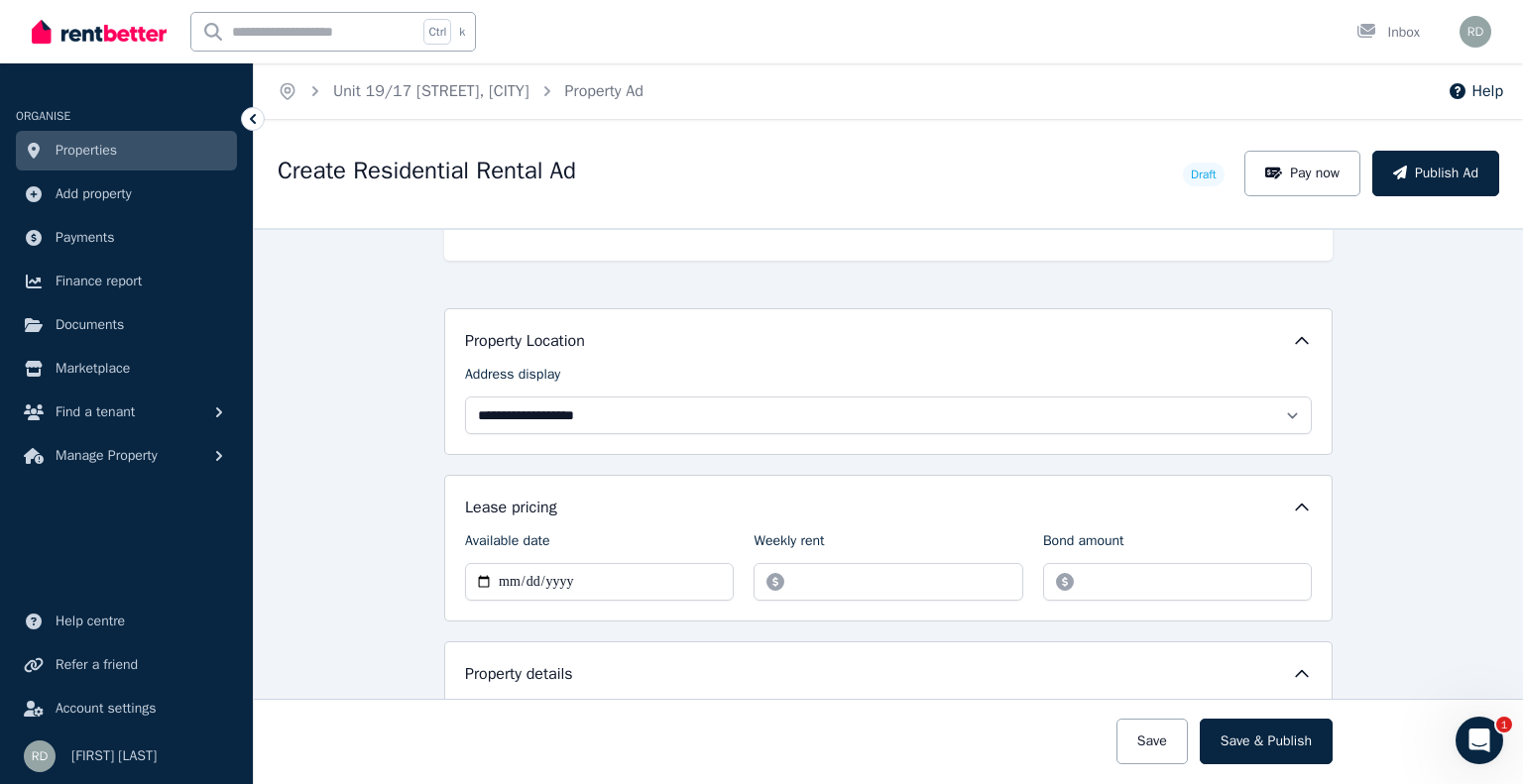 scroll, scrollTop: 595, scrollLeft: 0, axis: vertical 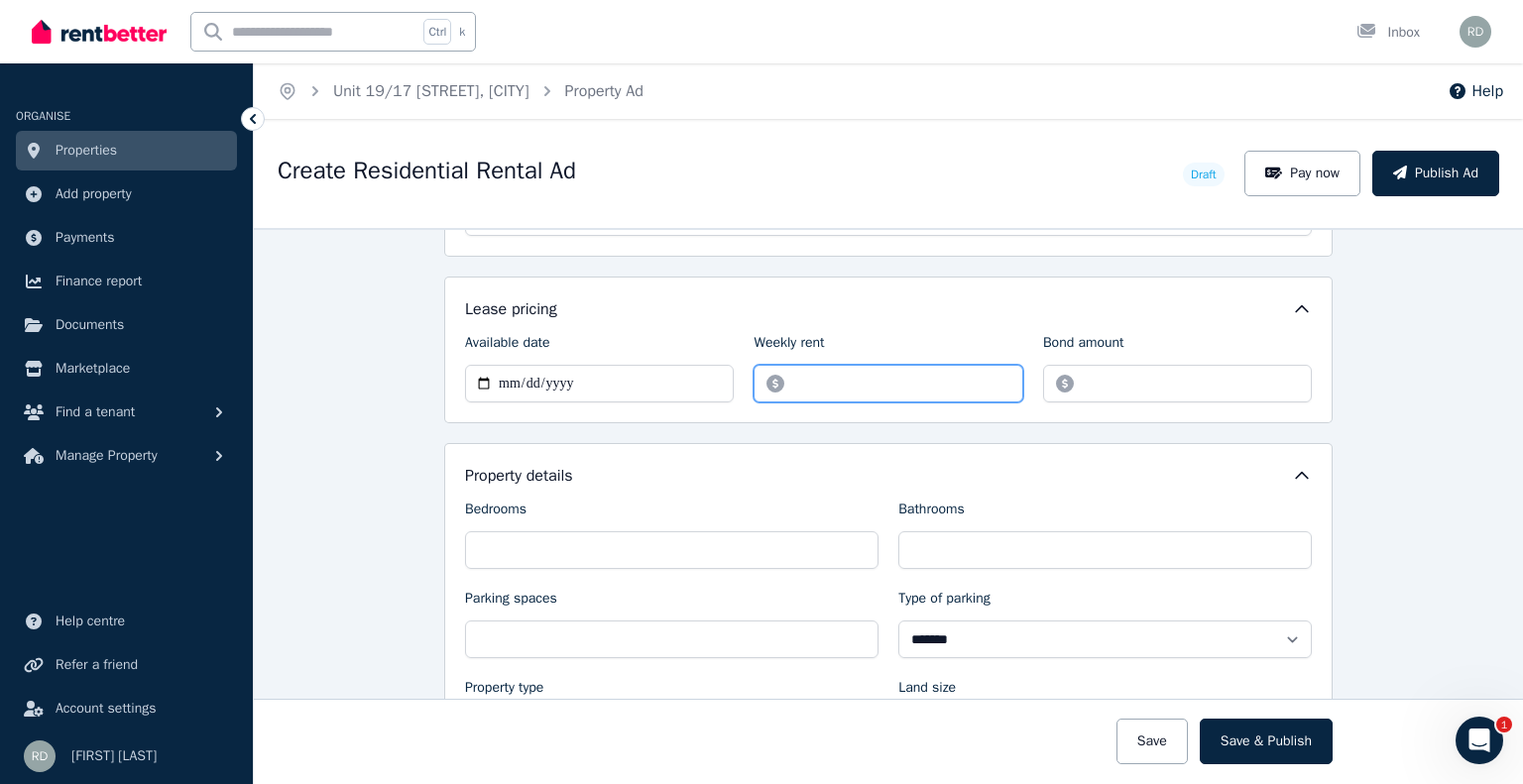 click on "******" at bounding box center [887, 384] 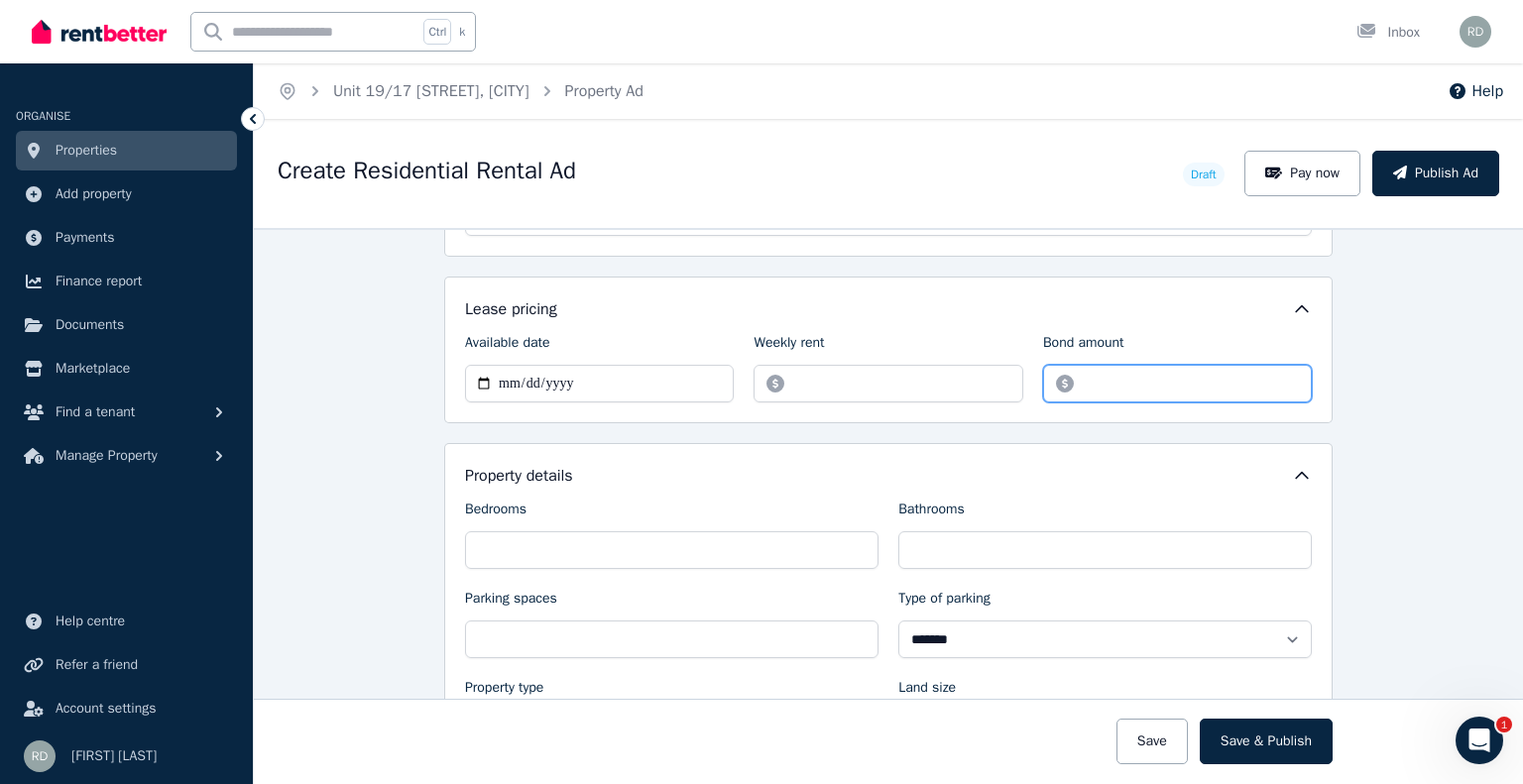 click on "Bond amount" at bounding box center [1177, 384] 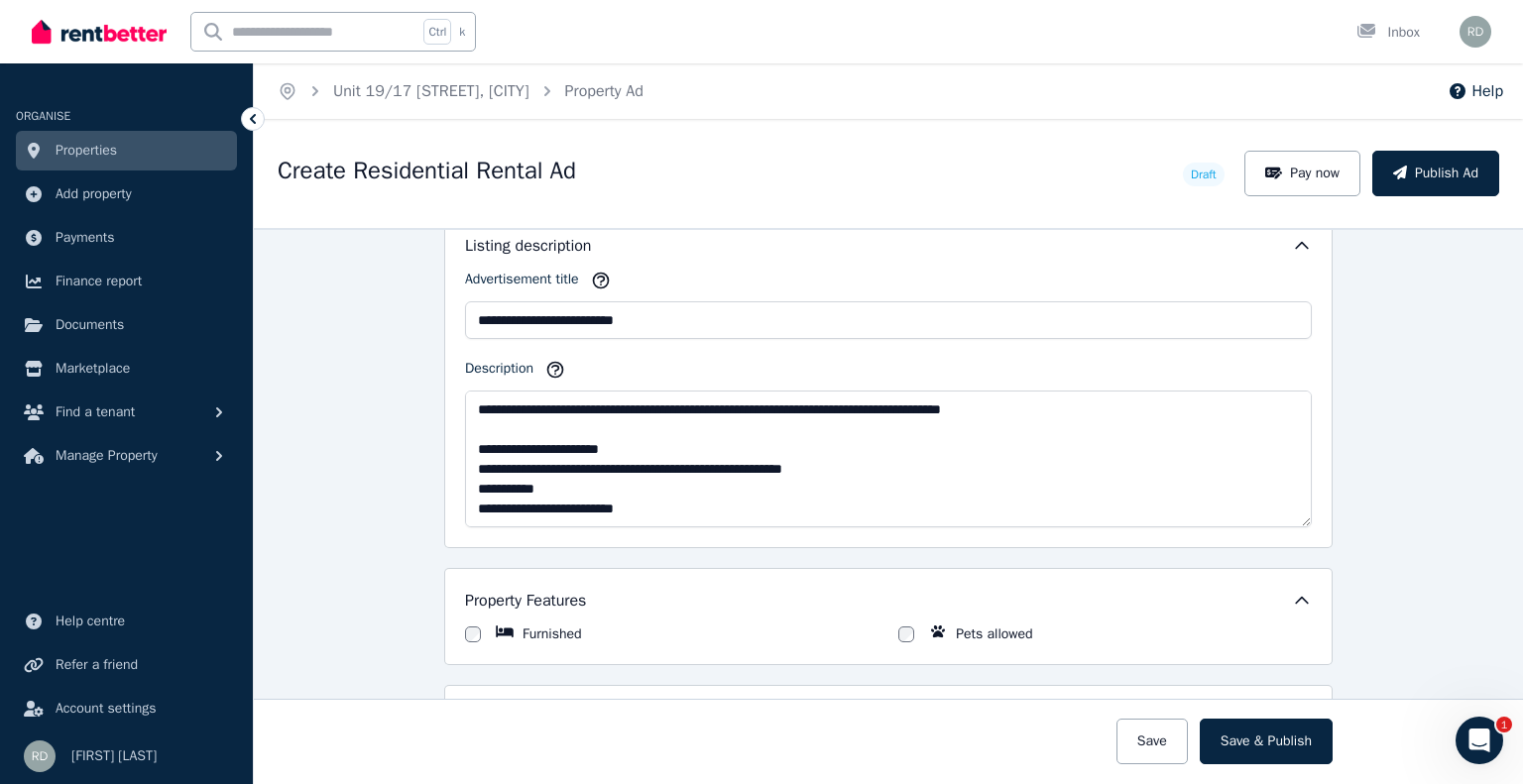 scroll, scrollTop: 1189, scrollLeft: 0, axis: vertical 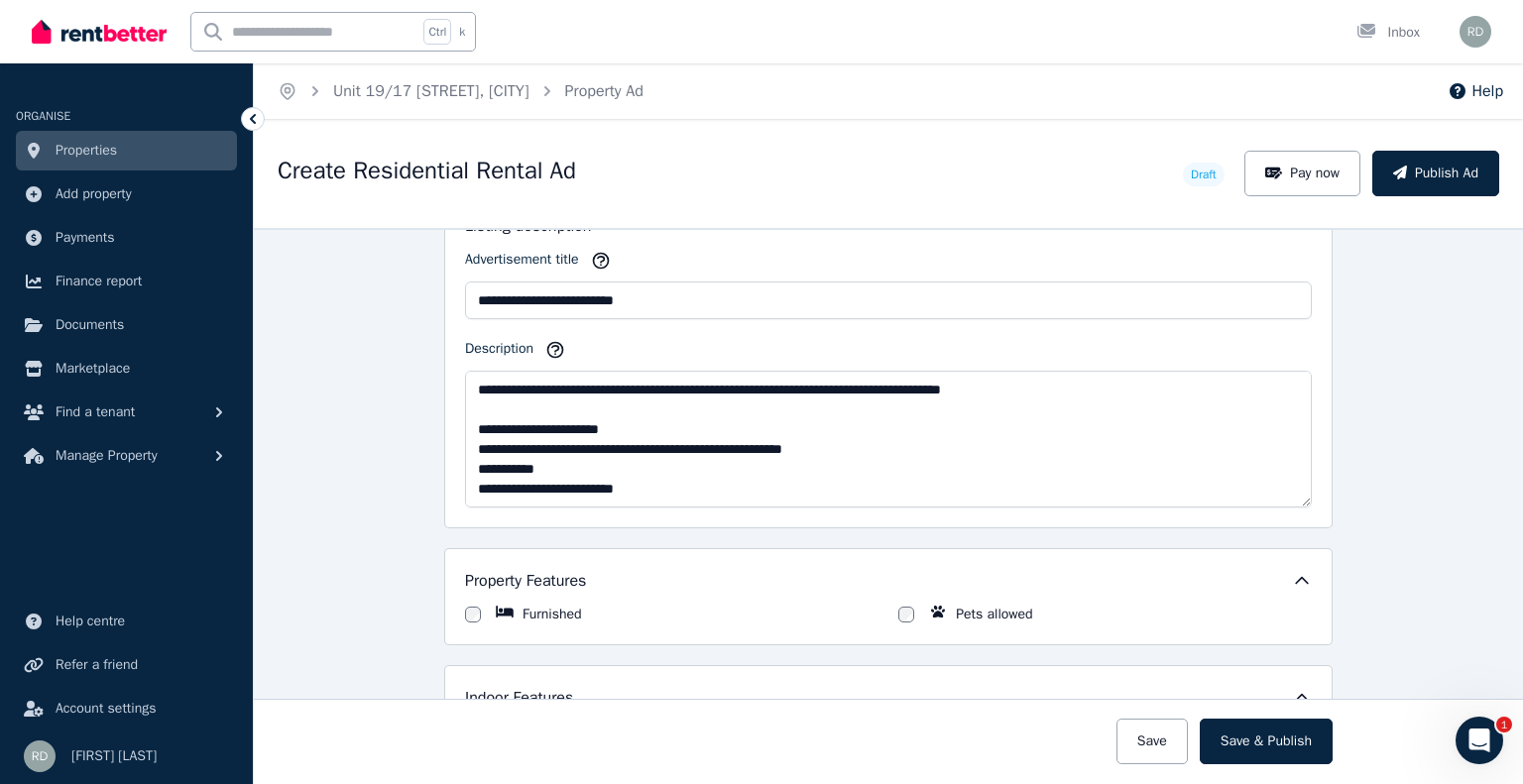 type on "****" 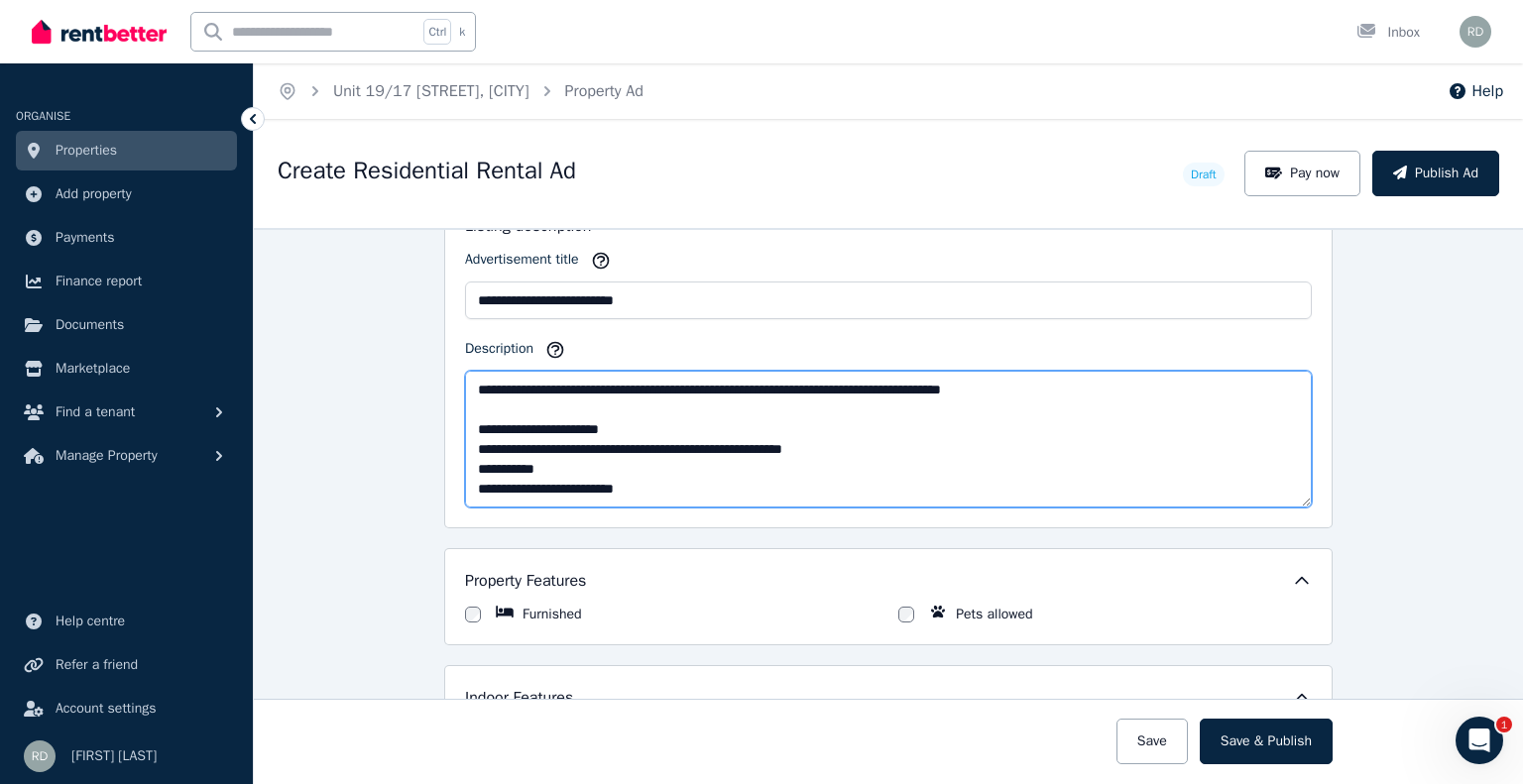 drag, startPoint x: 527, startPoint y: 459, endPoint x: 539, endPoint y: 459, distance: 12 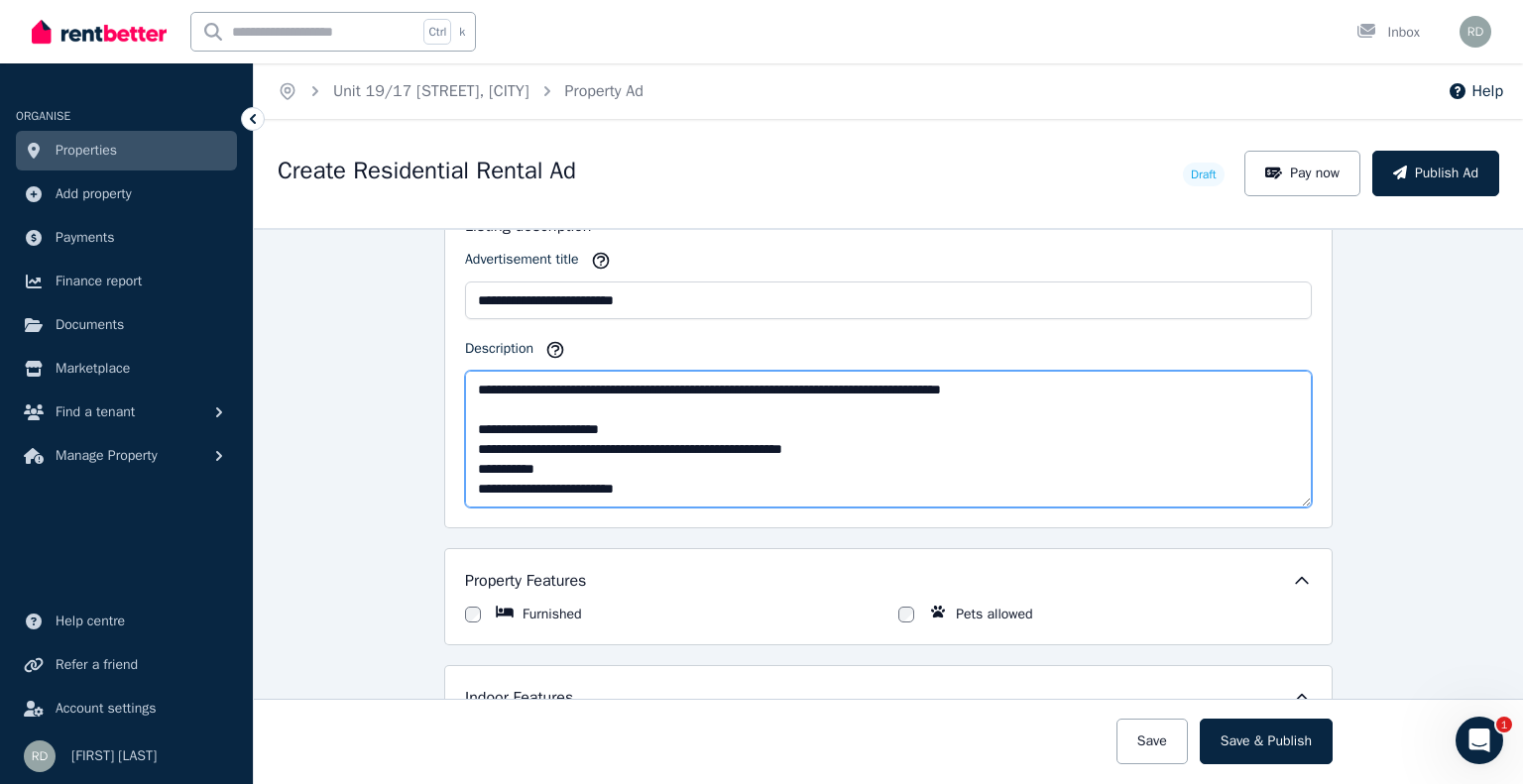 click on "**********" at bounding box center [888, 439] 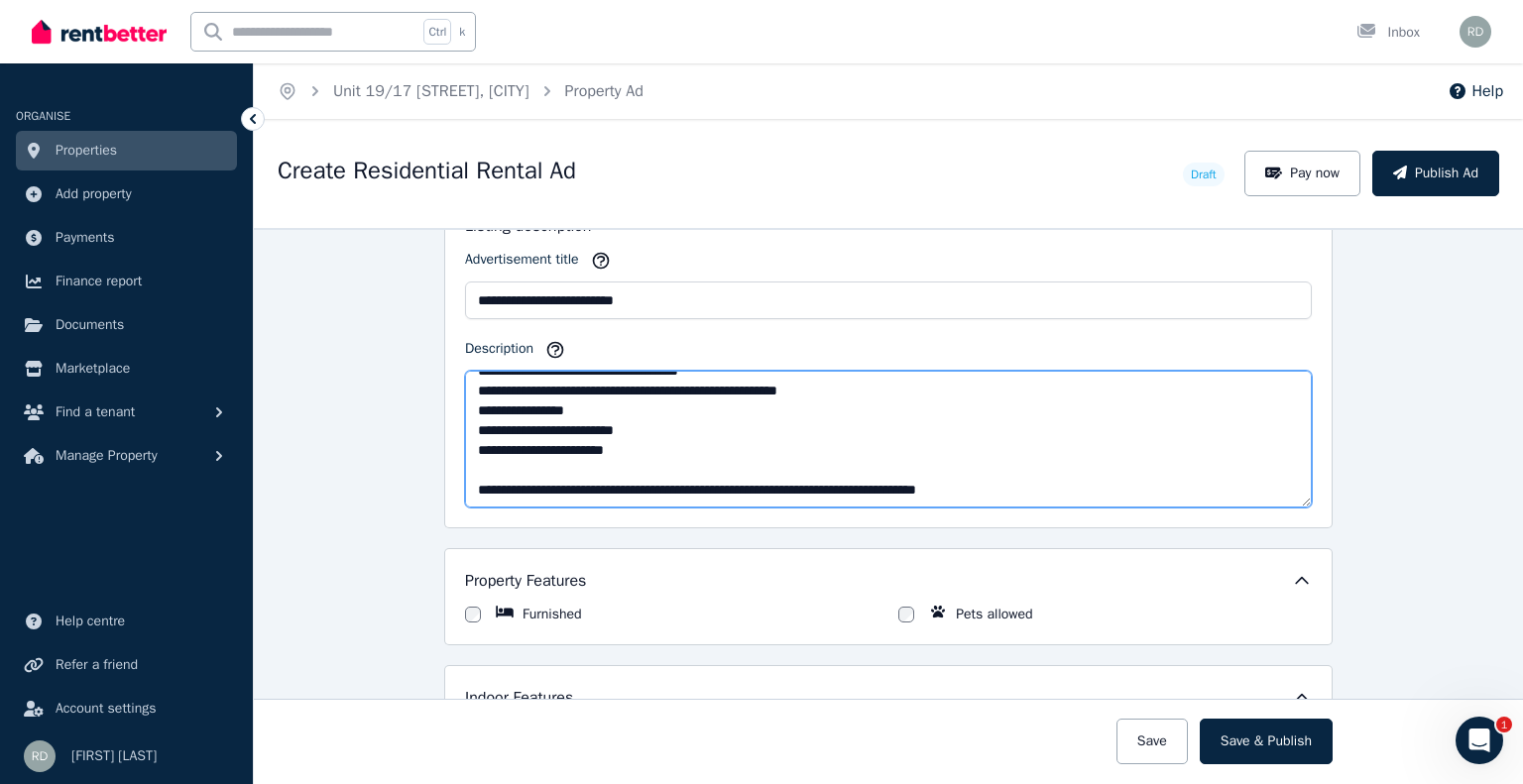 scroll, scrollTop: 258, scrollLeft: 0, axis: vertical 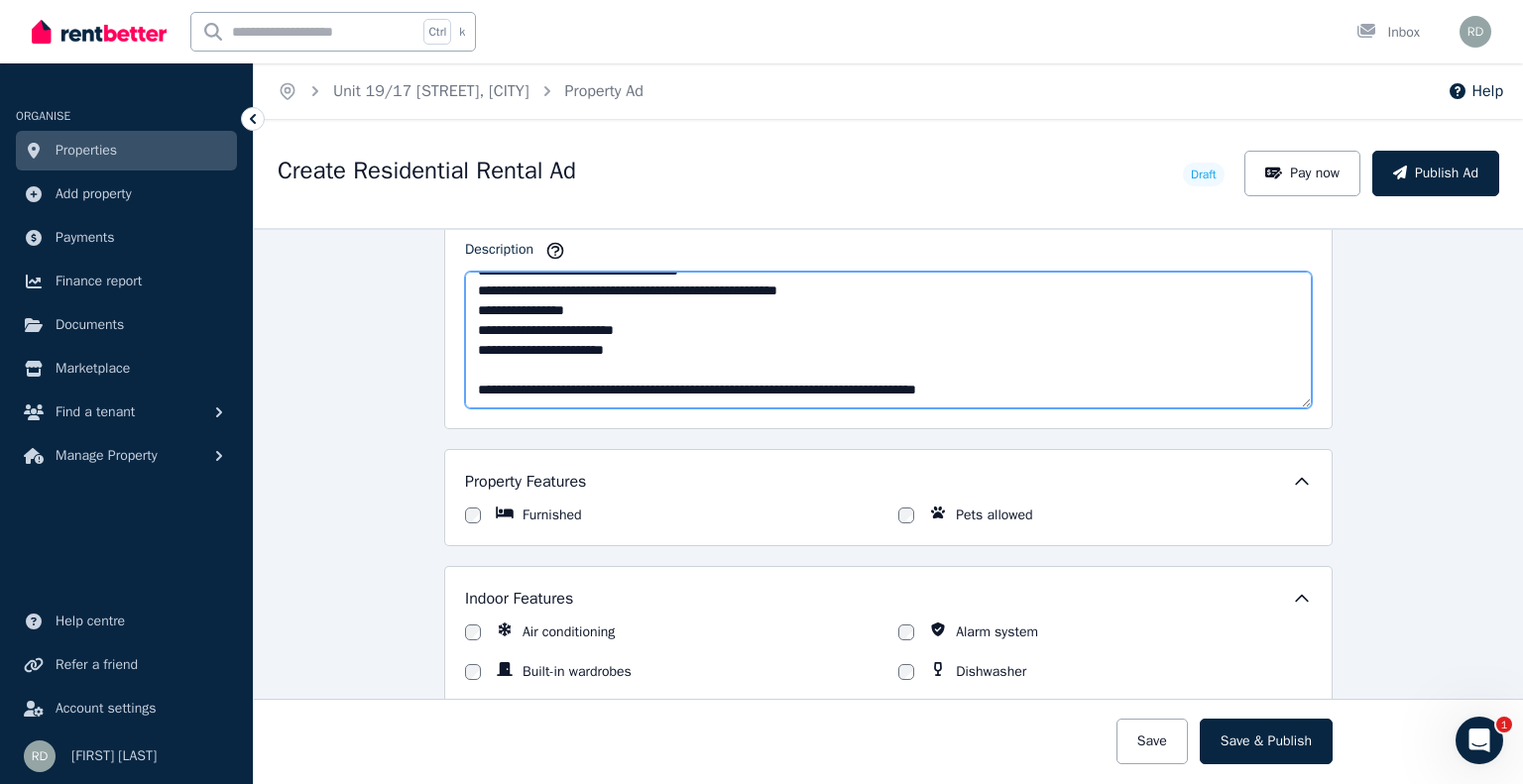 click on "**********" at bounding box center [888, 340] 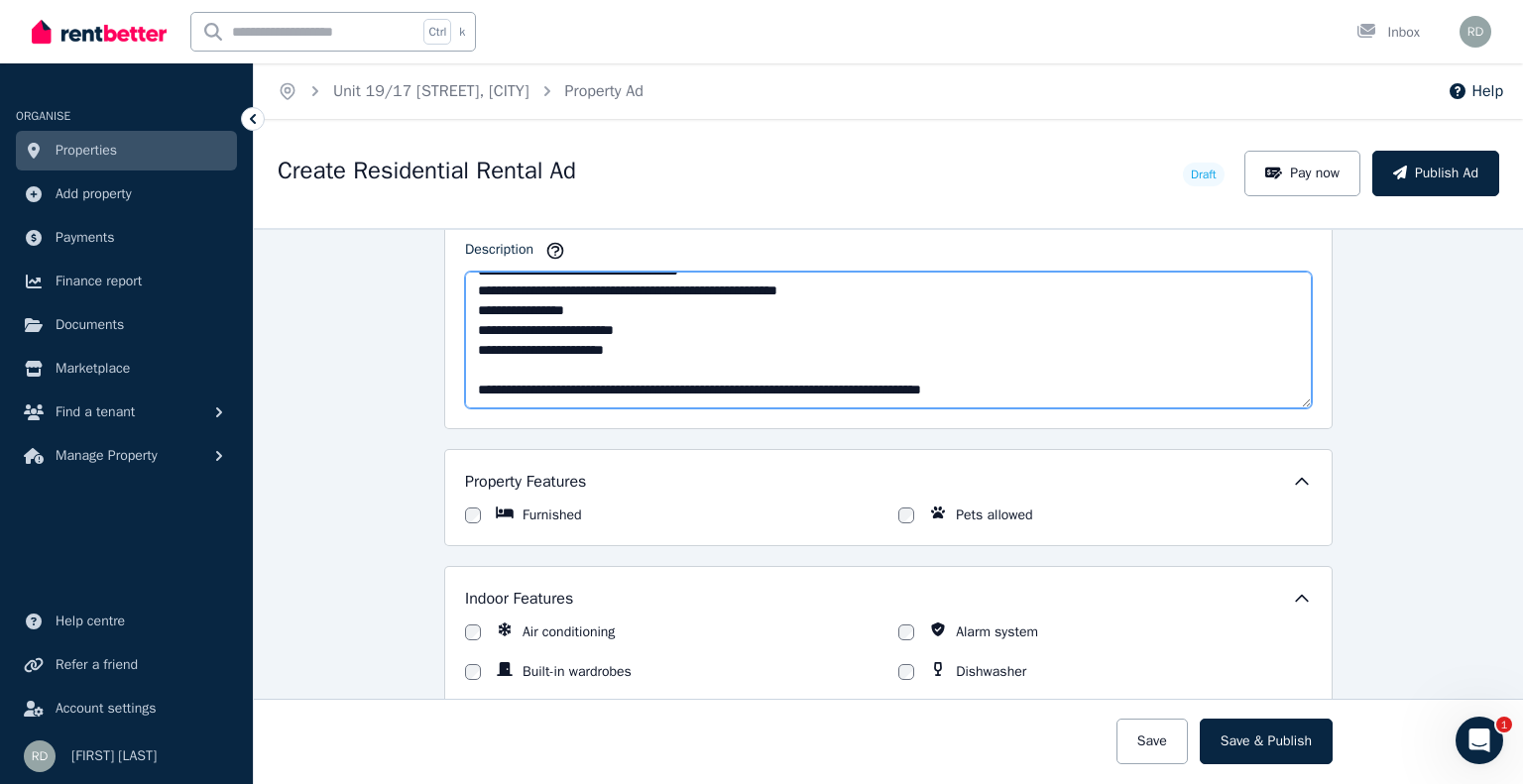scroll, scrollTop: 270, scrollLeft: 0, axis: vertical 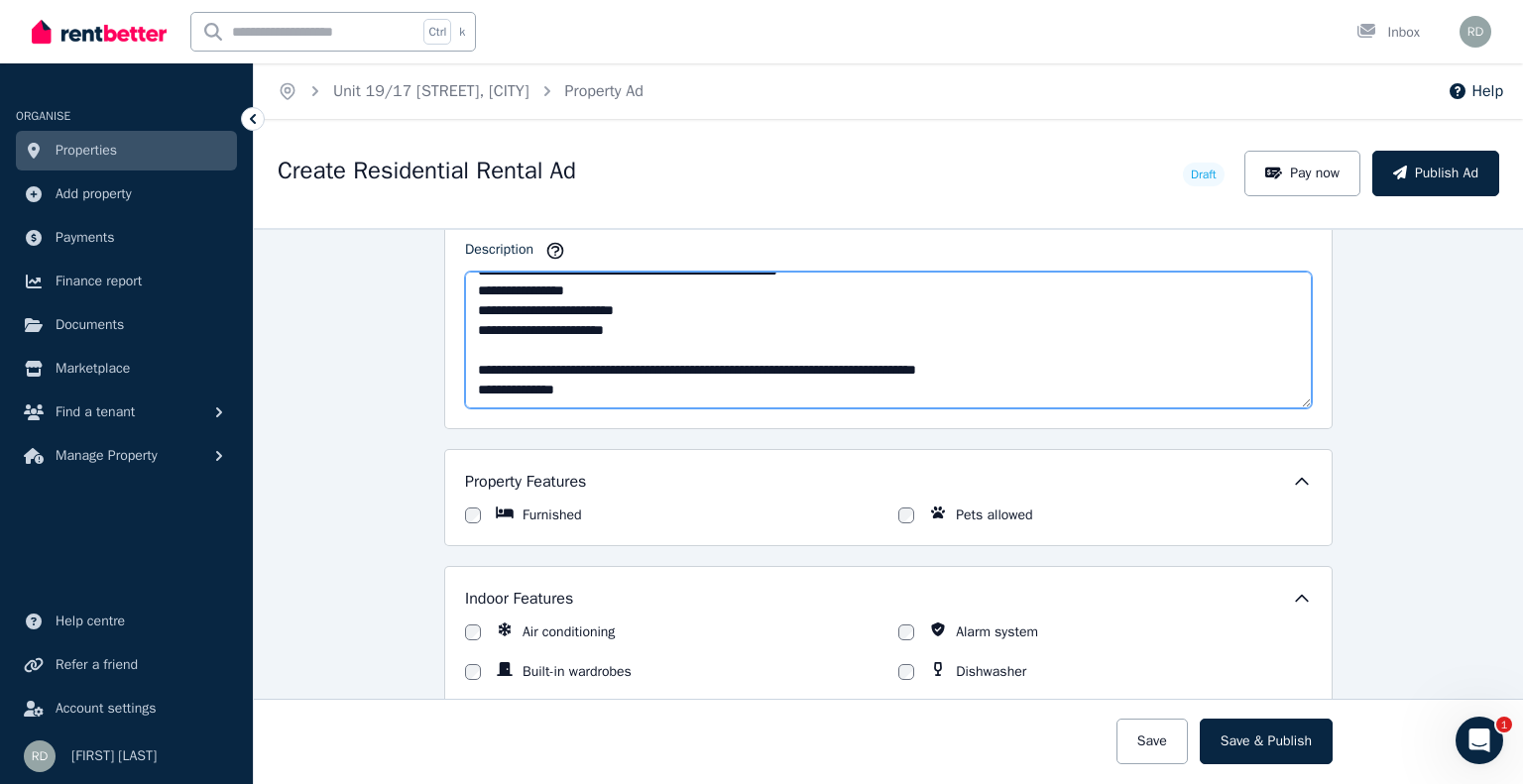 drag, startPoint x: 565, startPoint y: 392, endPoint x: 464, endPoint y: 383, distance: 101.400197 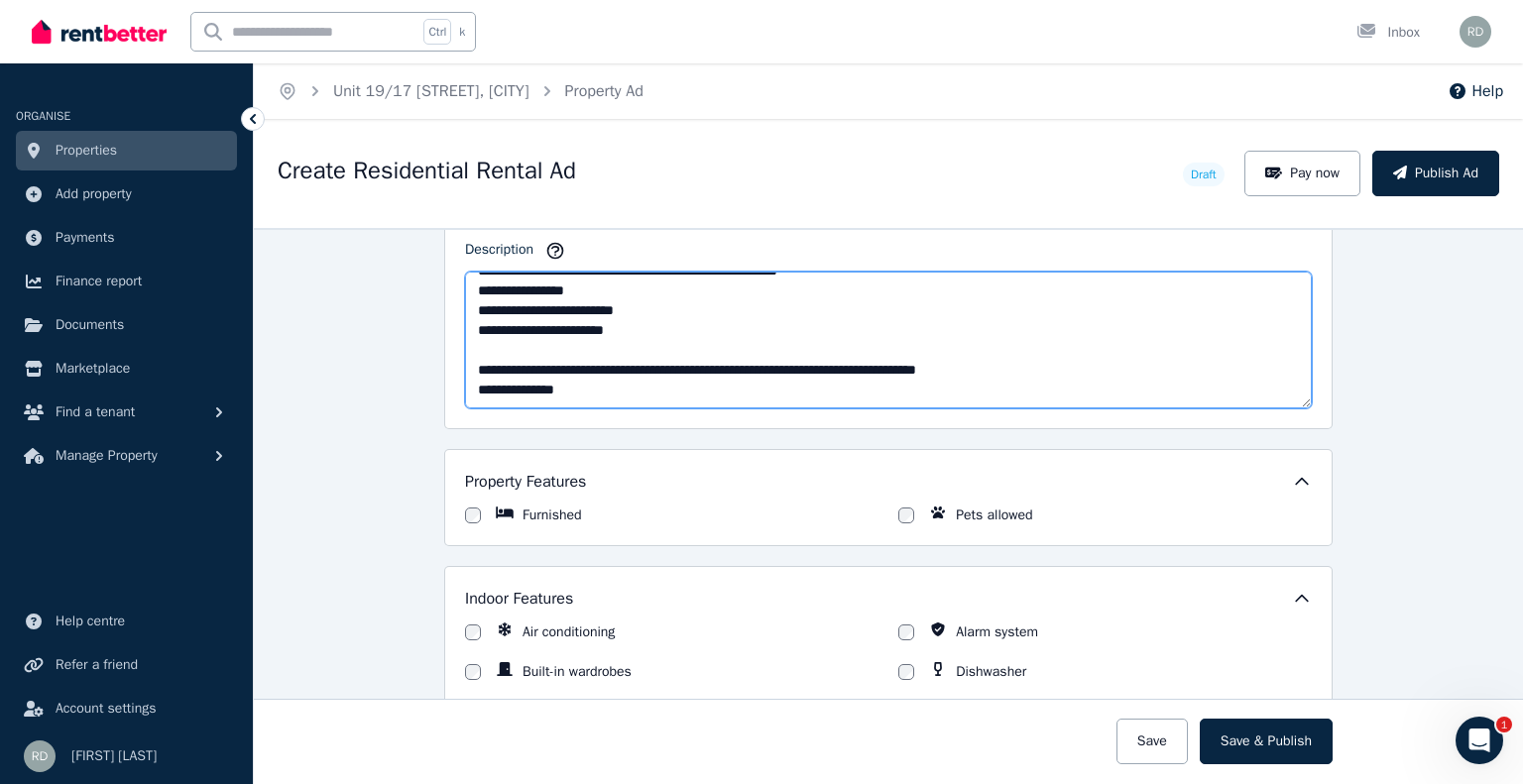 click on "**********" at bounding box center (888, 340) 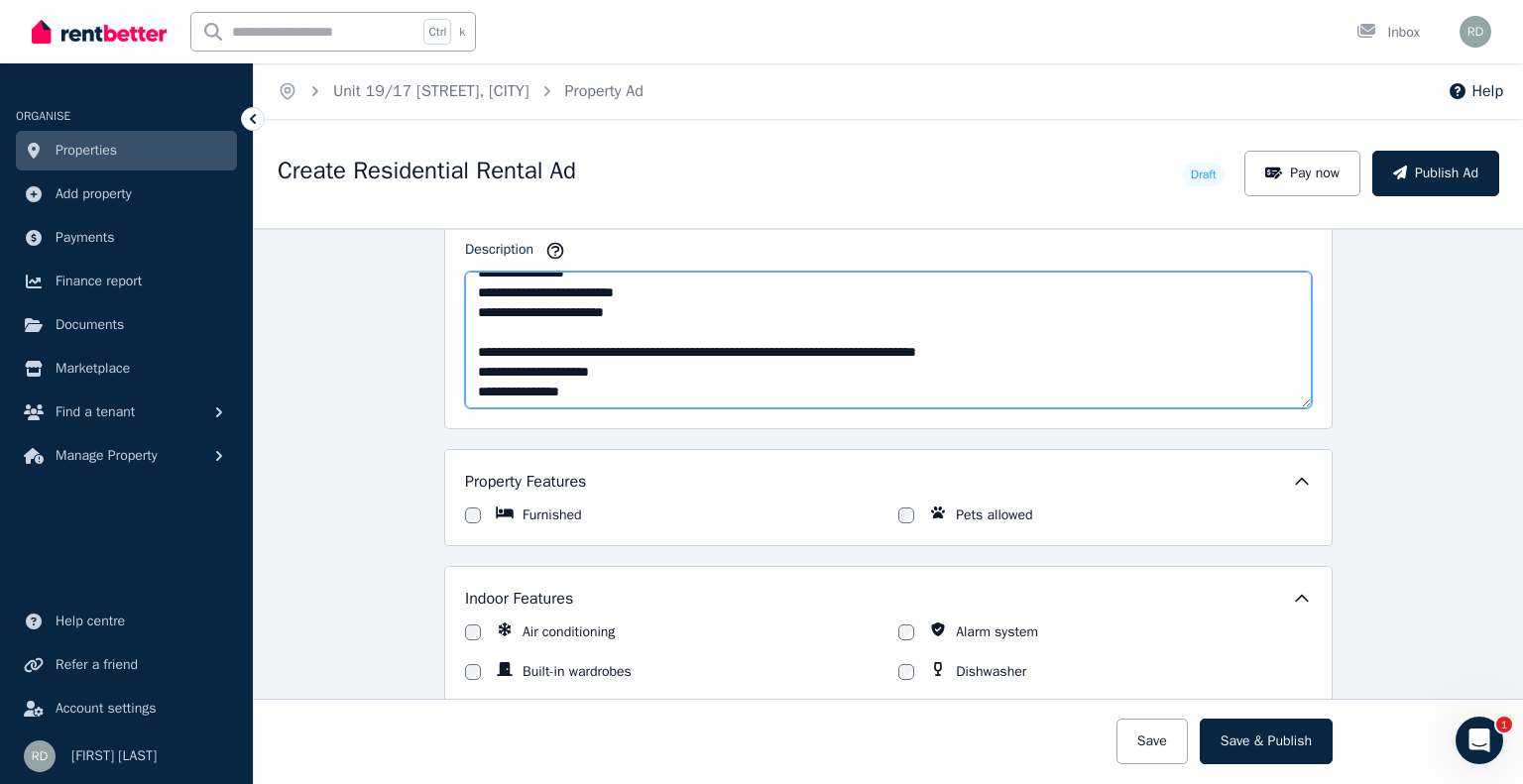 scroll, scrollTop: 297, scrollLeft: 0, axis: vertical 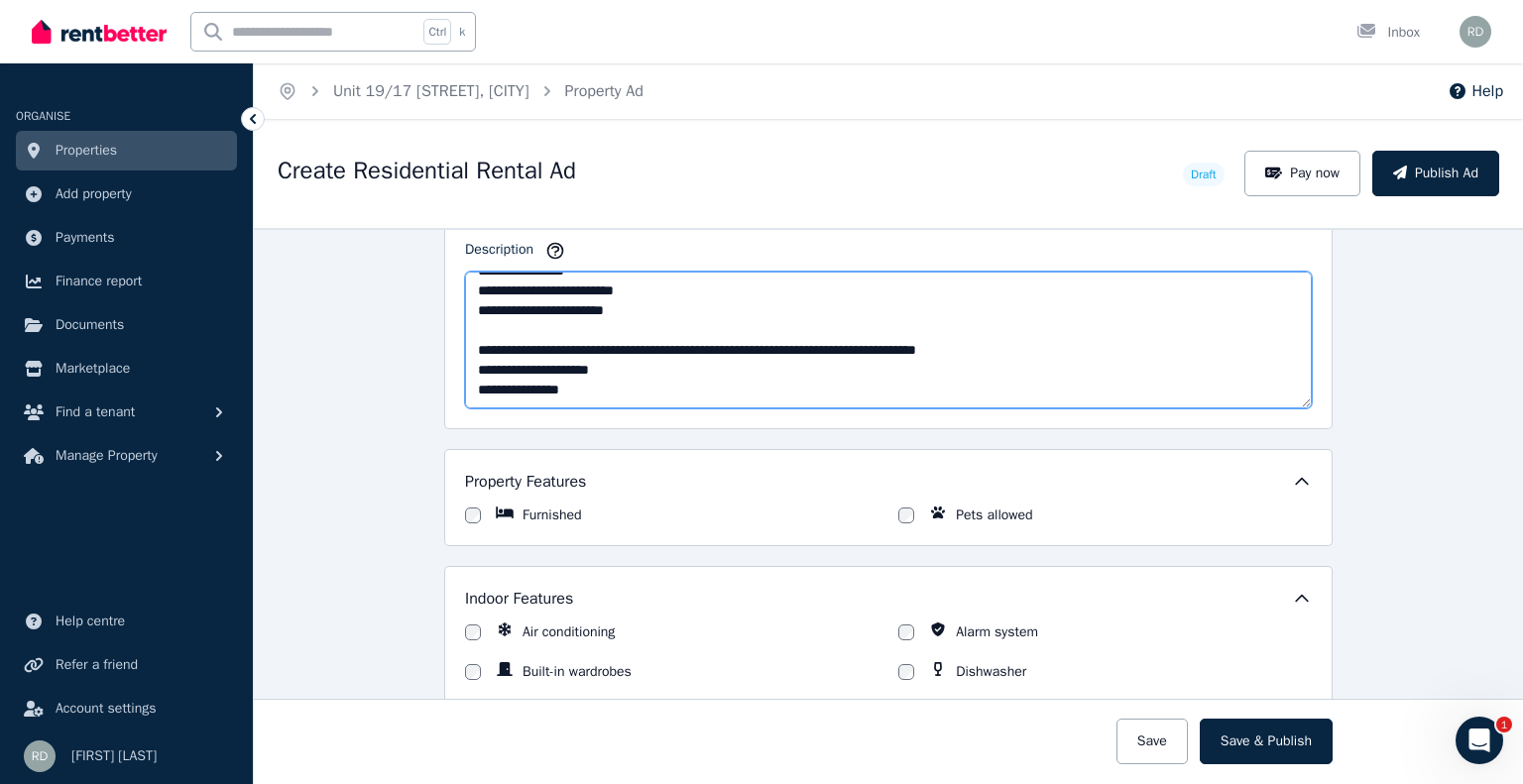 click on "**********" at bounding box center [888, 340] 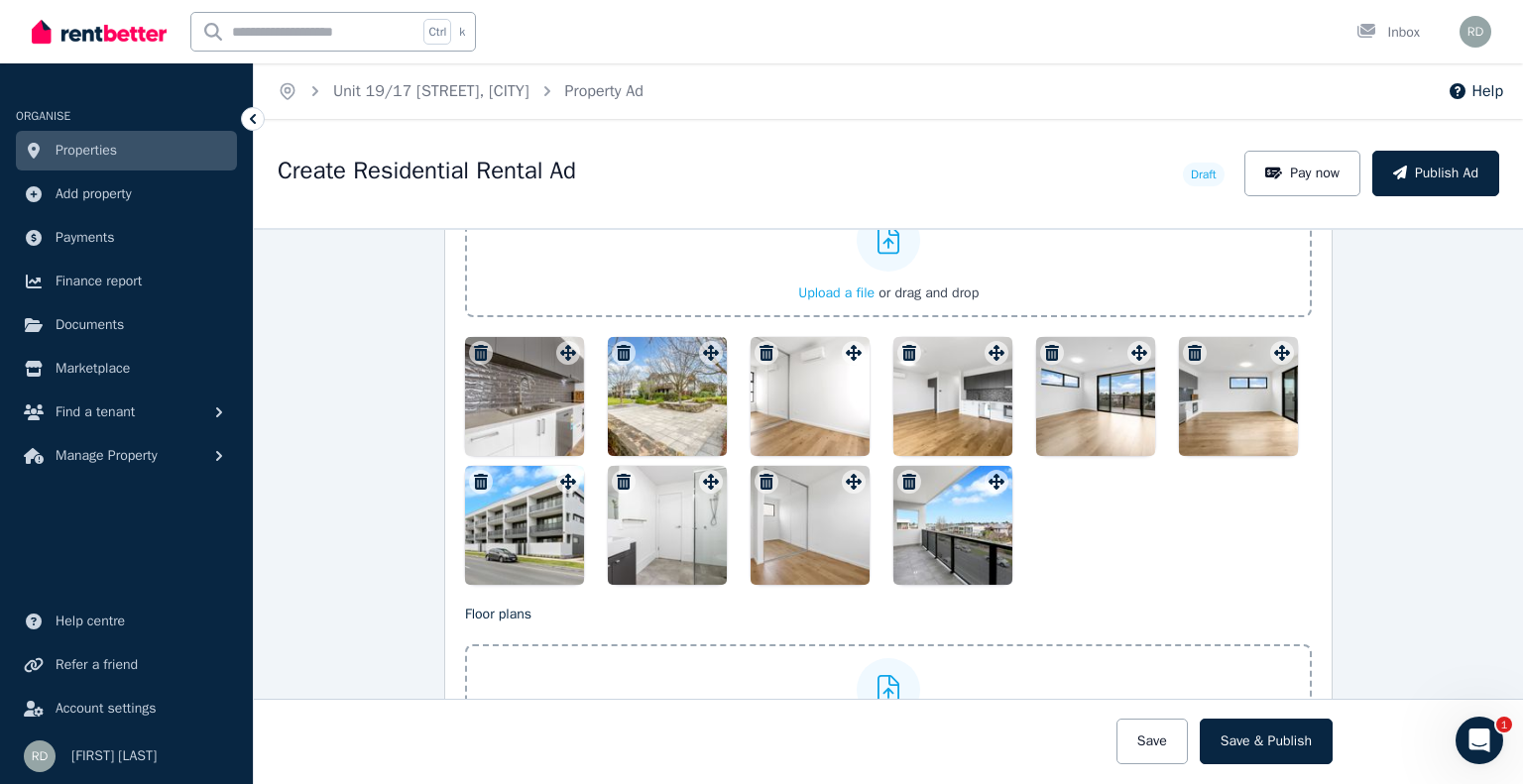 scroll, scrollTop: 2577, scrollLeft: 0, axis: vertical 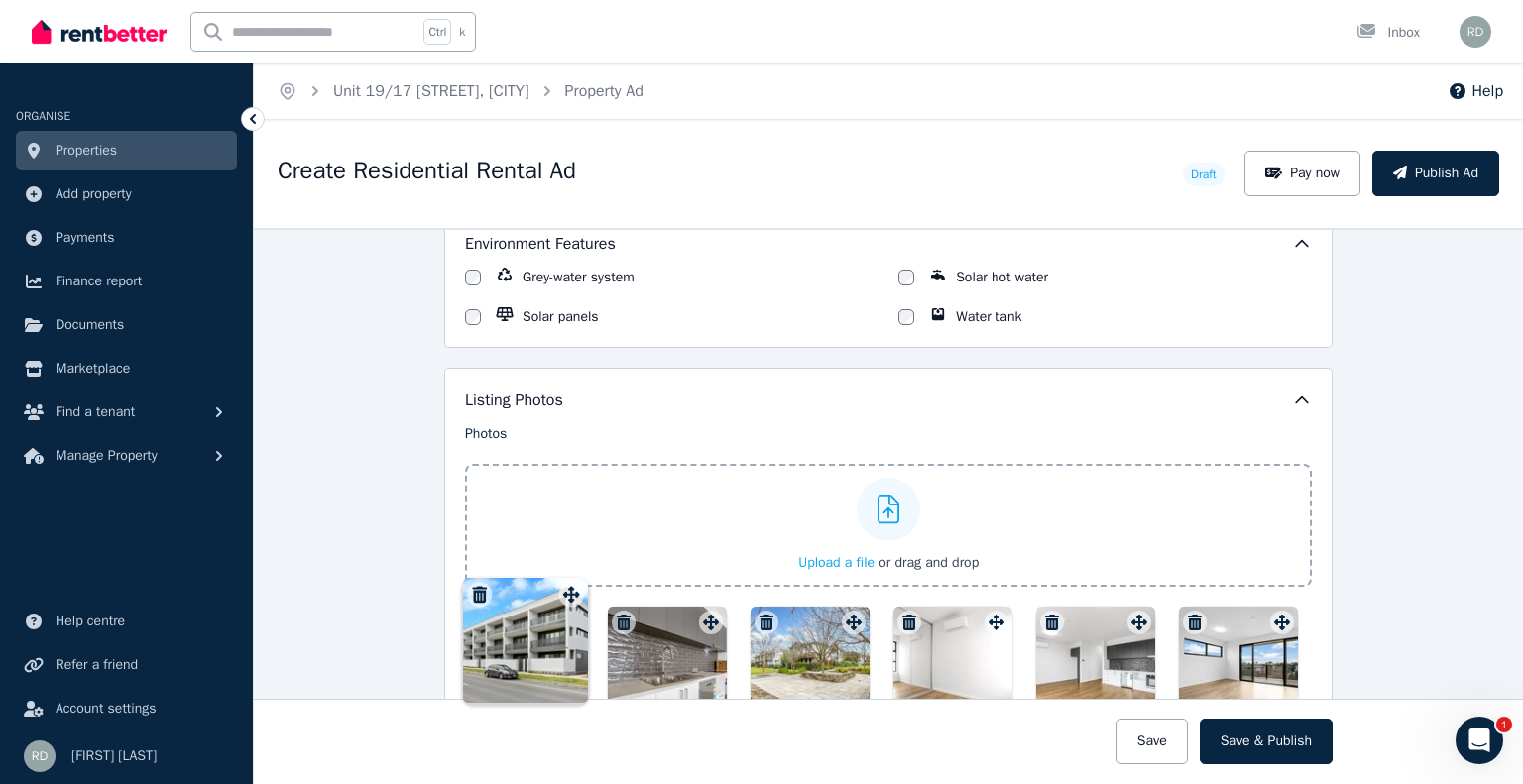 drag, startPoint x: 563, startPoint y: 399, endPoint x: 572, endPoint y: 578, distance: 179.22611 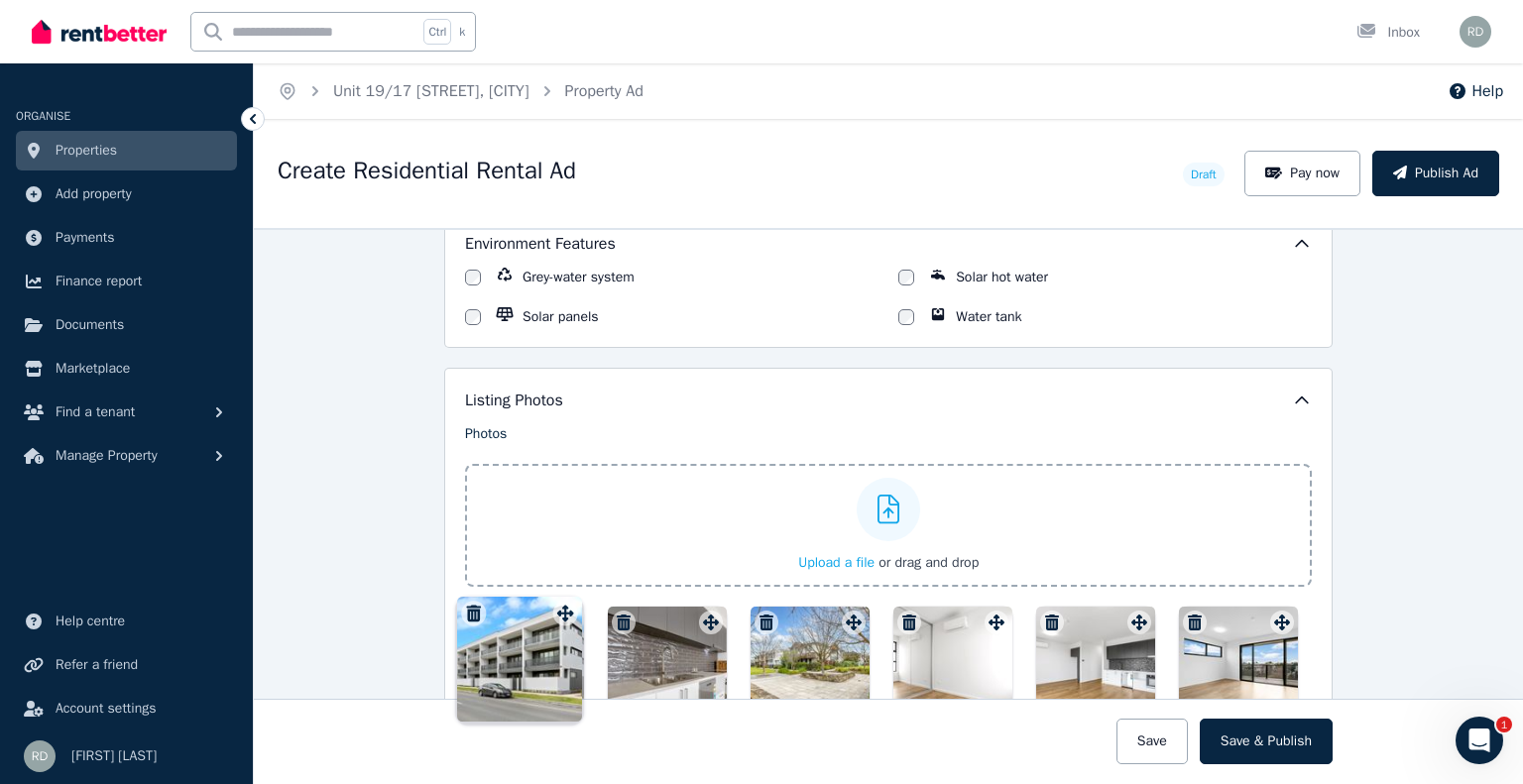 click on "Photos Upload a file   or drag and drop
To pick up a draggable item, press the space bar.
While dragging, use the arrow keys to move the item.
Press space again to drop the item in its new position, or press escape to cancel.
Draggable item 73627301-a3af-400e-b96c-be900d34142f was moved over droppable area 4a98a037-6674-426b-becd-845812200656." at bounding box center [888, 639] 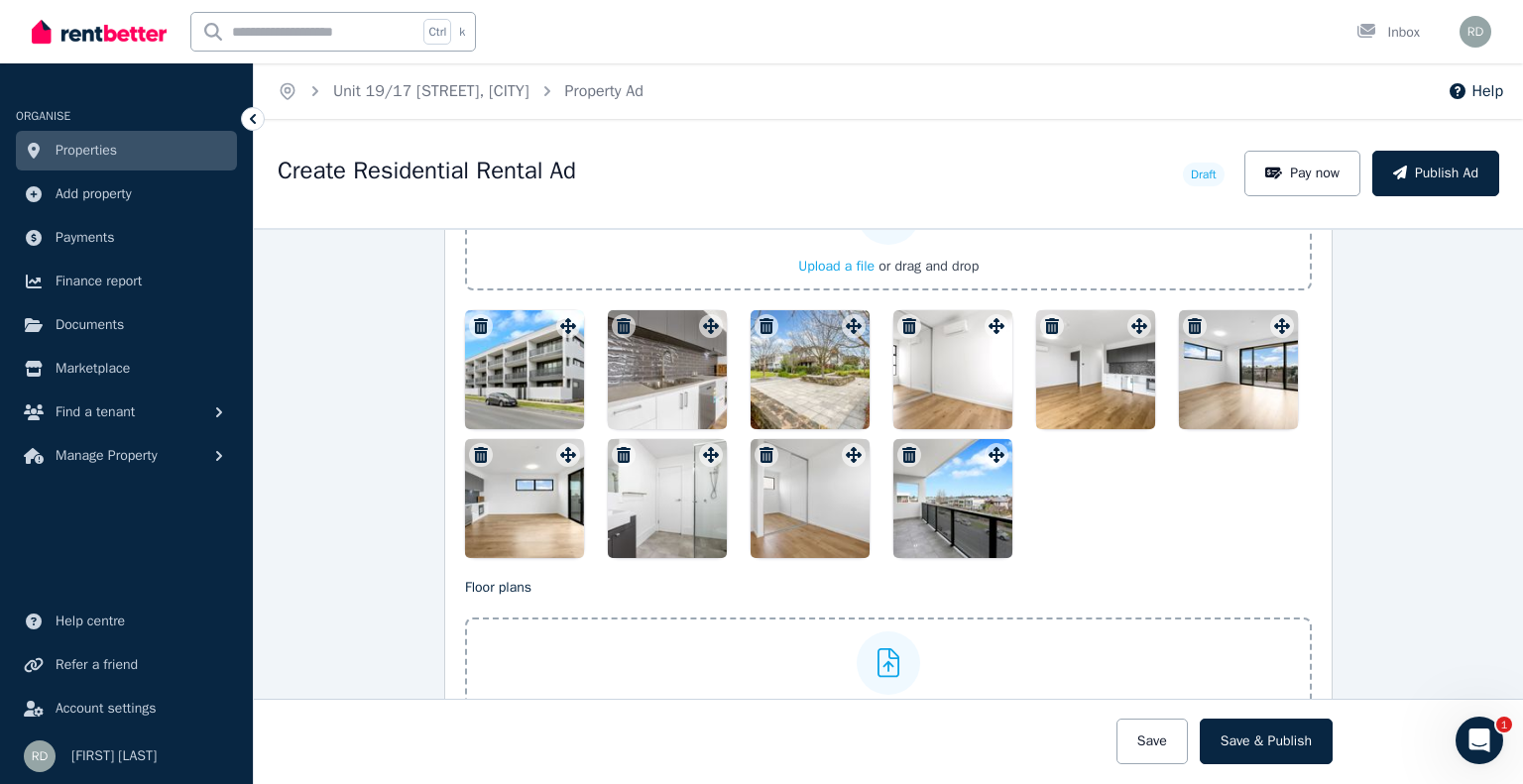 scroll, scrollTop: 2531, scrollLeft: 0, axis: vertical 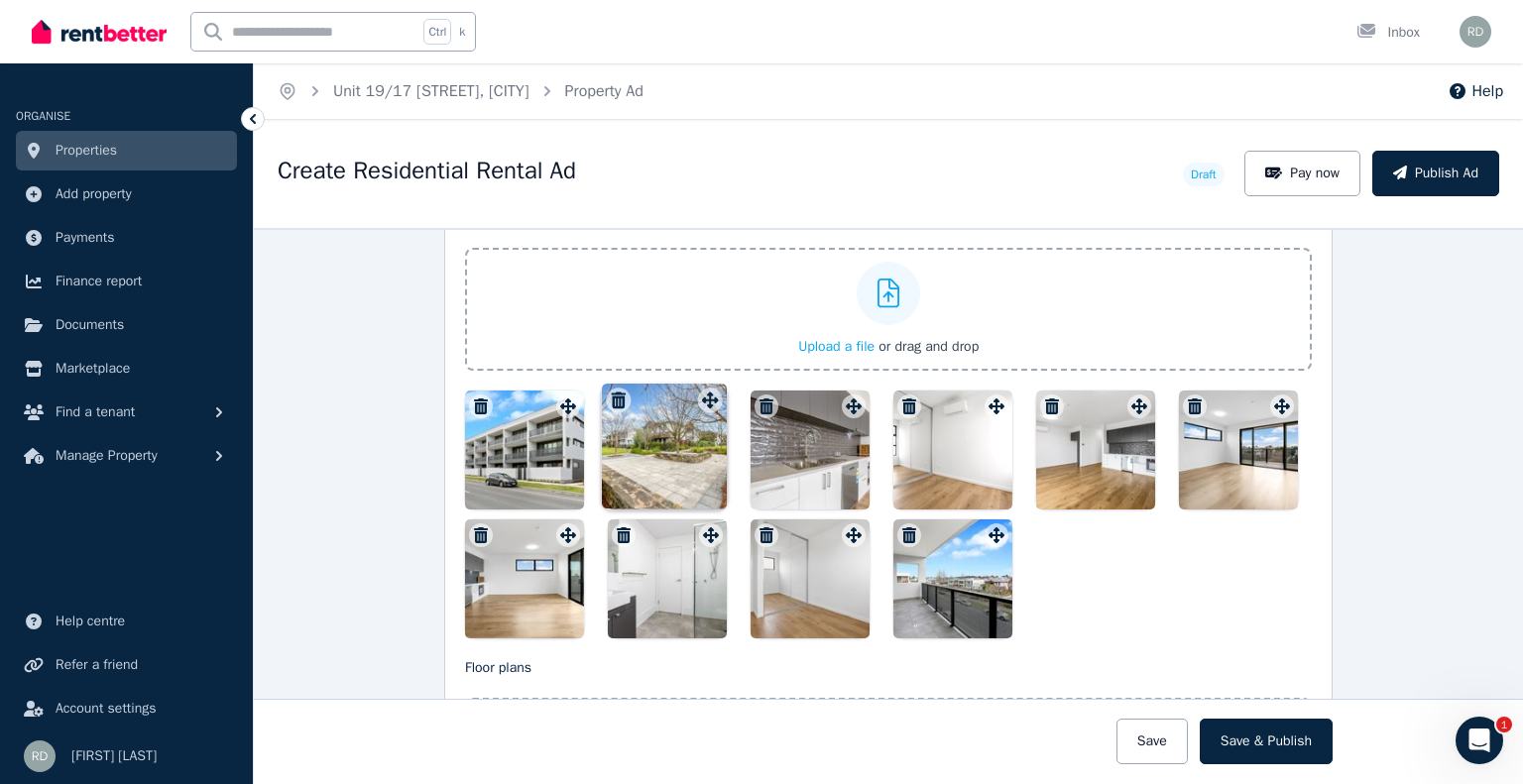 drag, startPoint x: 853, startPoint y: 315, endPoint x: 715, endPoint y: 384, distance: 154.28869 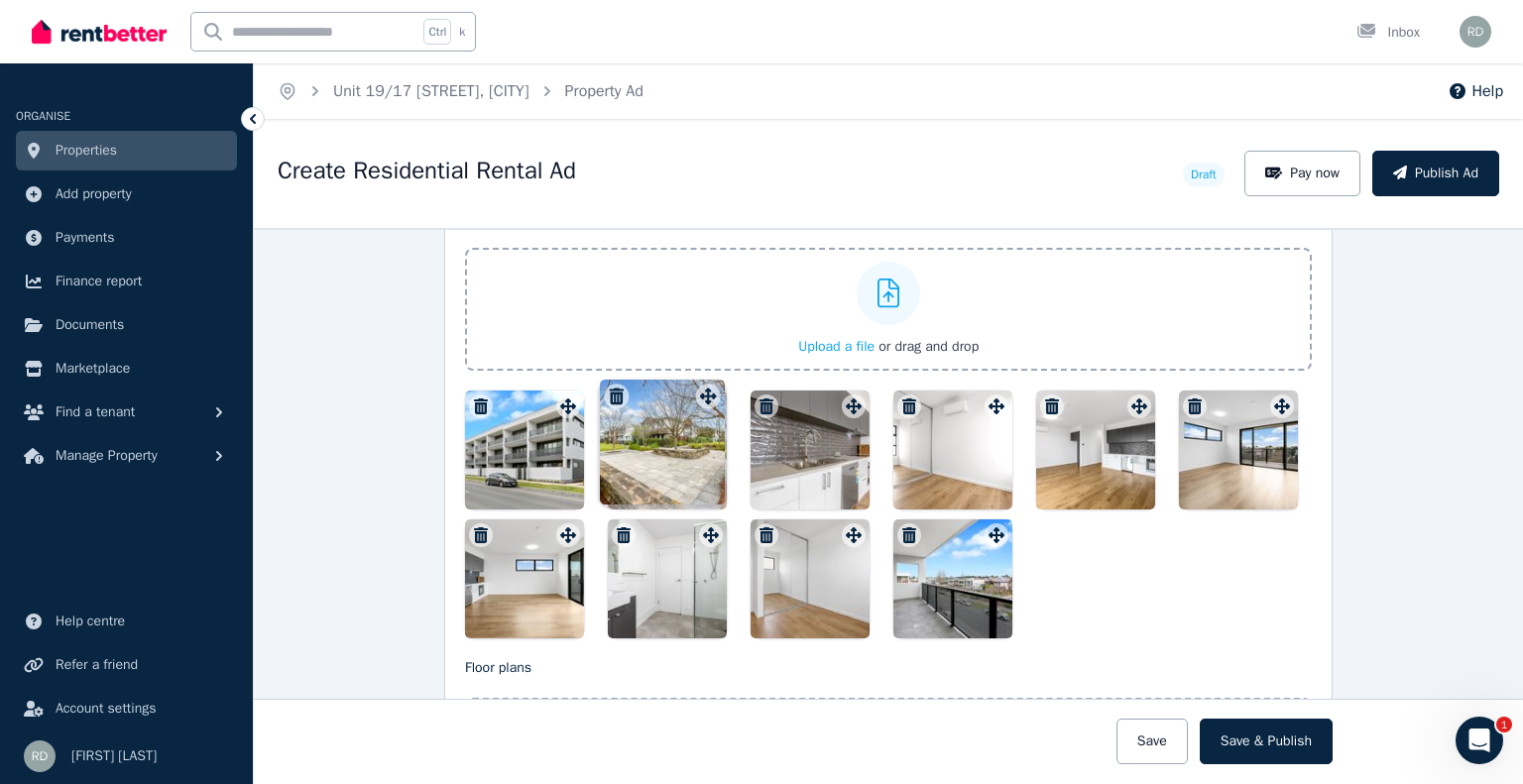 click on "Photos Upload a file   or drag and drop
To pick up a draggable item, press the space bar.
While dragging, use the arrow keys to move the item.
Press space again to drop the item in its new position, or press escape to cancel.
Draggable item b20ccf9e-e55c-4194-8572-ff34180896aa was moved over droppable area 4a98a037-6674-426b-becd-845812200656." at bounding box center [888, 423] 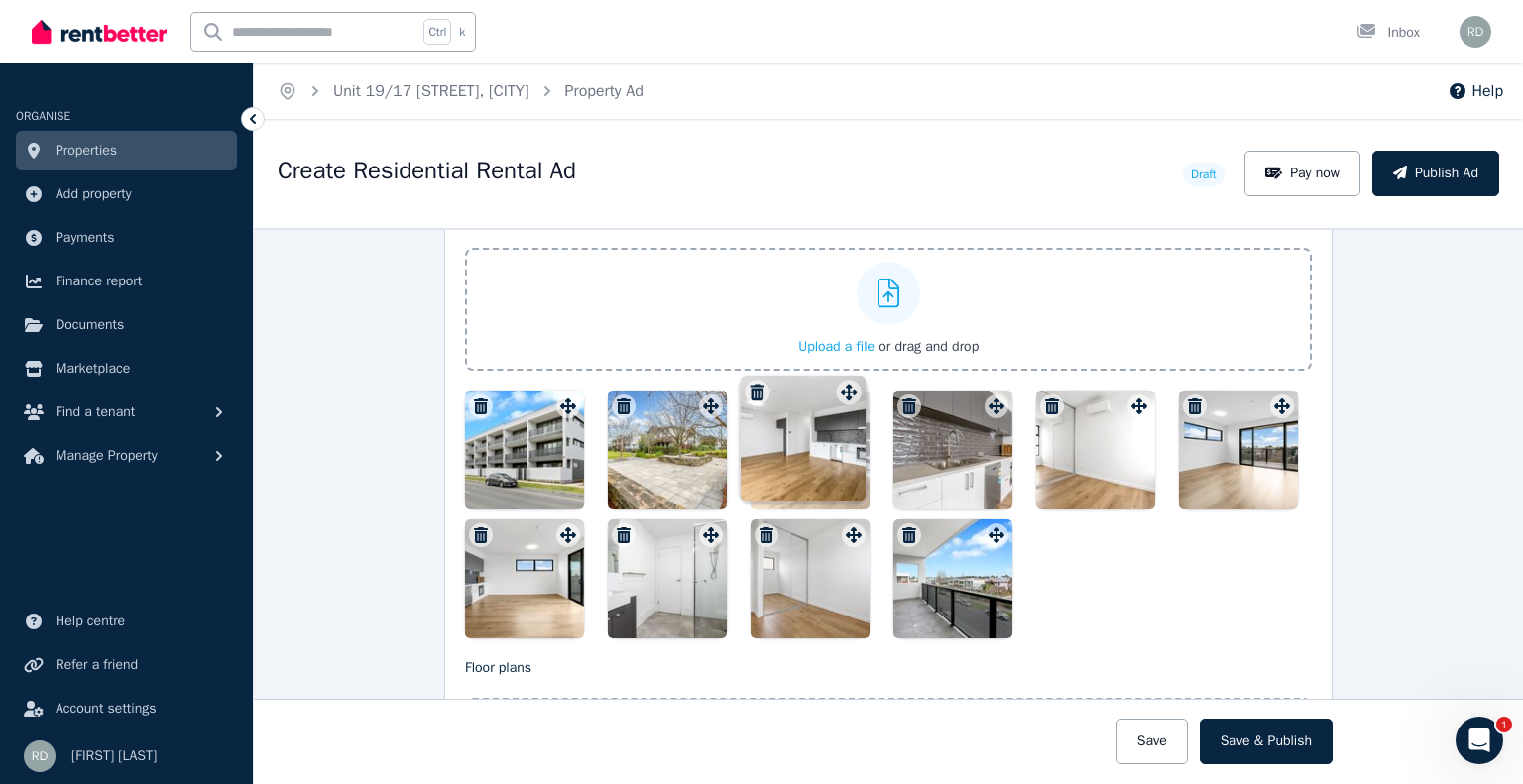 drag, startPoint x: 1133, startPoint y: 392, endPoint x: 849, endPoint y: 371, distance: 284.77535 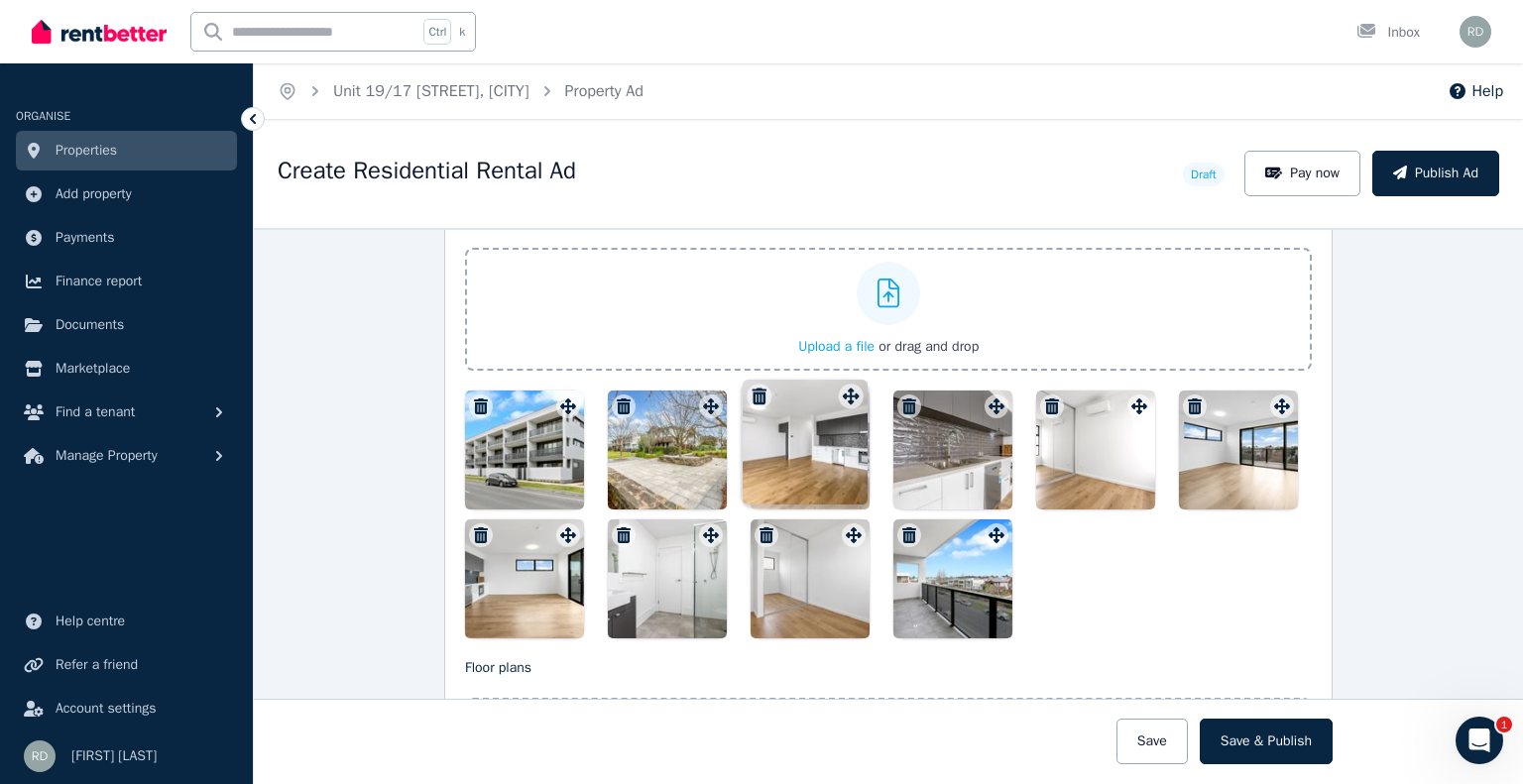 click on "Photos Upload a file   or drag and drop
To pick up a draggable item, press the space bar.
While dragging, use the arrow keys to move the item.
Press space again to drop the item in its new position, or press escape to cancel.
Draggable item fe6a80f8-6314-4946-b582-5d79a1704e4b was moved over droppable area 4a98a037-6674-426b-becd-845812200656." at bounding box center [888, 423] 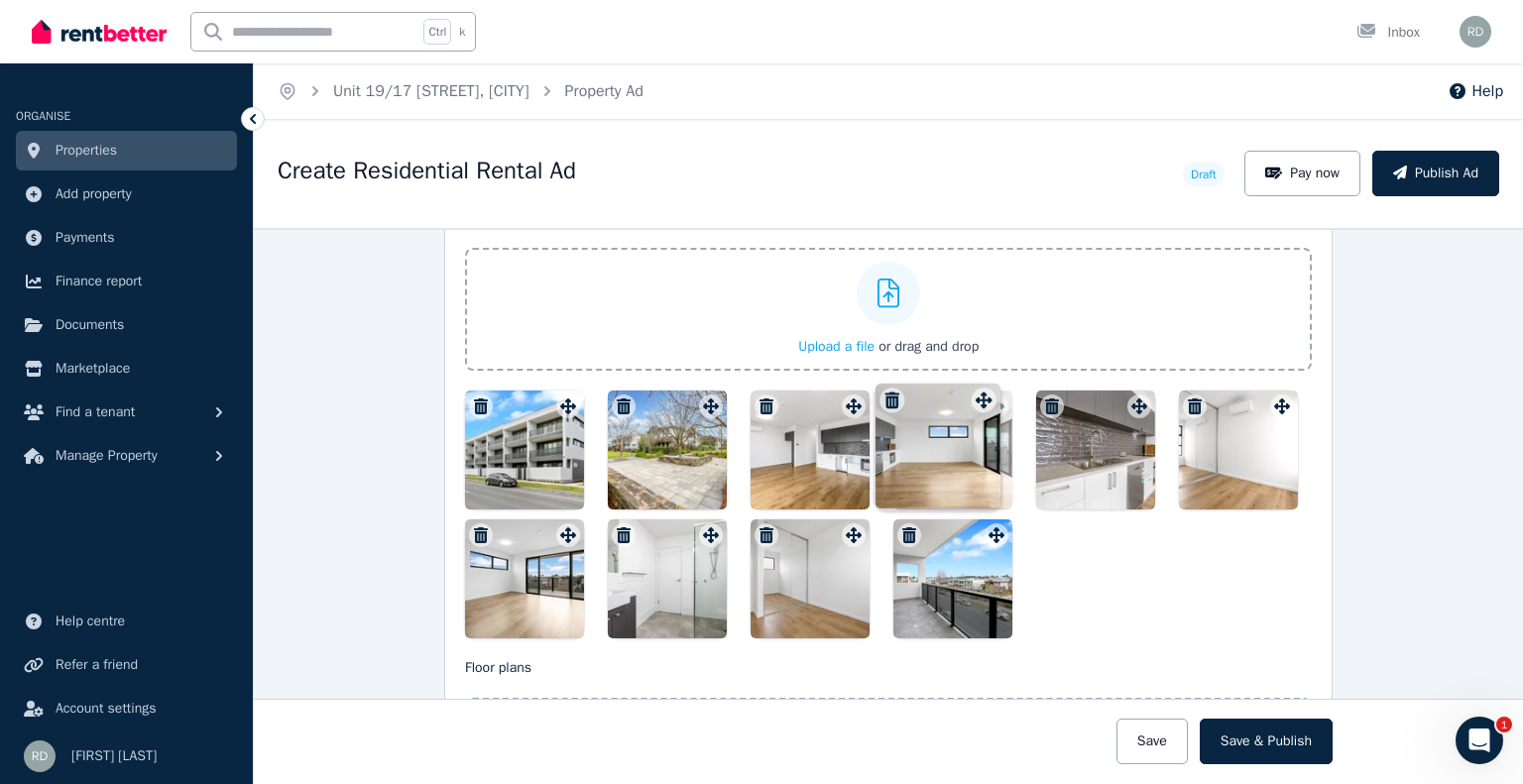 drag, startPoint x: 559, startPoint y: 522, endPoint x: 981, endPoint y: 381, distance: 444.93258 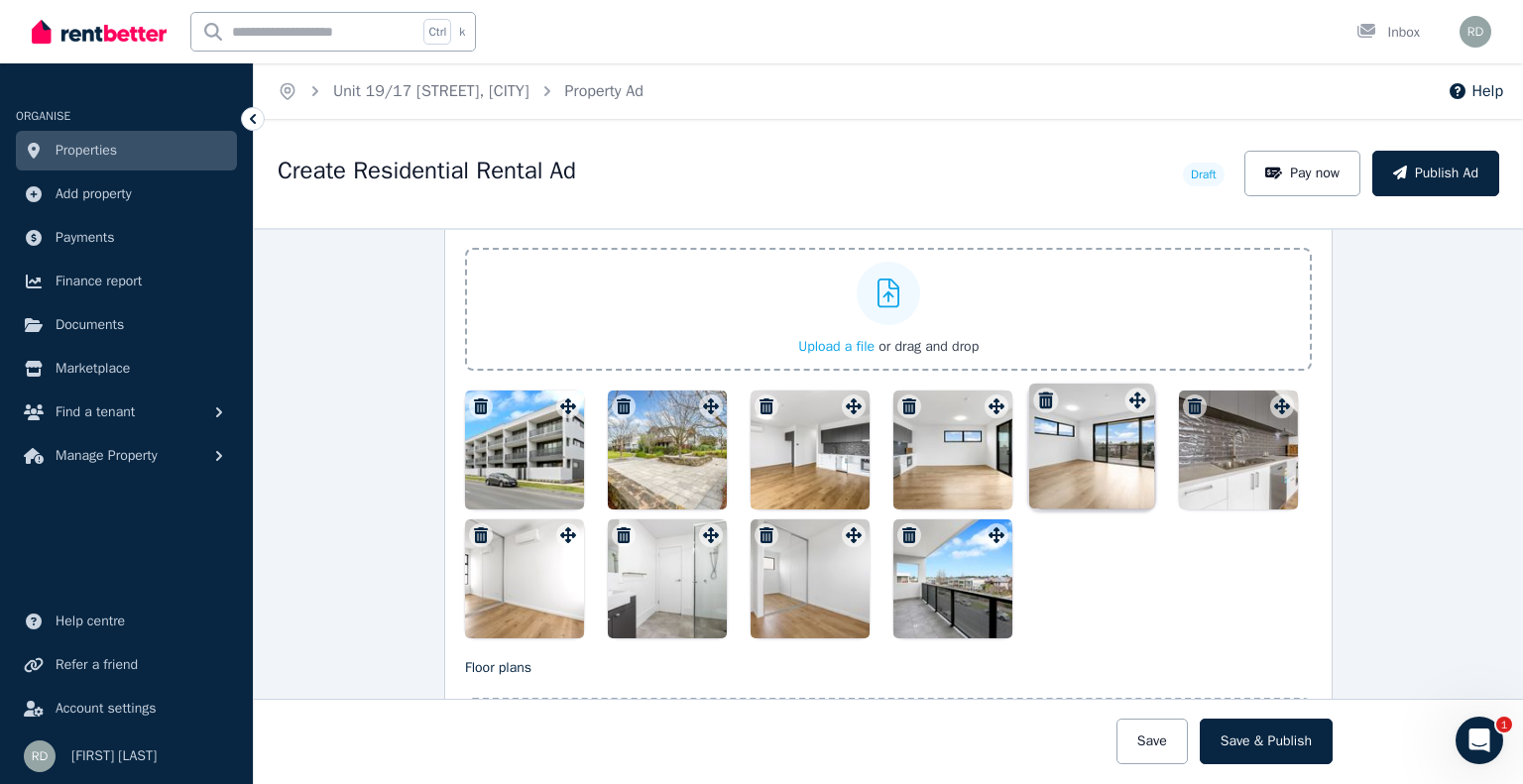 drag, startPoint x: 559, startPoint y: 519, endPoint x: 1134, endPoint y: 374, distance: 593.00084 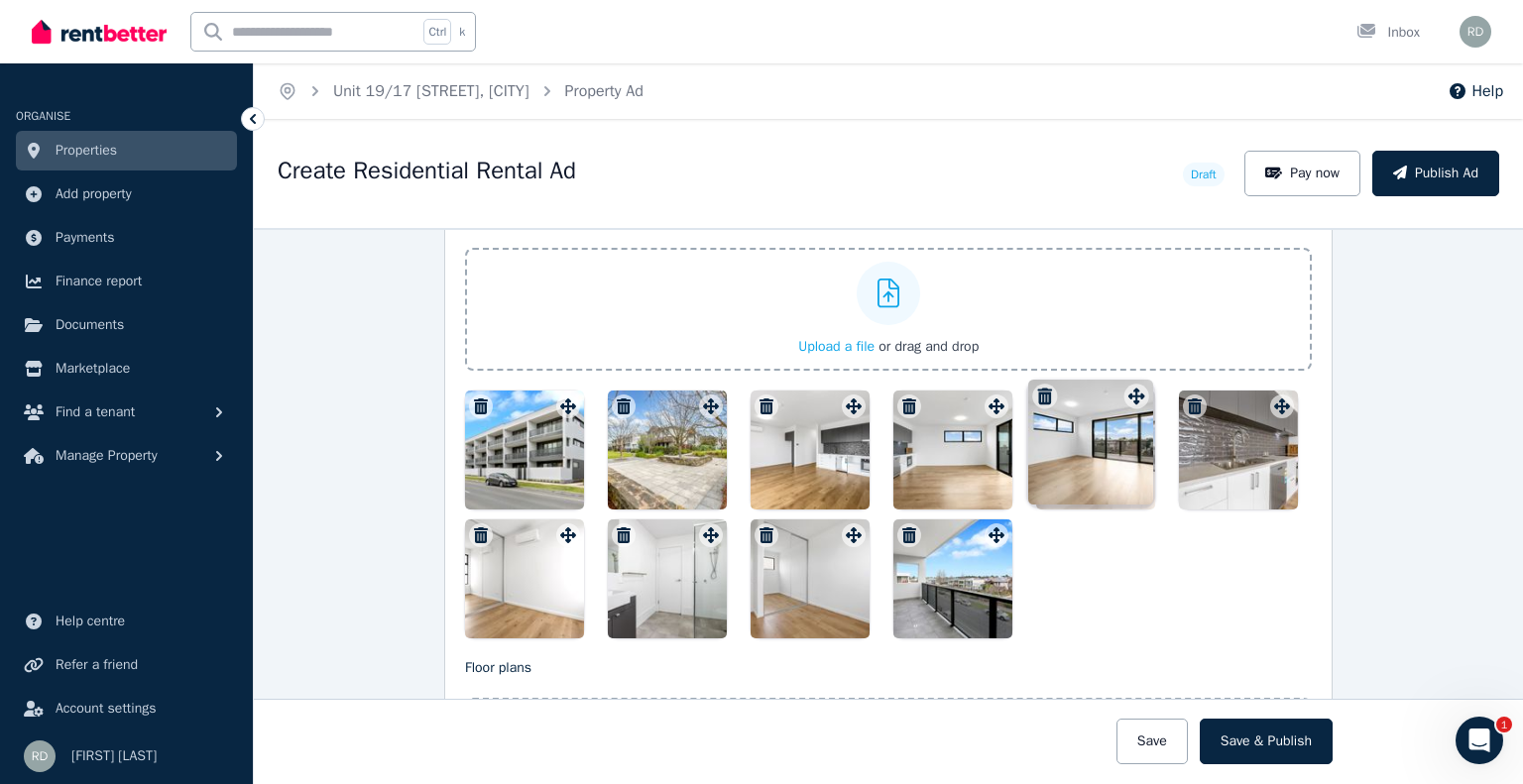 click on "Photos Upload a file   or drag and drop
To pick up a draggable item, press the space bar.
While dragging, use the arrow keys to move the item.
Press space again to drop the item in its new position, or press escape to cancel.
Draggable item 3484757d-e3db-4bc4-931c-d94acf84928d was moved over droppable area 4a98a037-6674-426b-becd-845812200656." at bounding box center (888, 423) 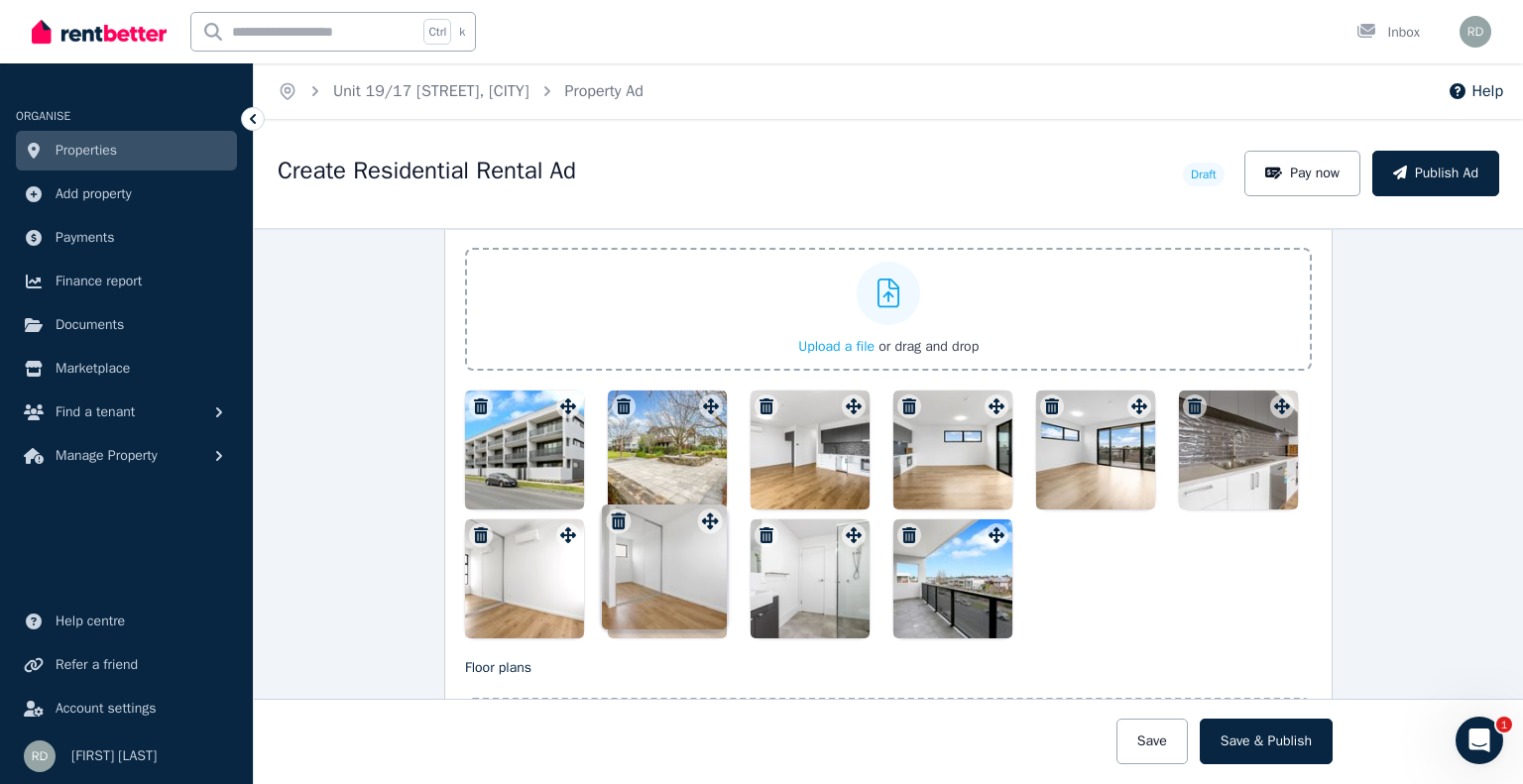 drag, startPoint x: 850, startPoint y: 521, endPoint x: 712, endPoint y: 501, distance: 139.44174 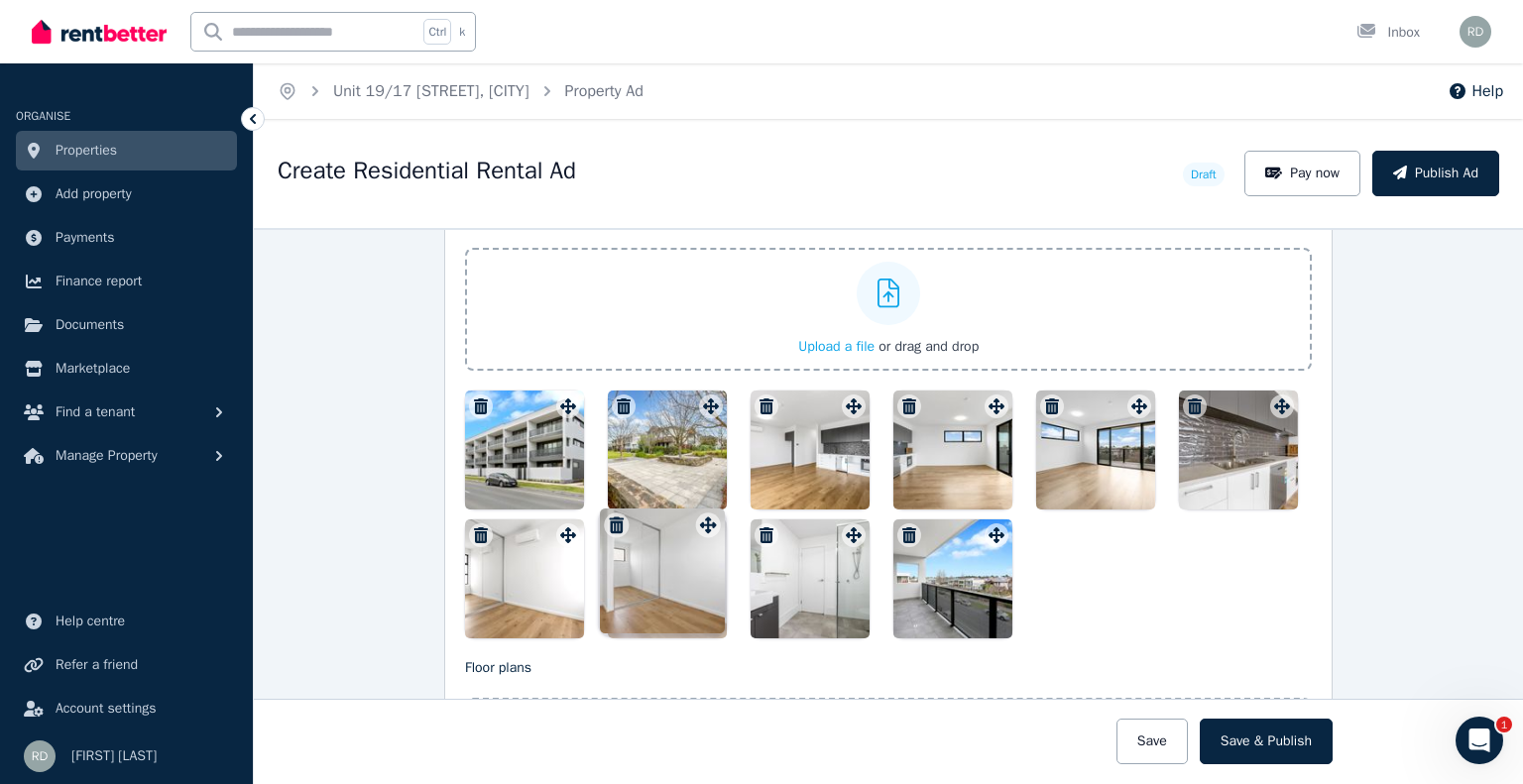 click at bounding box center (888, 514) 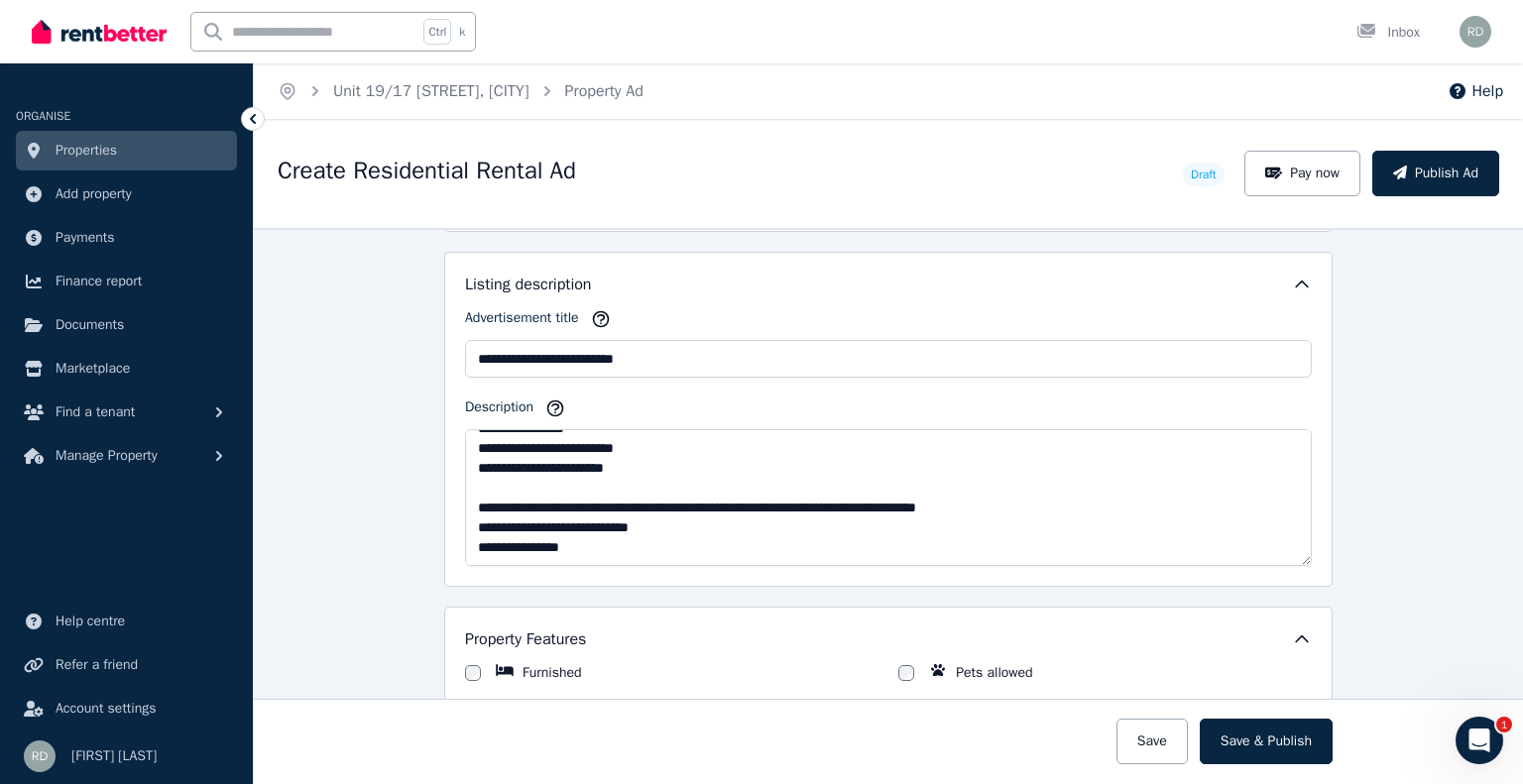 scroll, scrollTop: 1261, scrollLeft: 0, axis: vertical 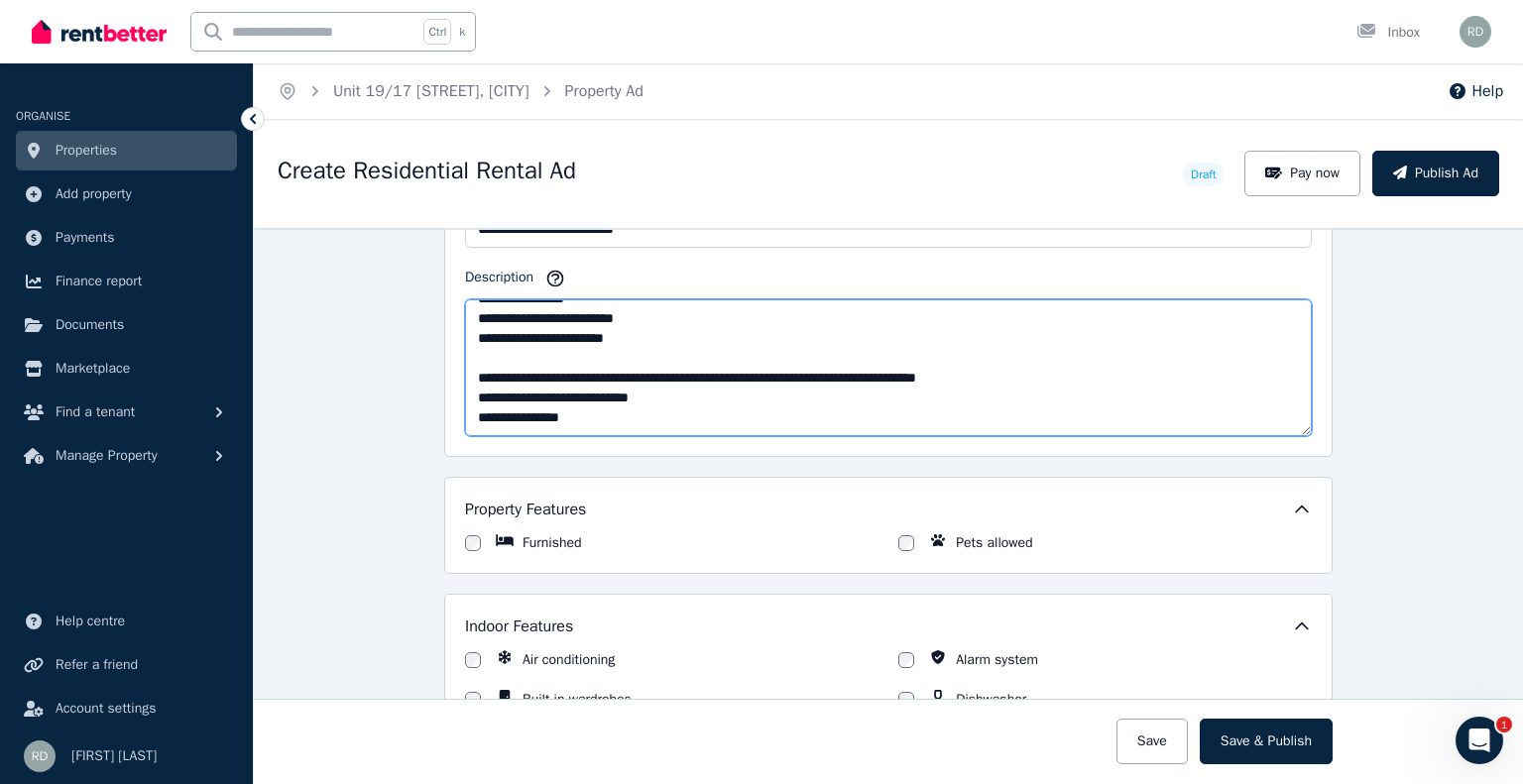 click on "**********" at bounding box center [888, 368] 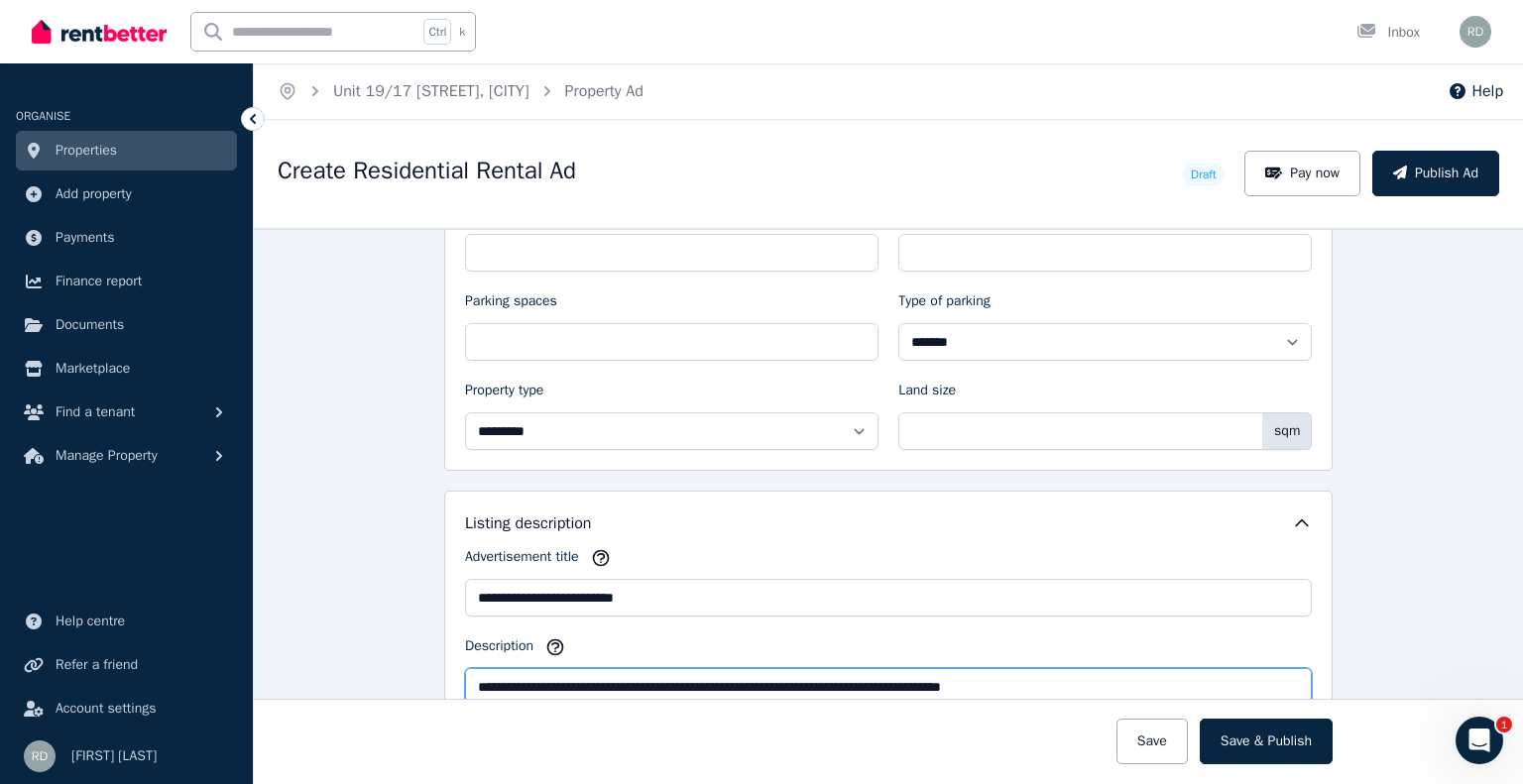 scroll, scrollTop: 1288, scrollLeft: 0, axis: vertical 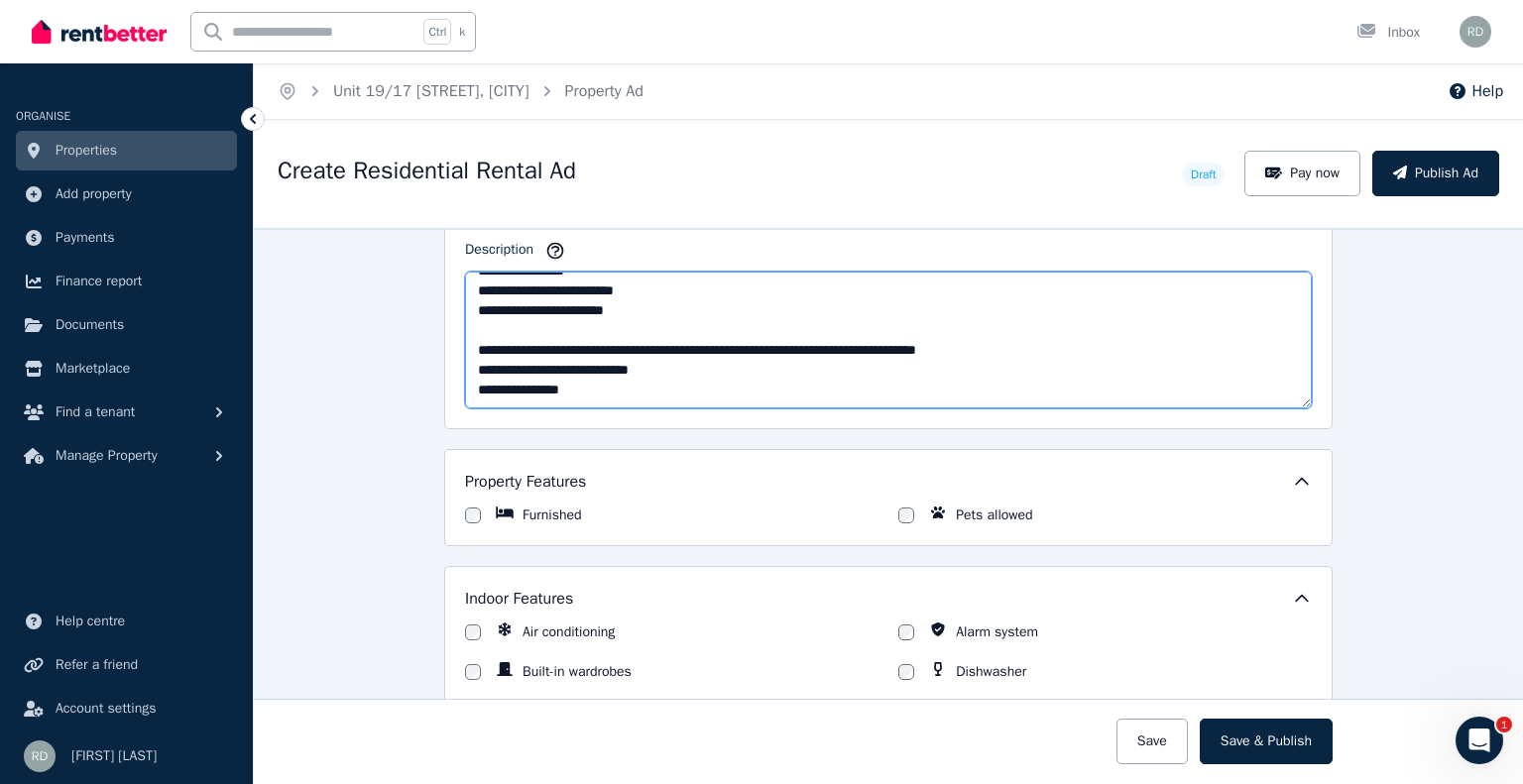 click on "**********" at bounding box center [888, 340] 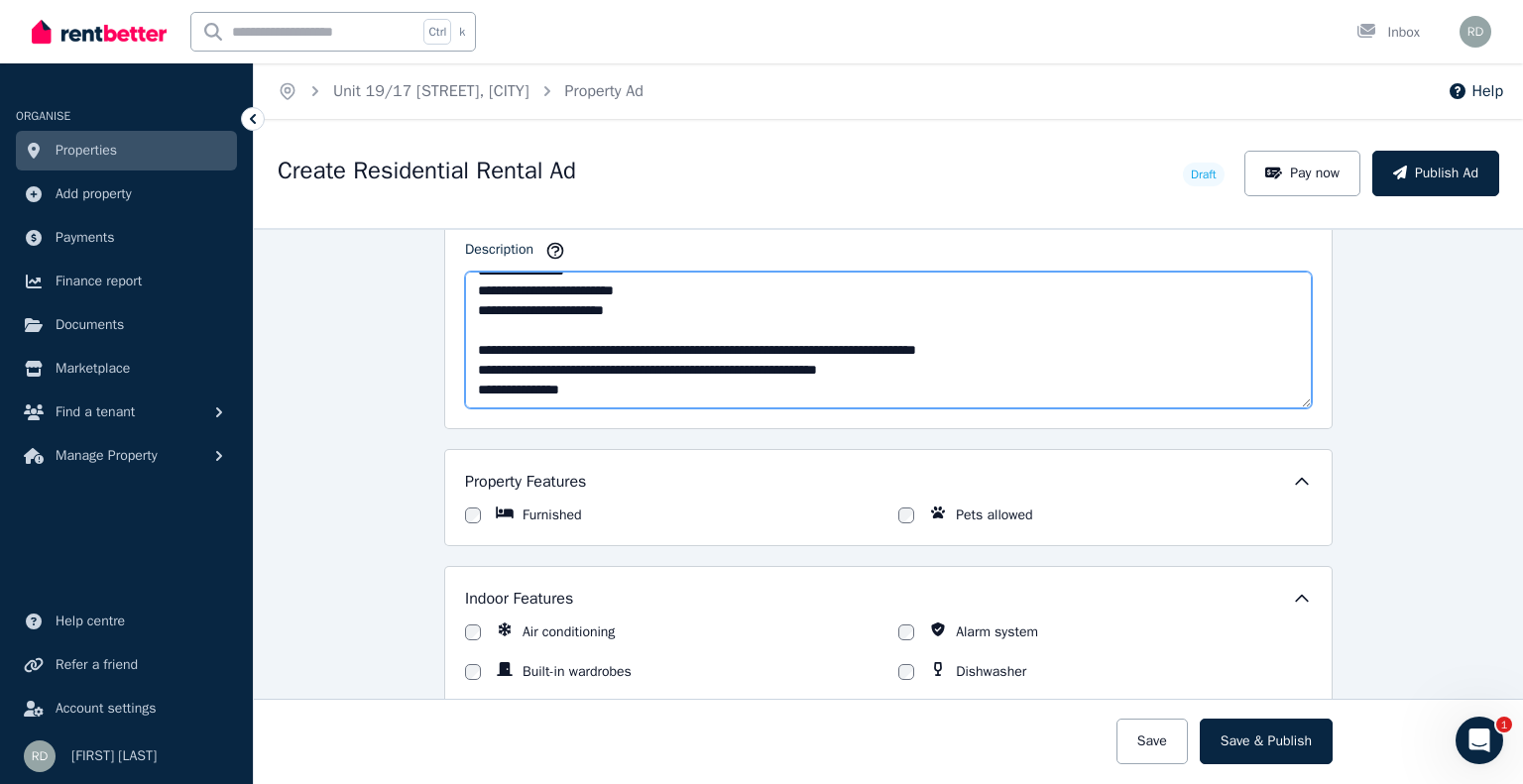 click on "**********" at bounding box center (888, 340) 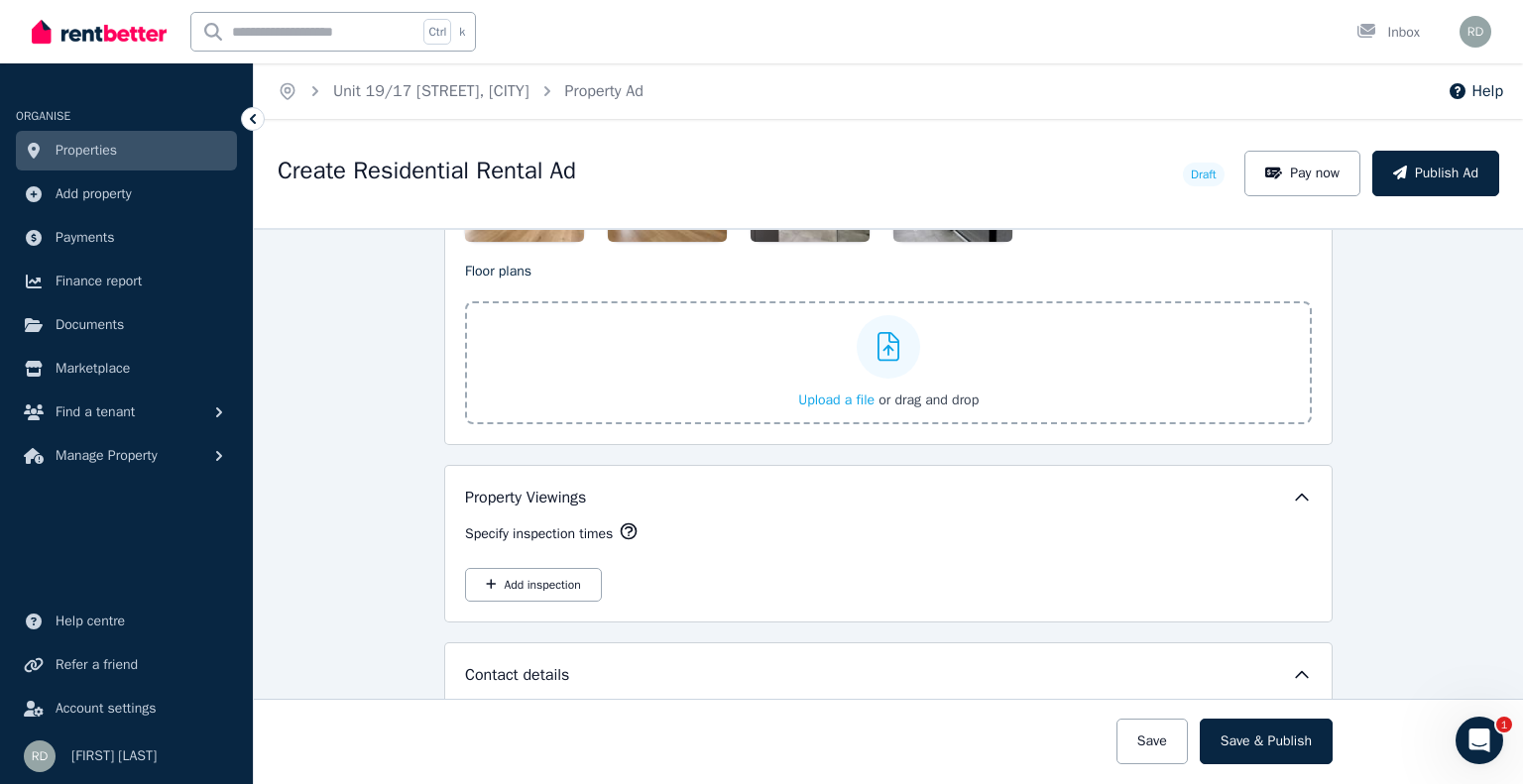 scroll, scrollTop: 2973, scrollLeft: 0, axis: vertical 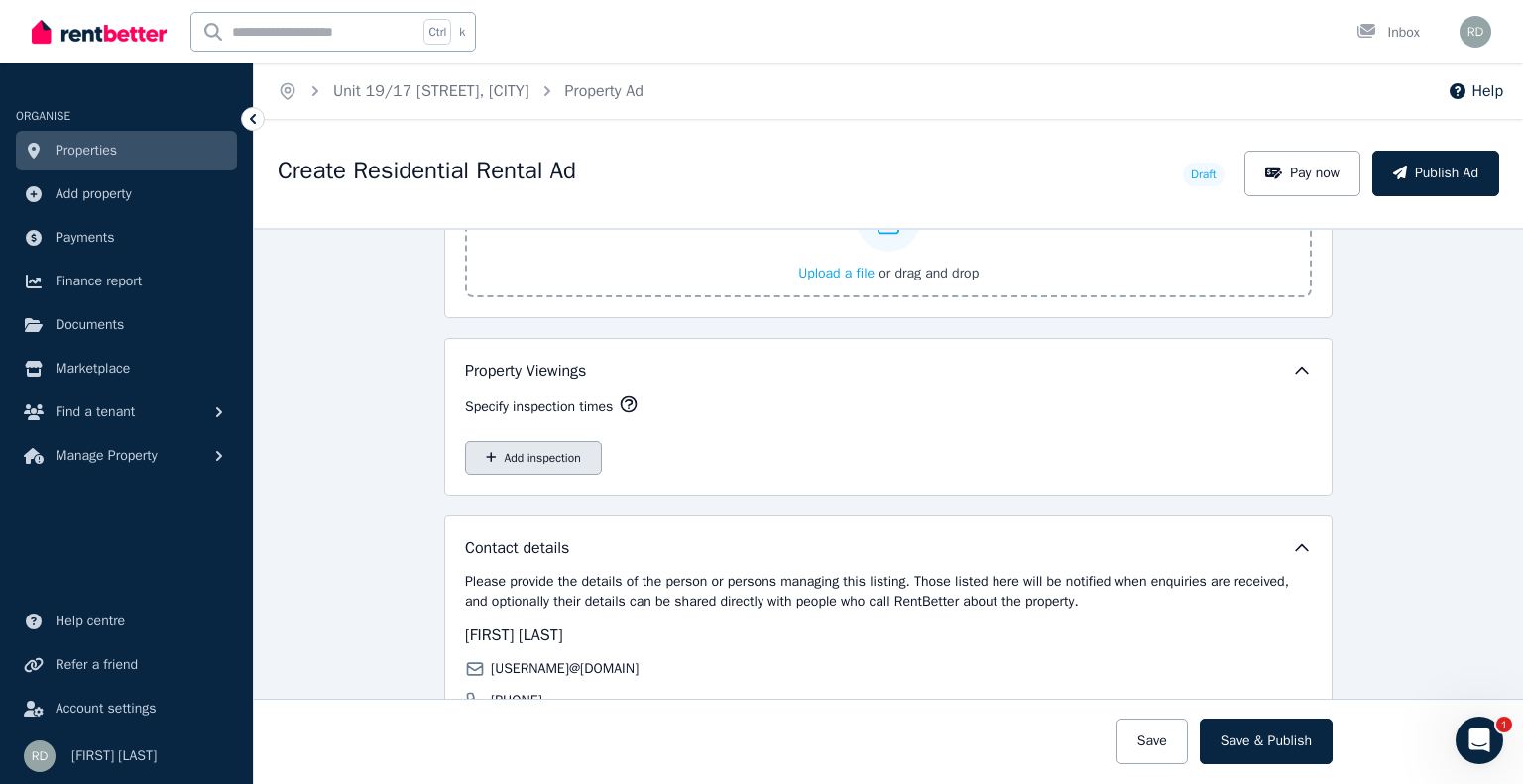 type on "**********" 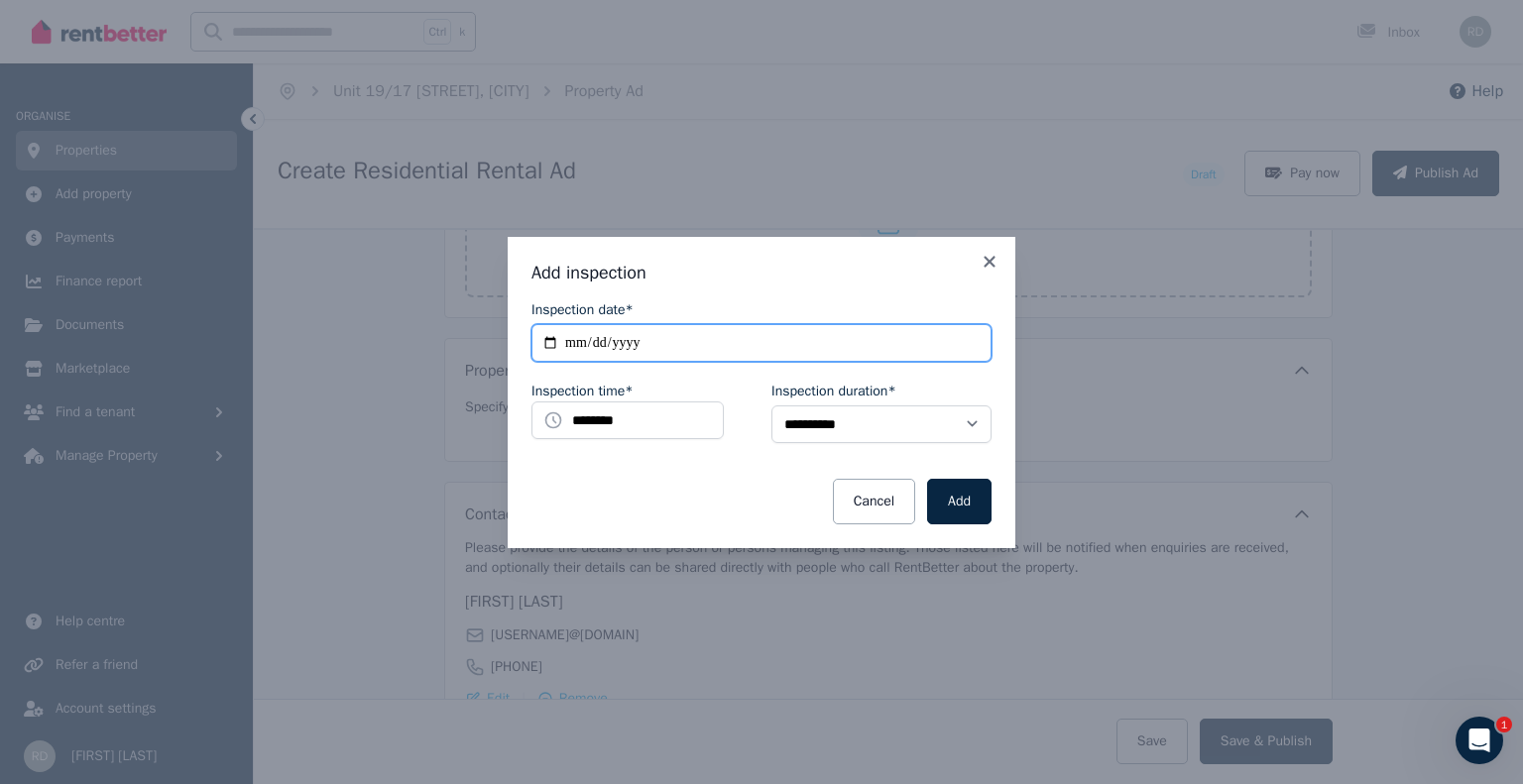 click on "**********" at bounding box center [762, 343] 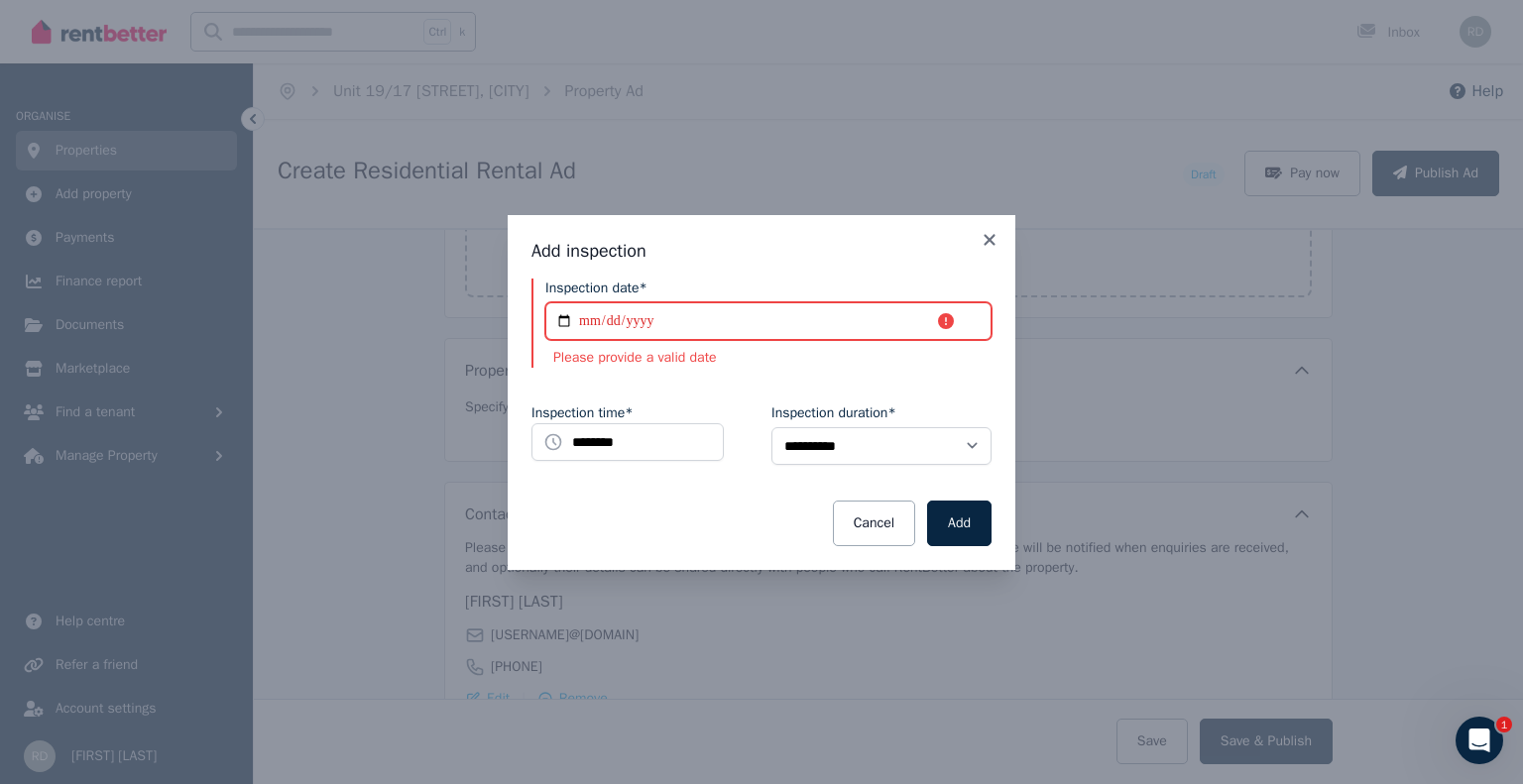 type on "**********" 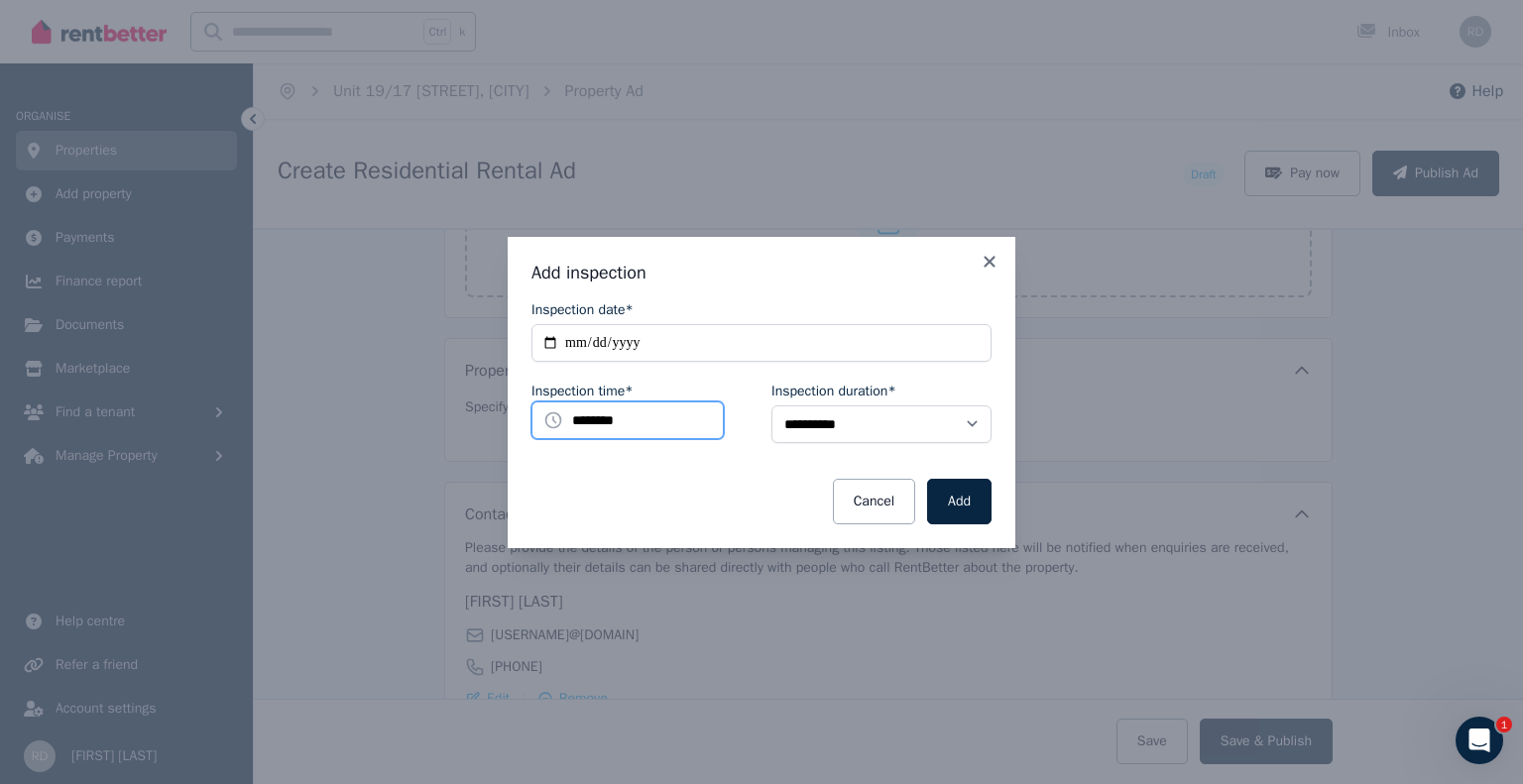 click on "********" at bounding box center (628, 420) 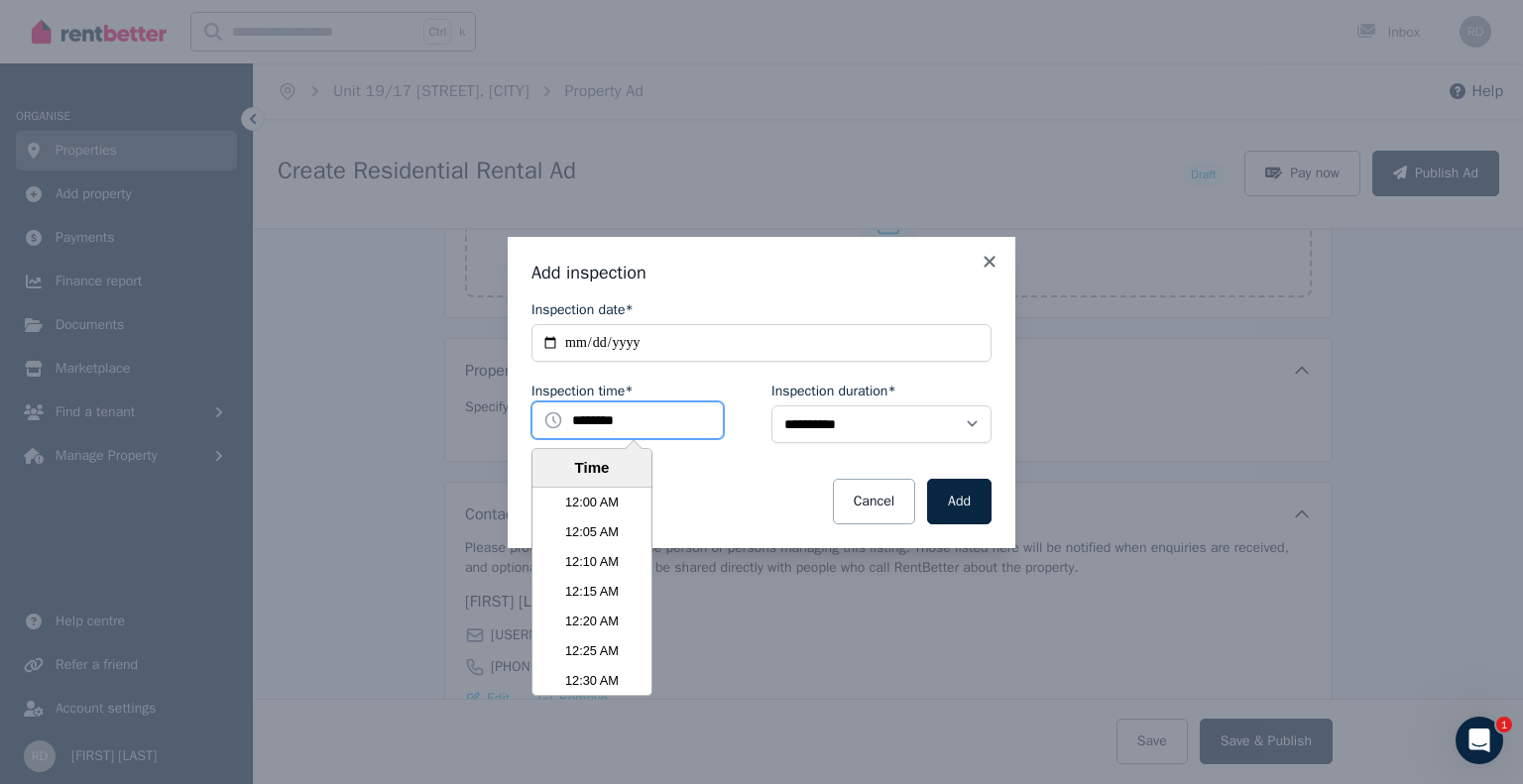 scroll, scrollTop: 3657, scrollLeft: 0, axis: vertical 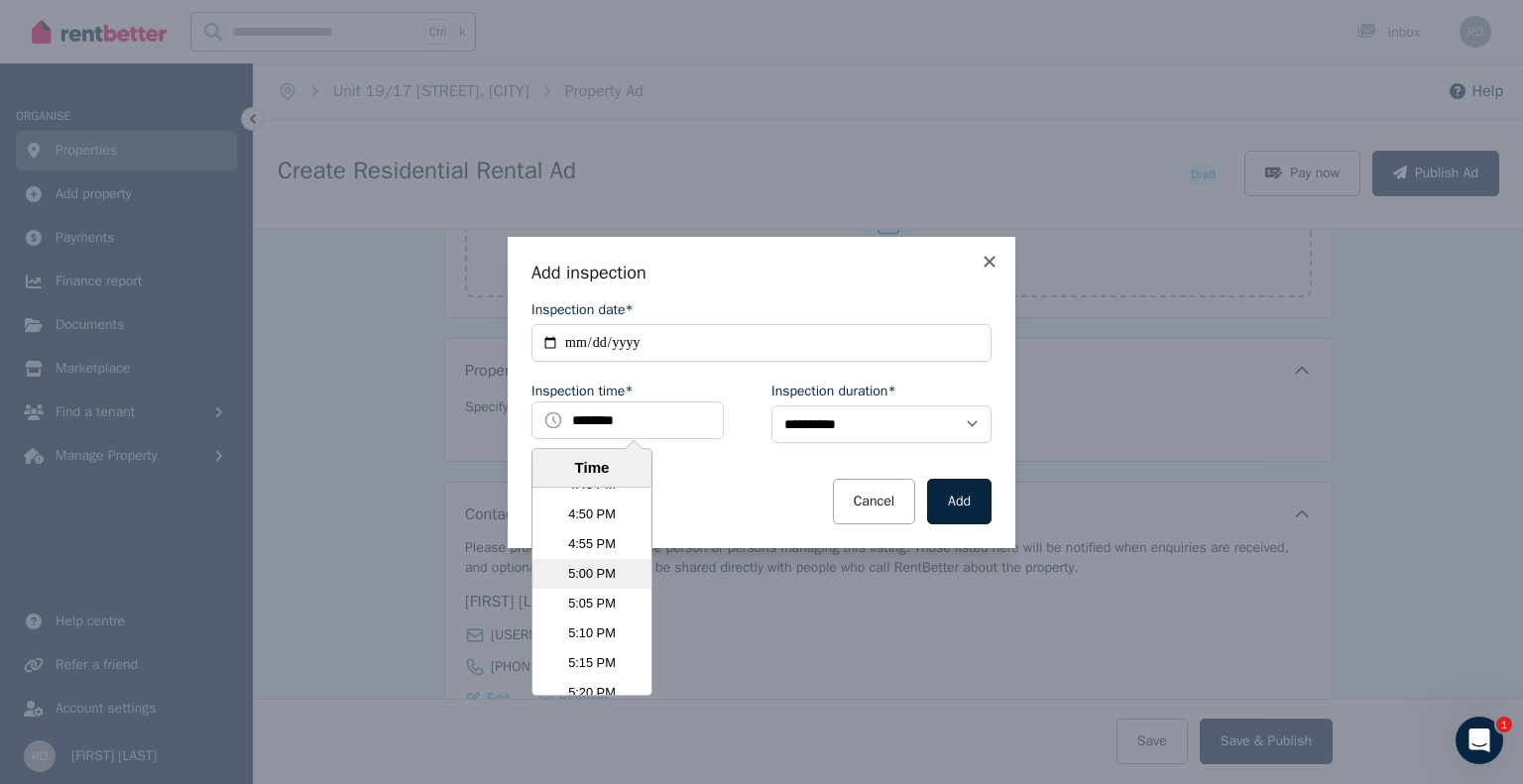 click on "5:00 PM" at bounding box center [592, 574] 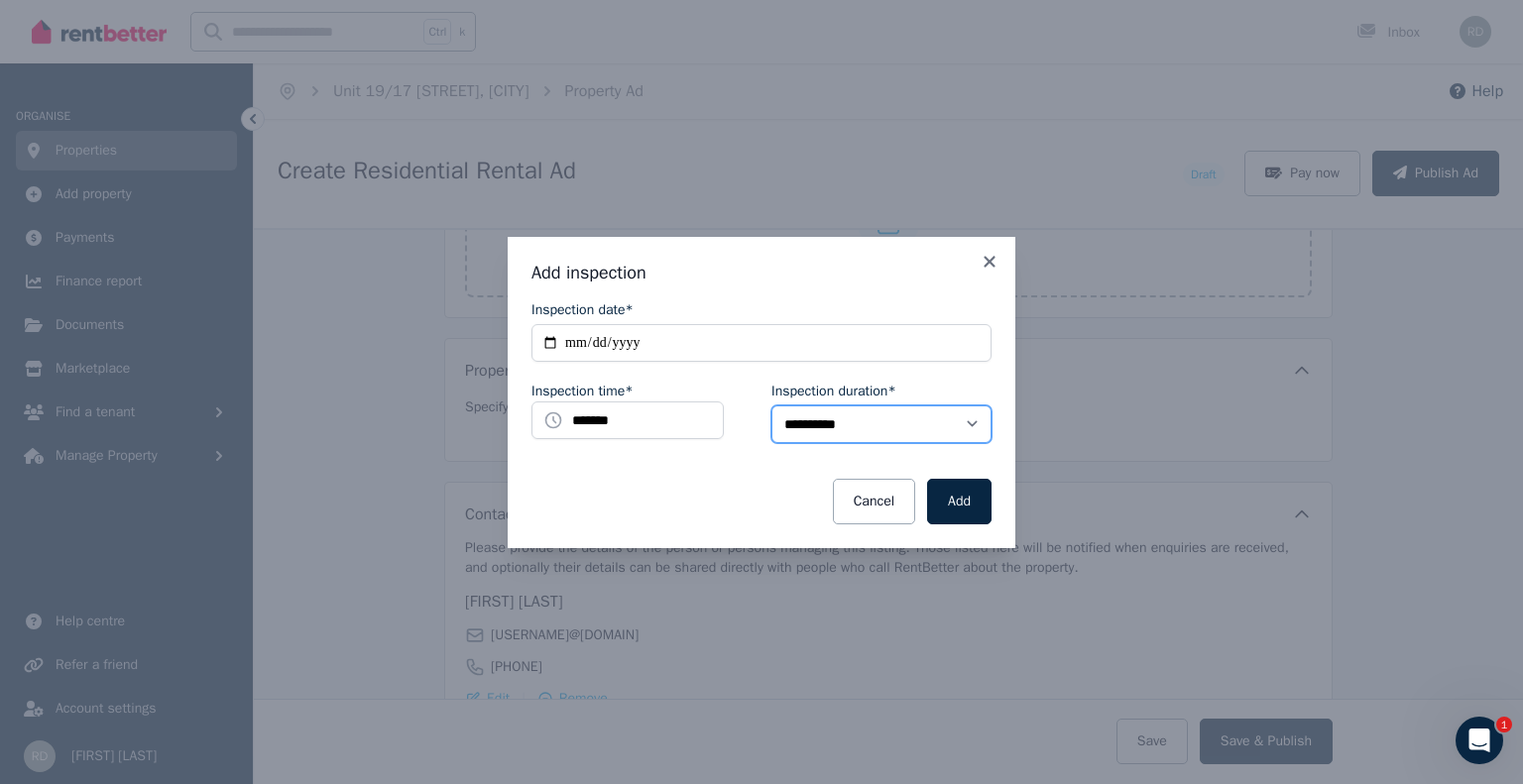 click on "**********" at bounding box center [881, 424] 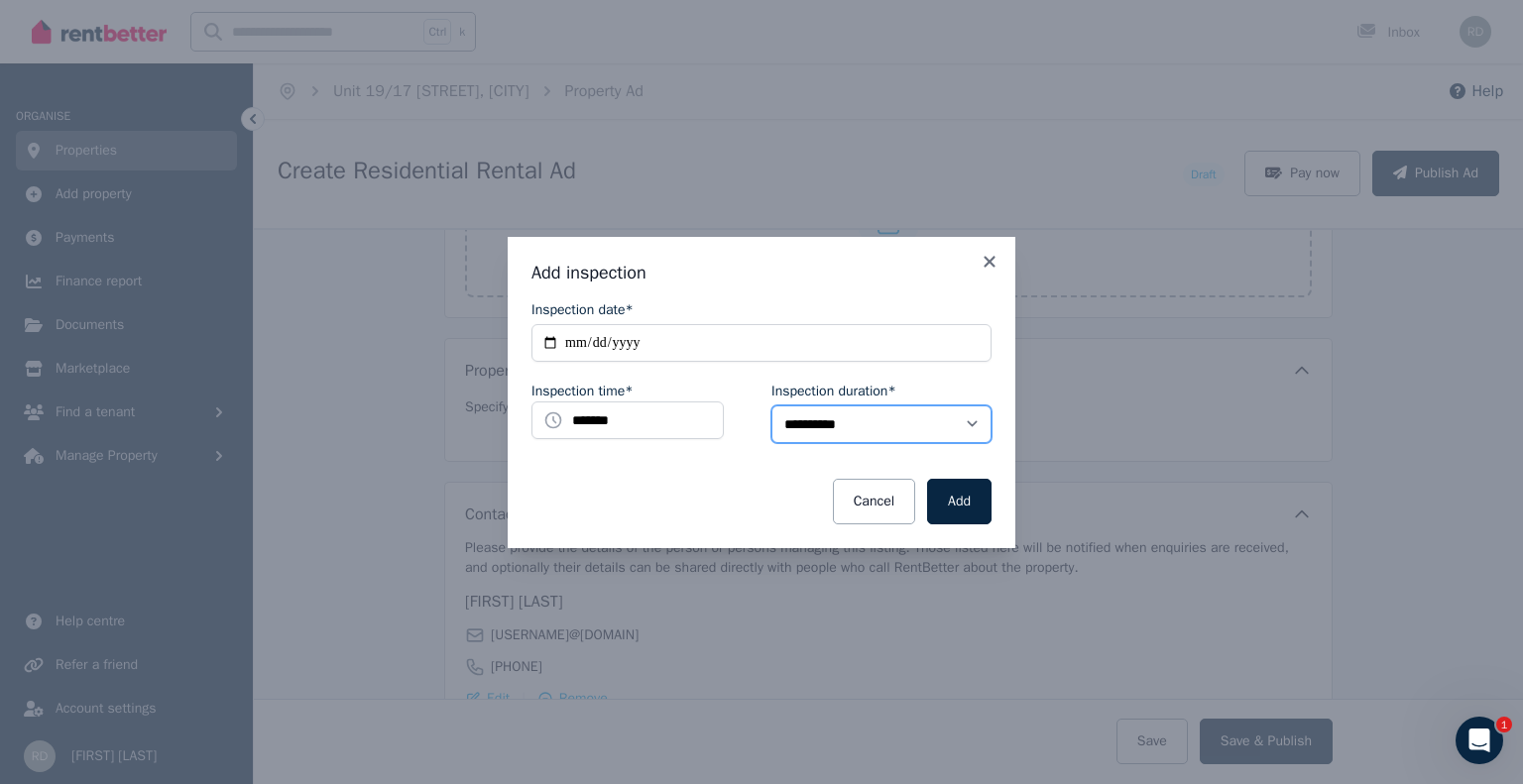 select on "**" 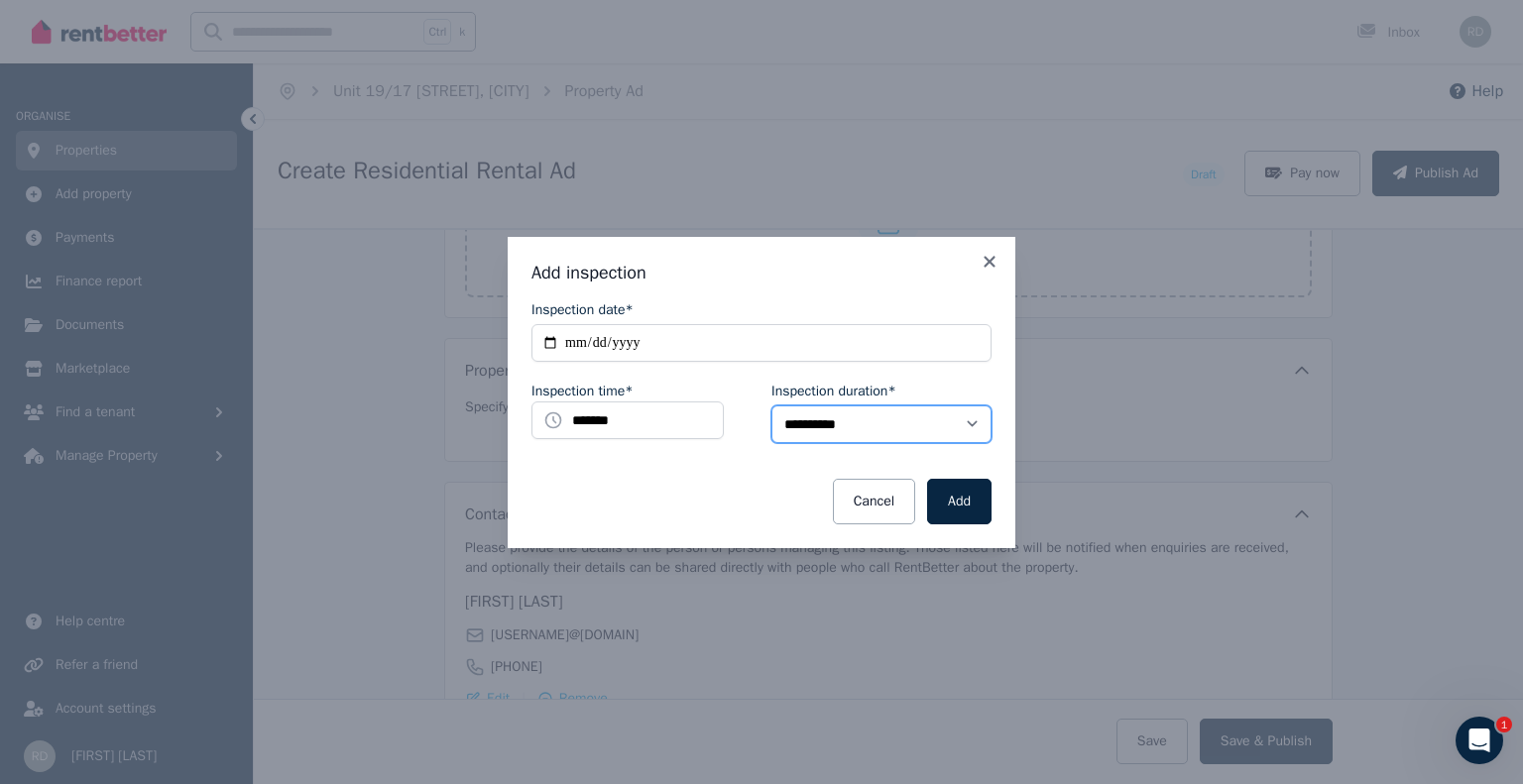 click on "**********" at bounding box center [881, 424] 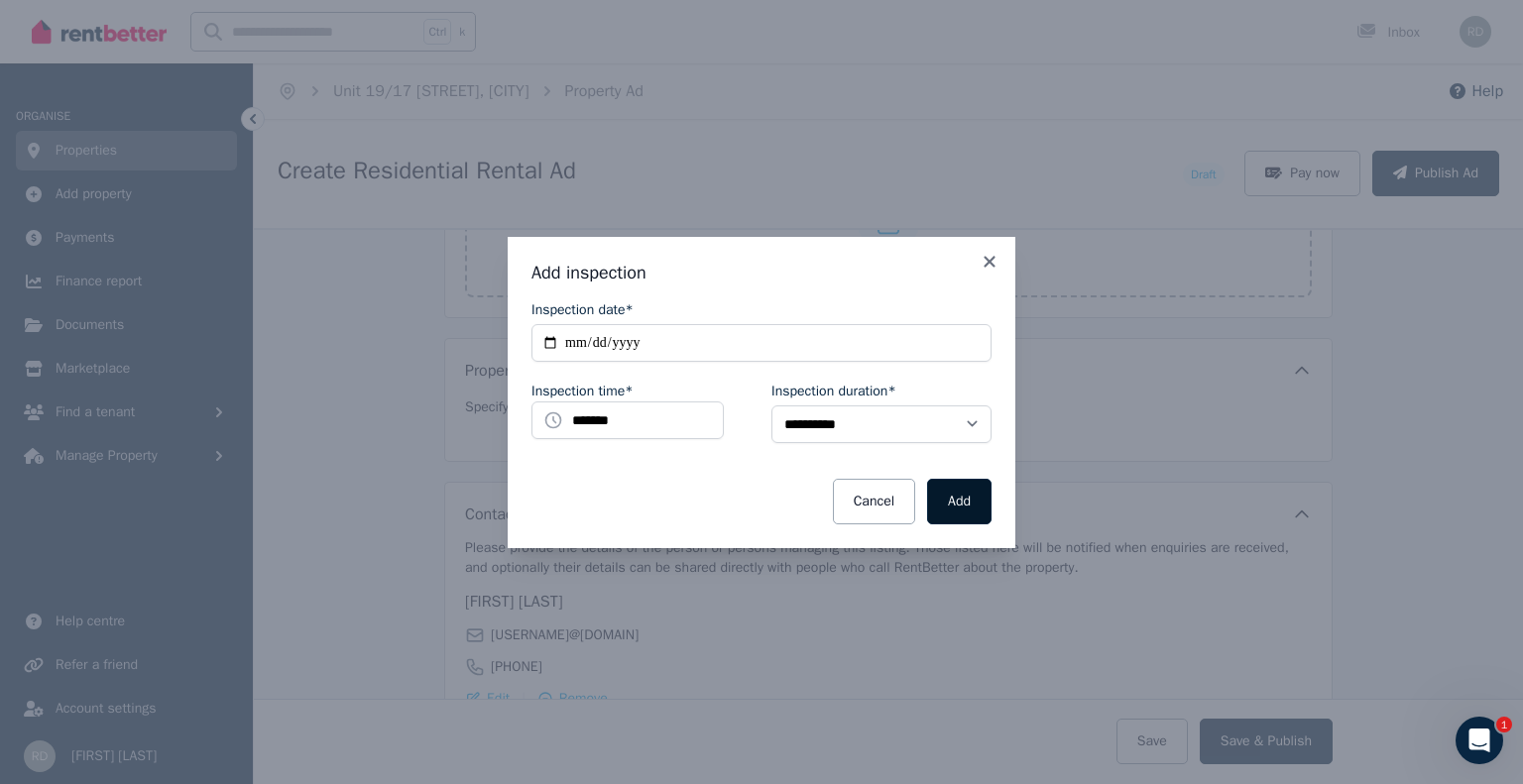 click on "Add" at bounding box center [959, 502] 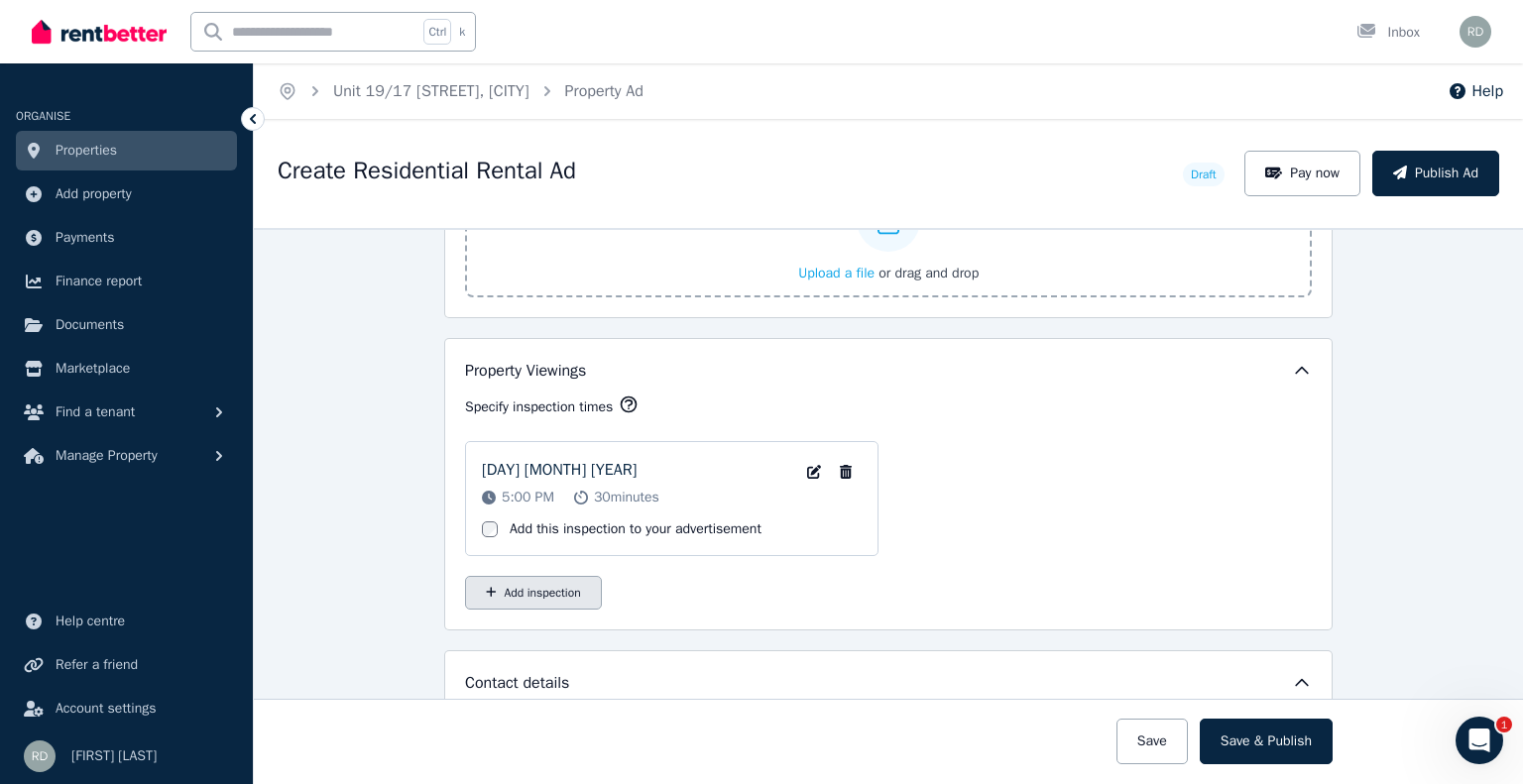 click on "Add inspection" at bounding box center [533, 593] 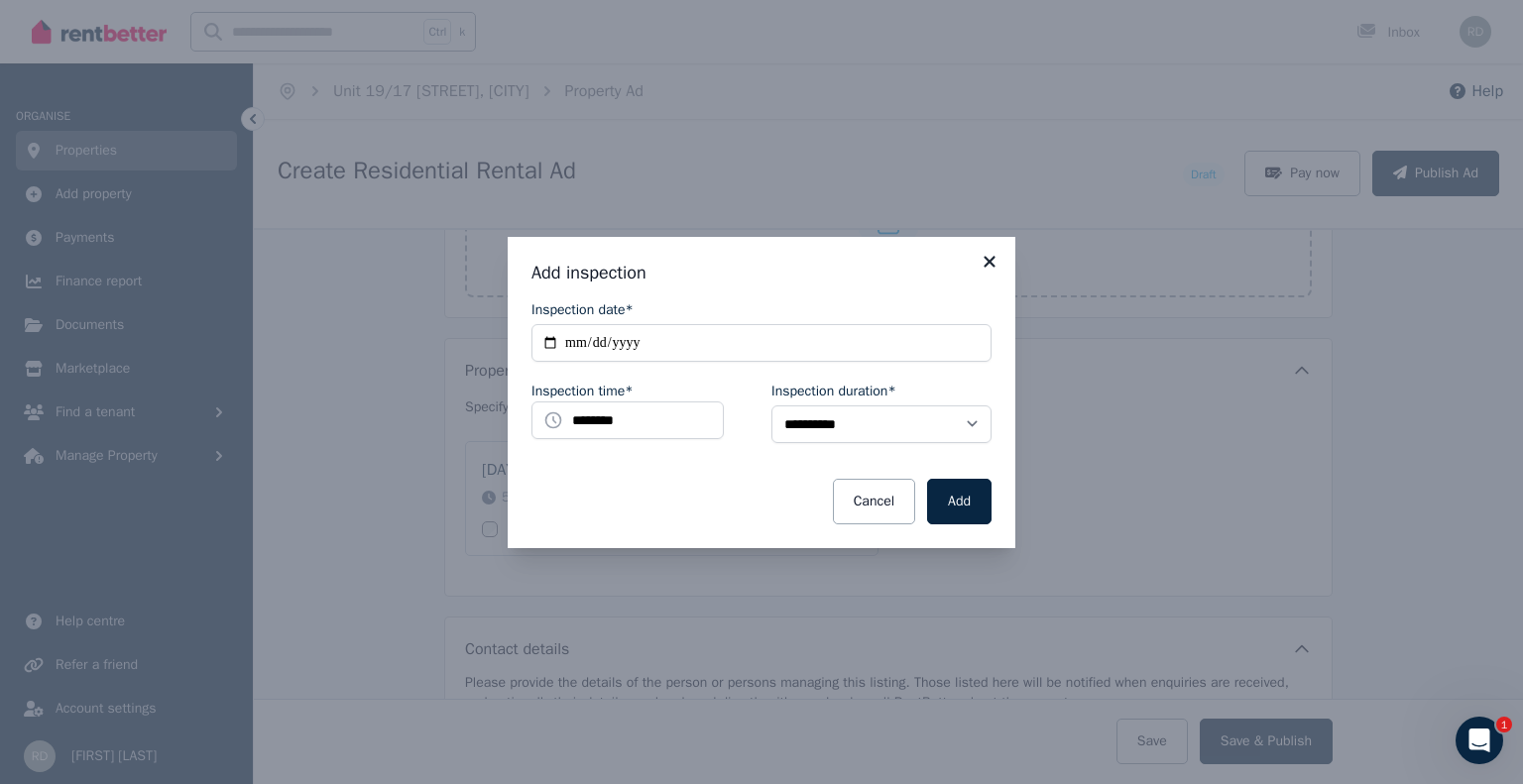 click 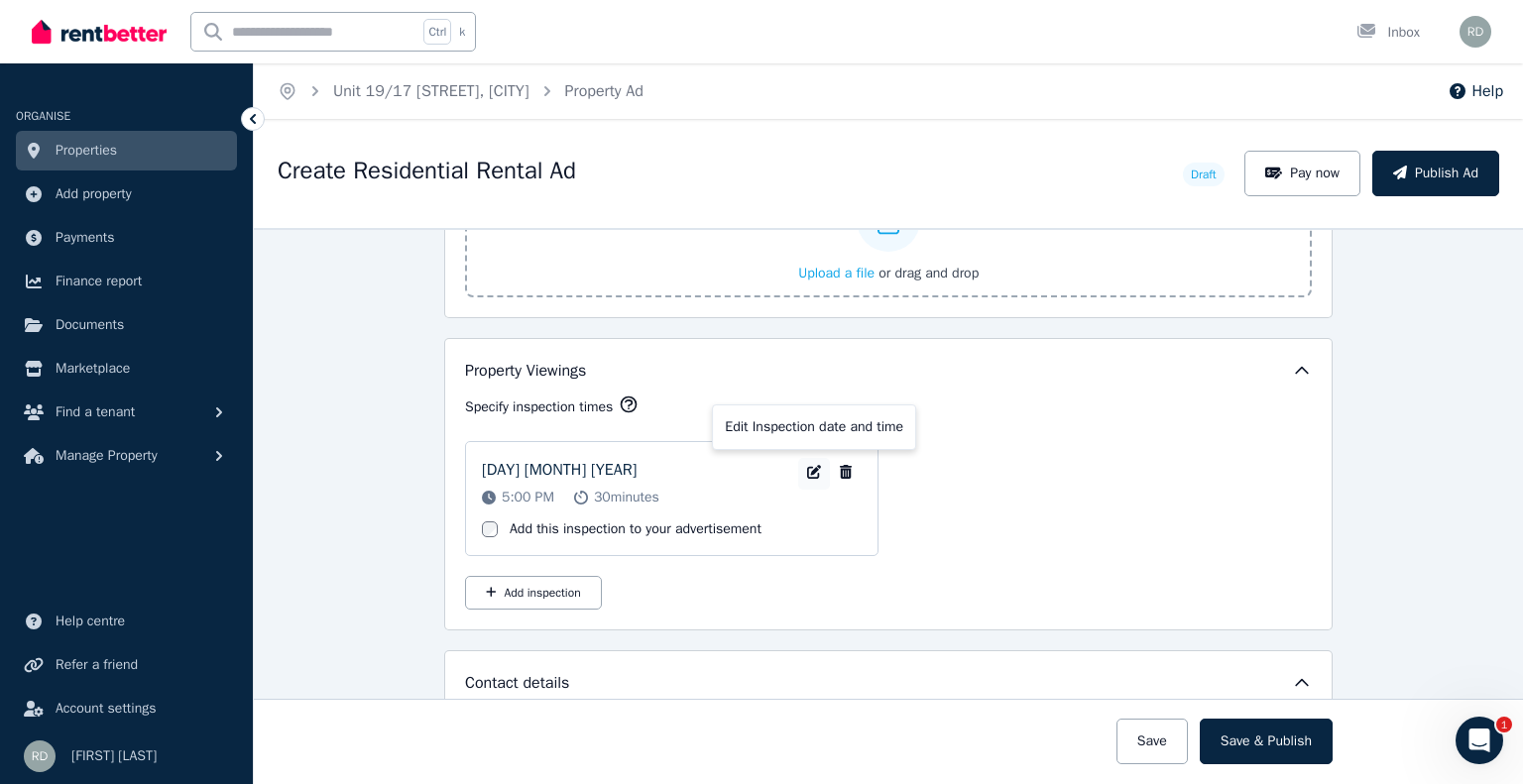 click 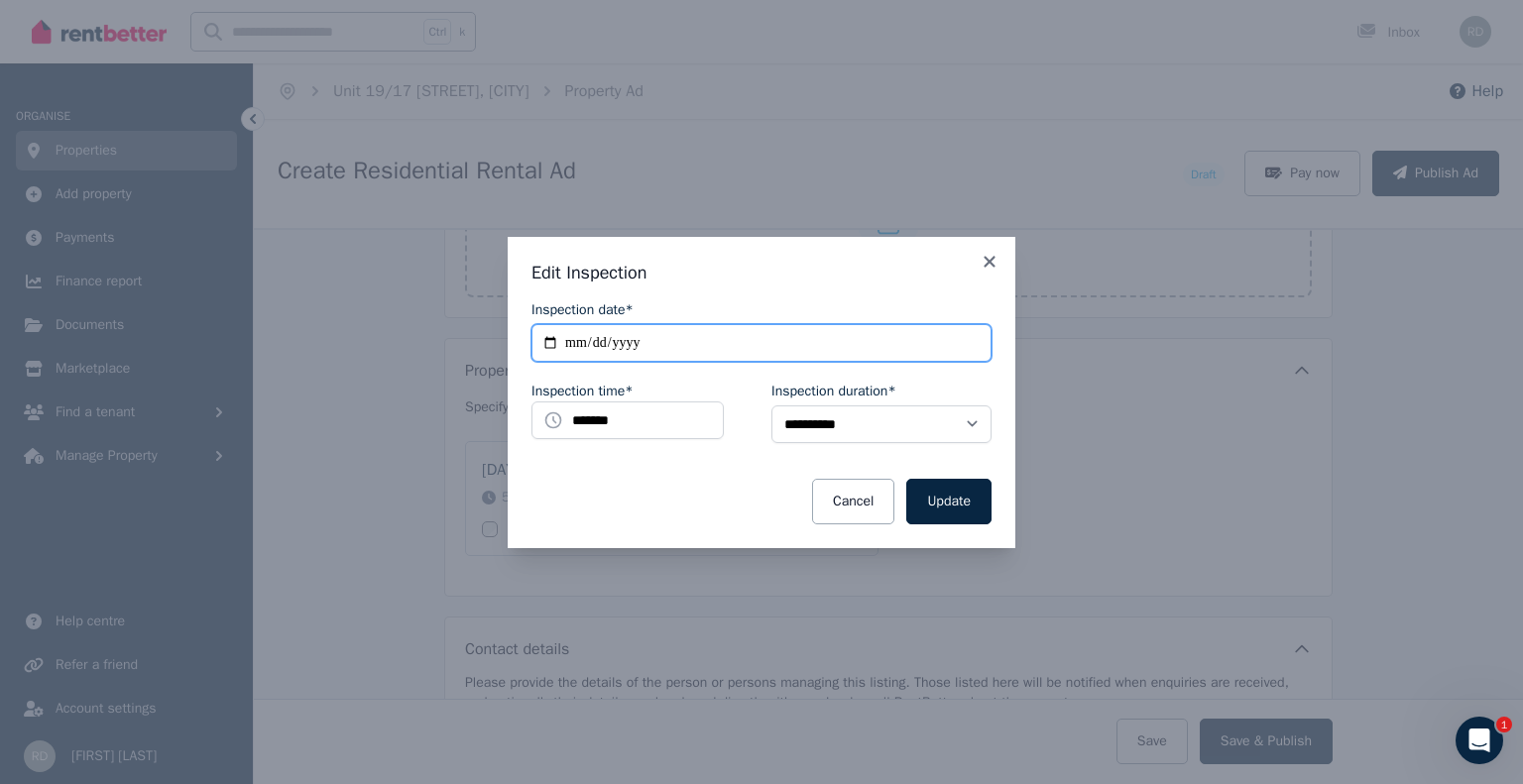 click on "**********" at bounding box center [762, 343] 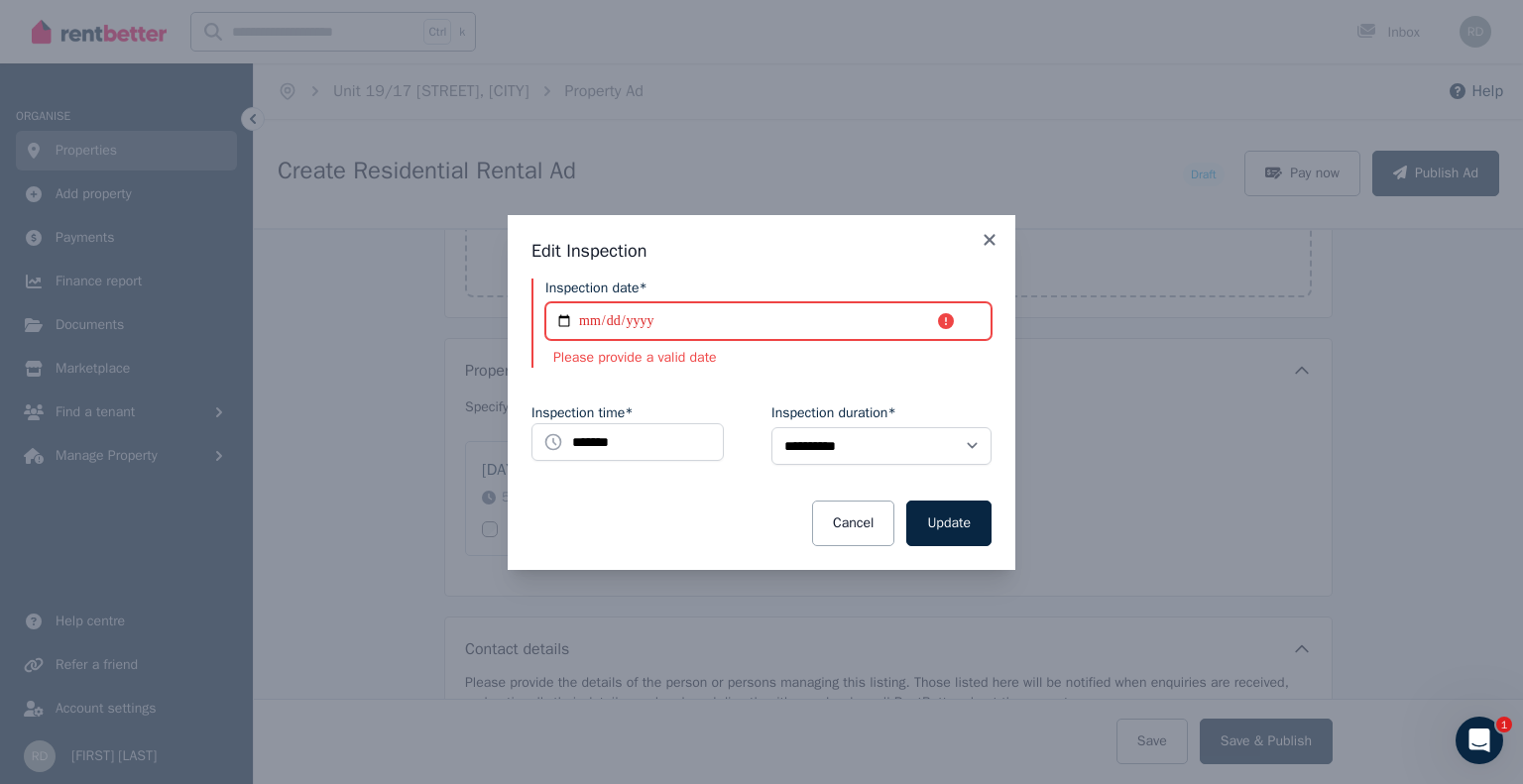 type on "**********" 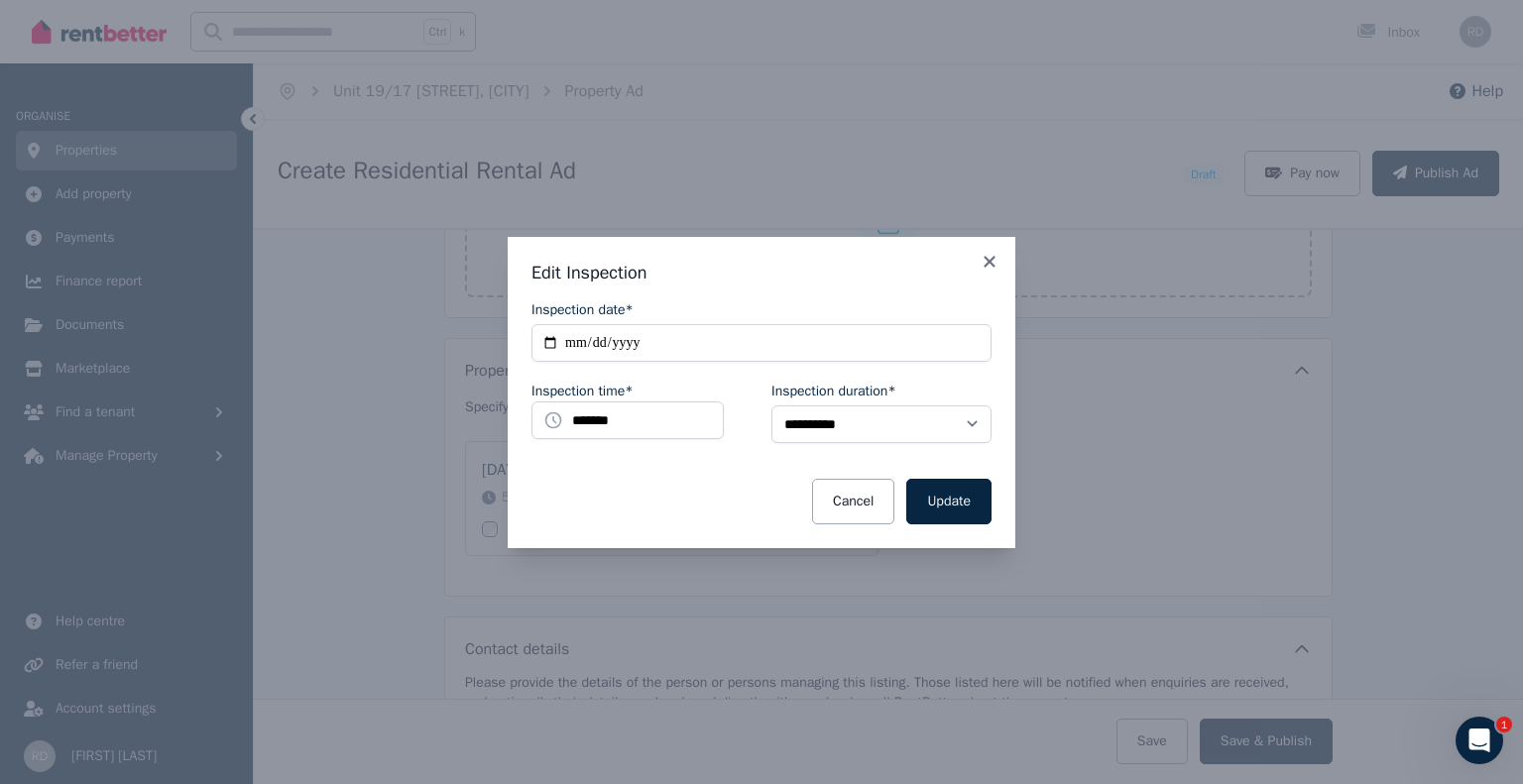 click on "Update" at bounding box center [949, 502] 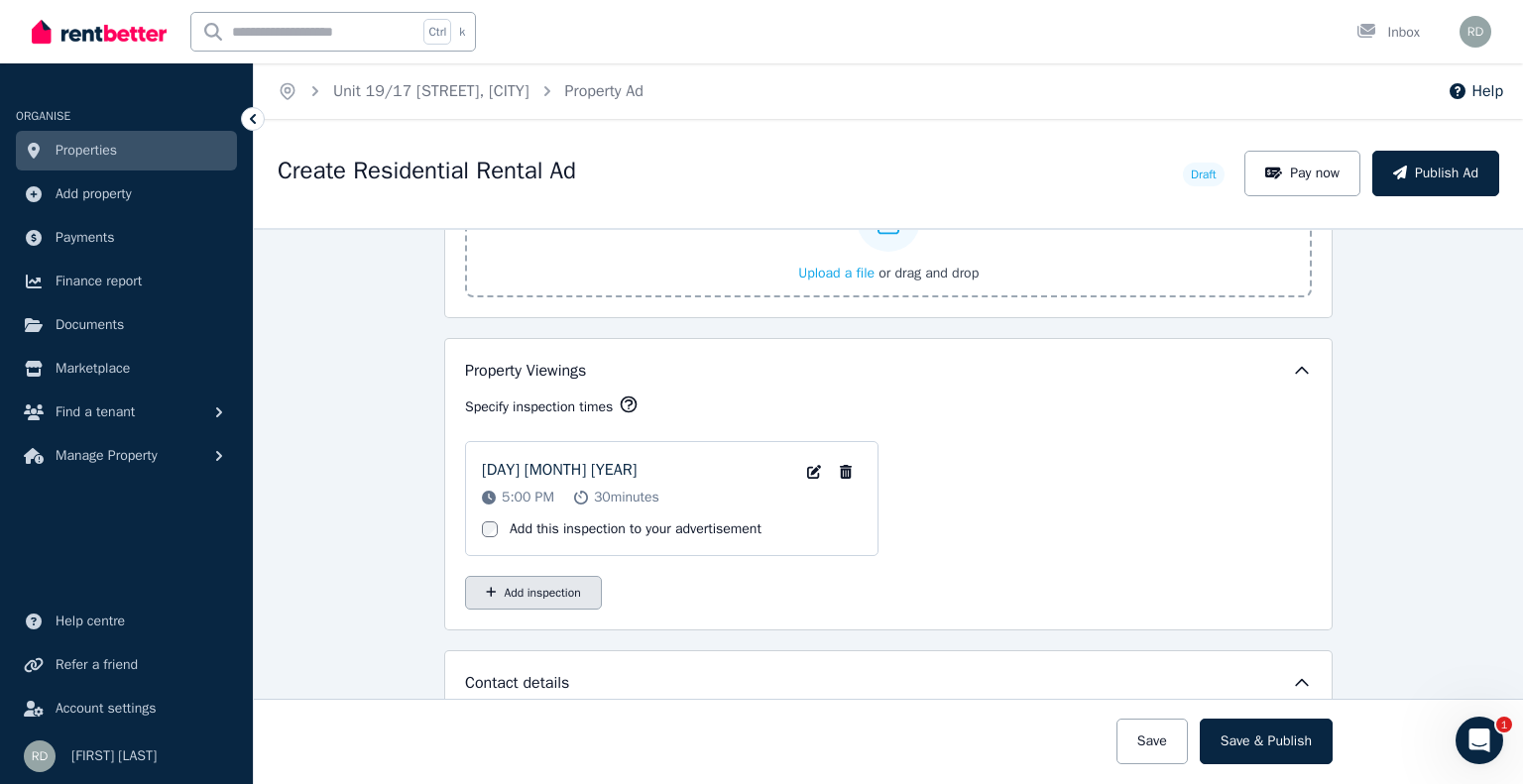 click on "Add inspection" at bounding box center [533, 593] 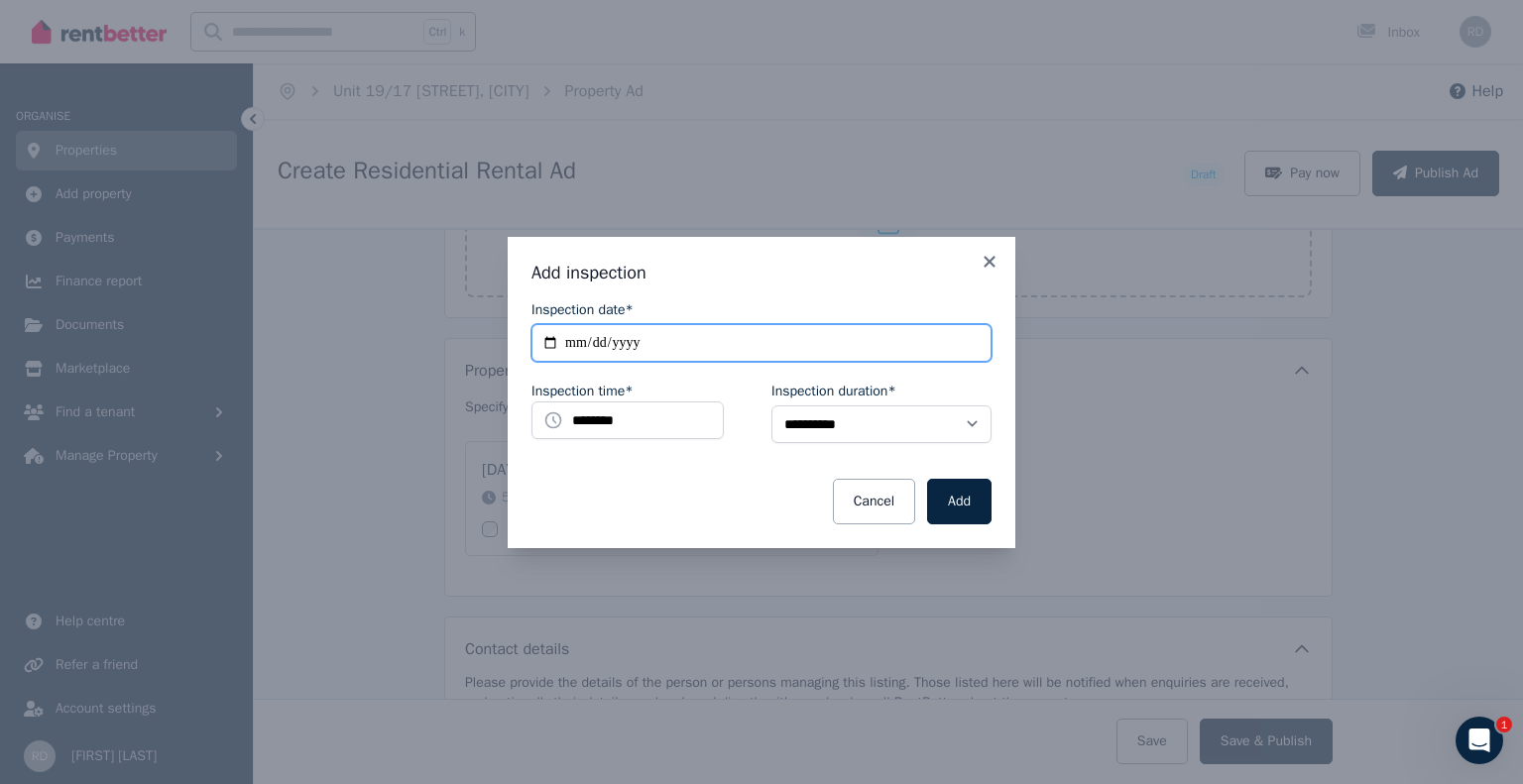 click on "**********" at bounding box center [762, 343] 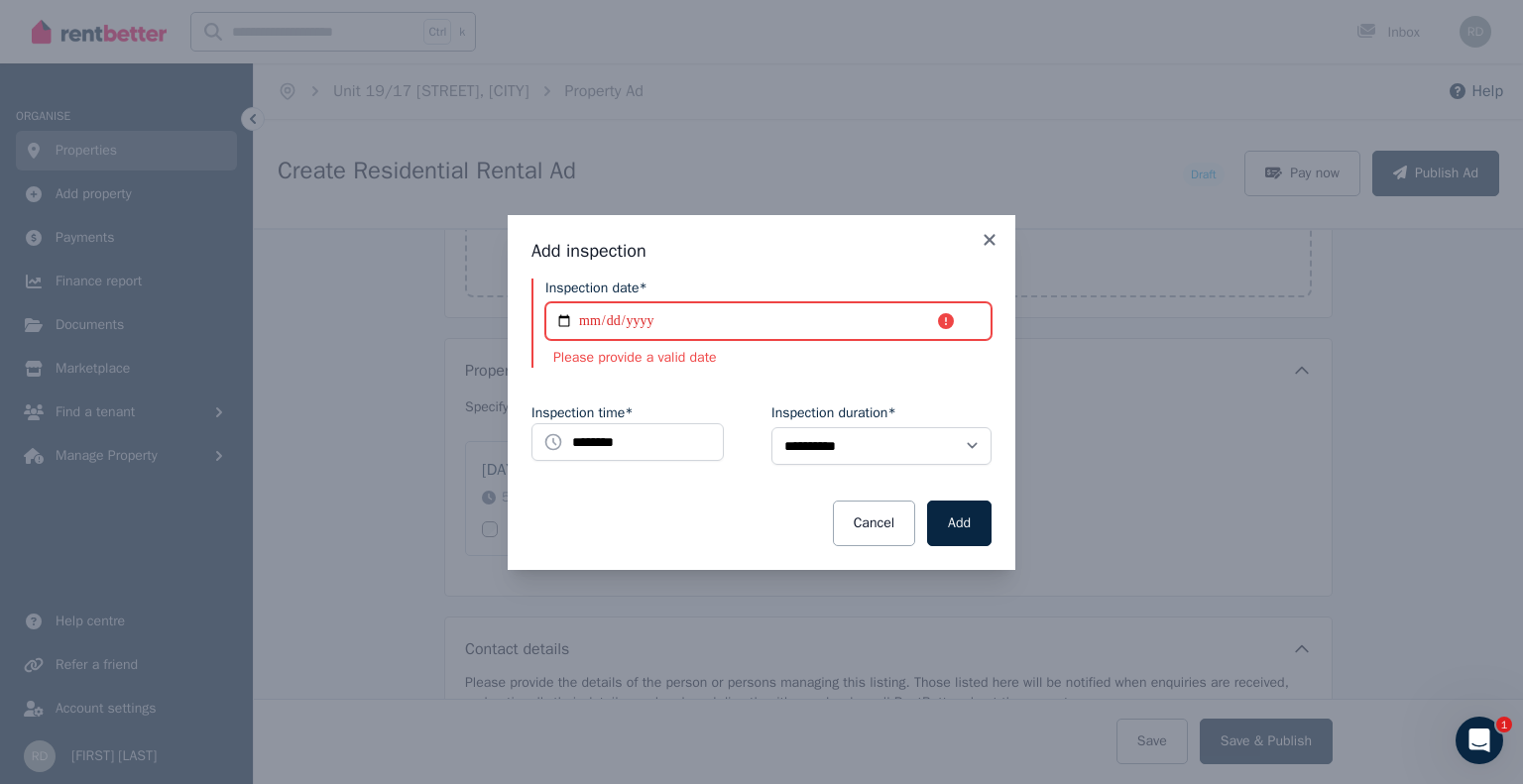 type on "**********" 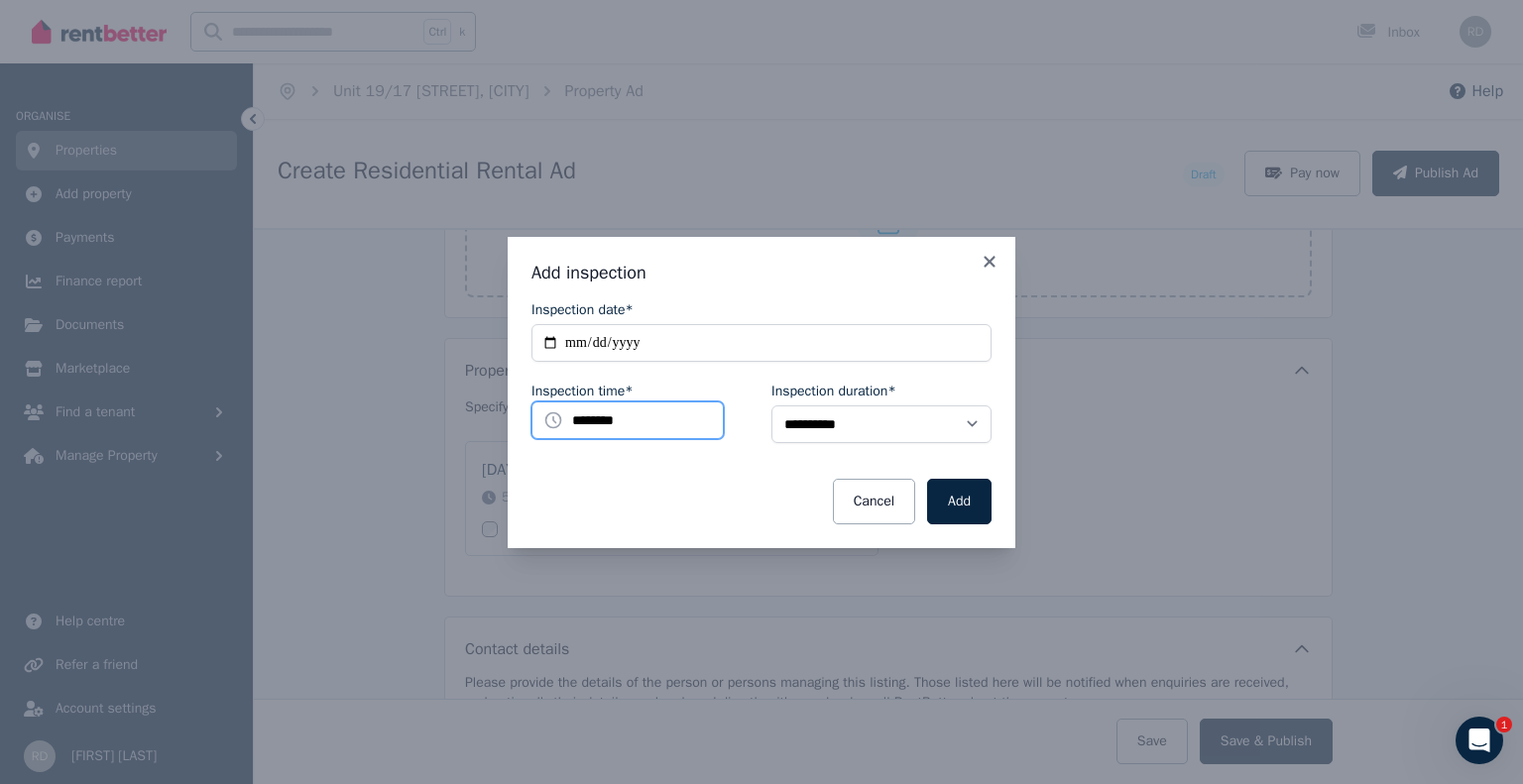 click on "********" at bounding box center (628, 420) 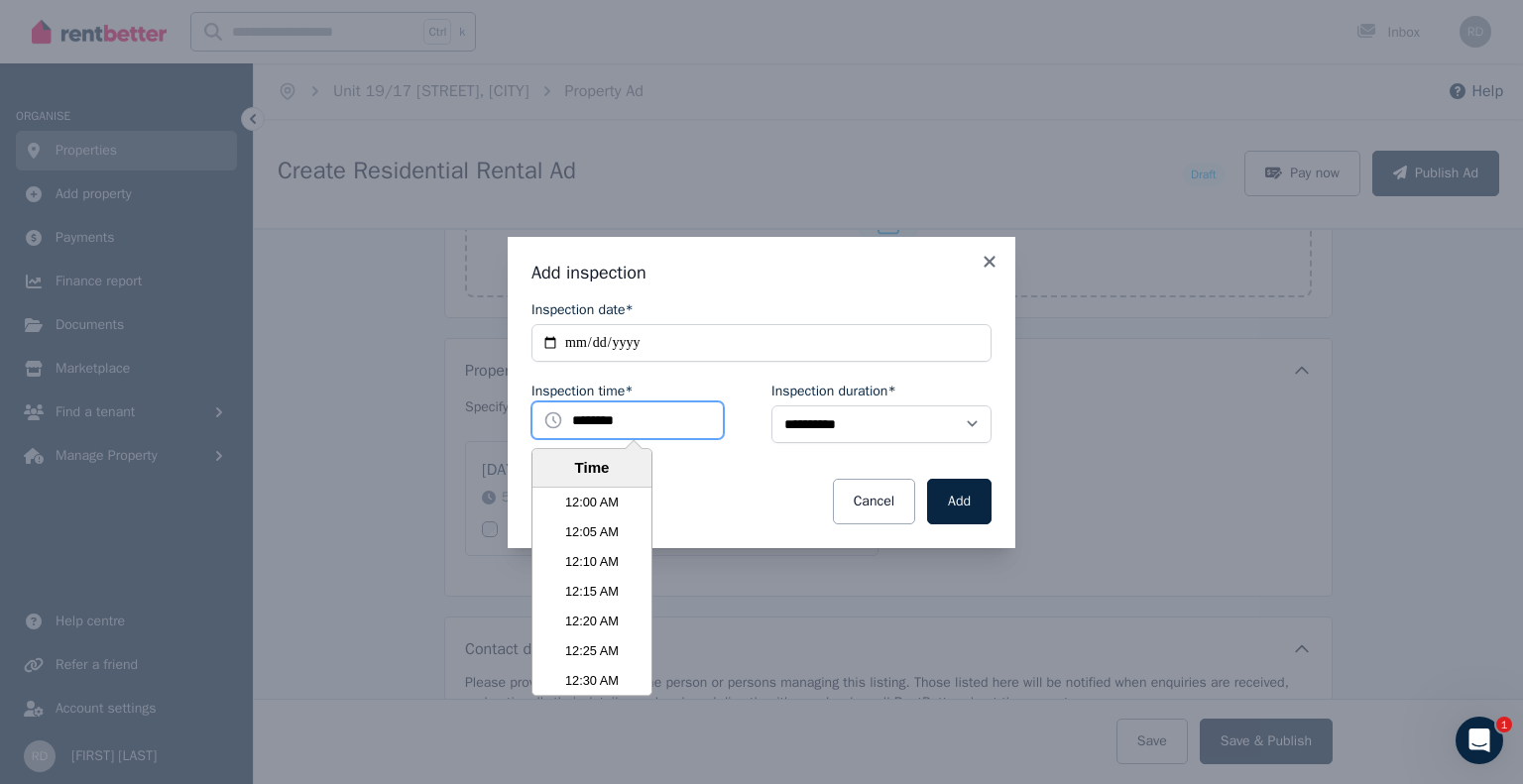 scroll, scrollTop: 3657, scrollLeft: 0, axis: vertical 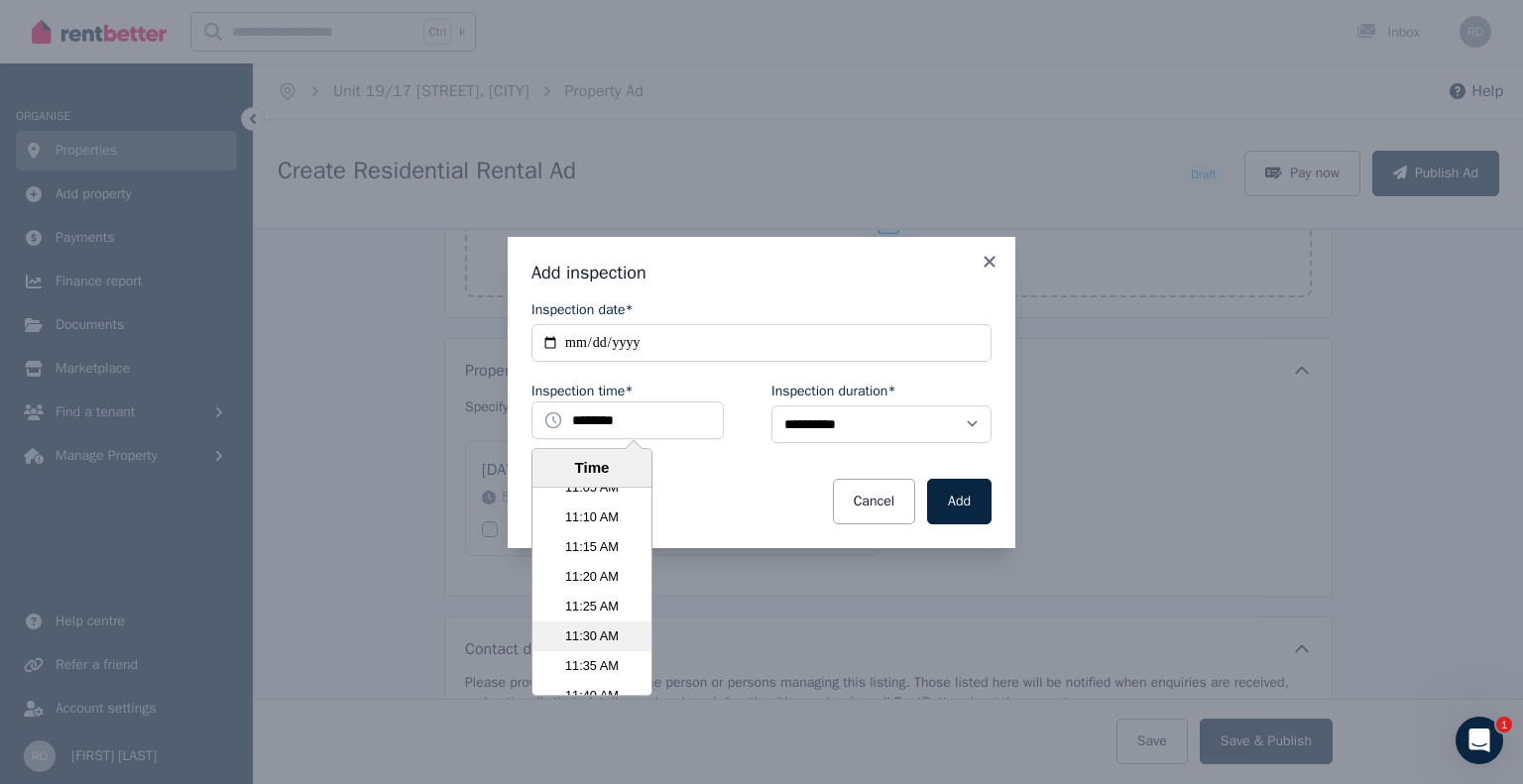 click on "11:30 AM" at bounding box center (592, 636) 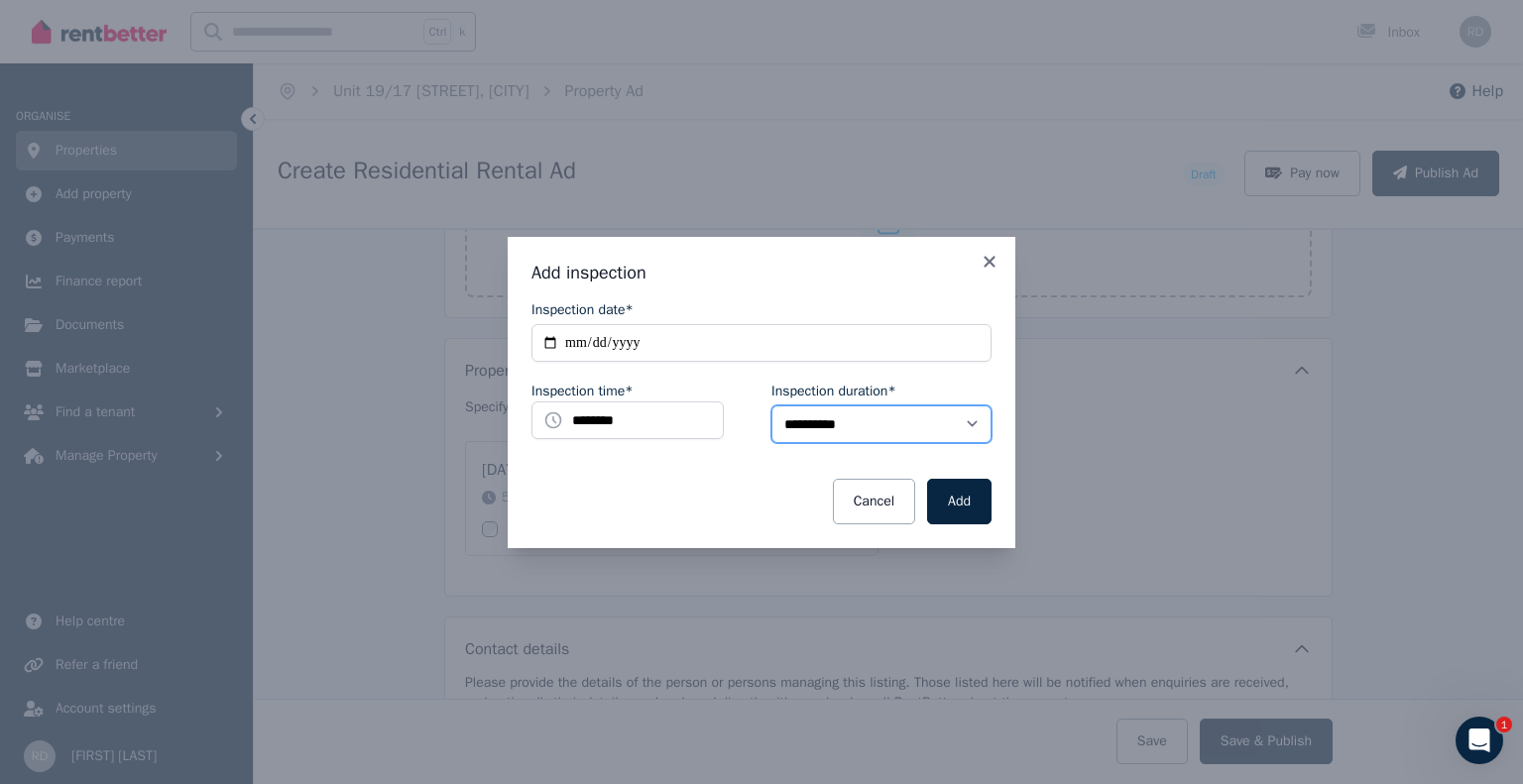 click on "**********" at bounding box center (881, 424) 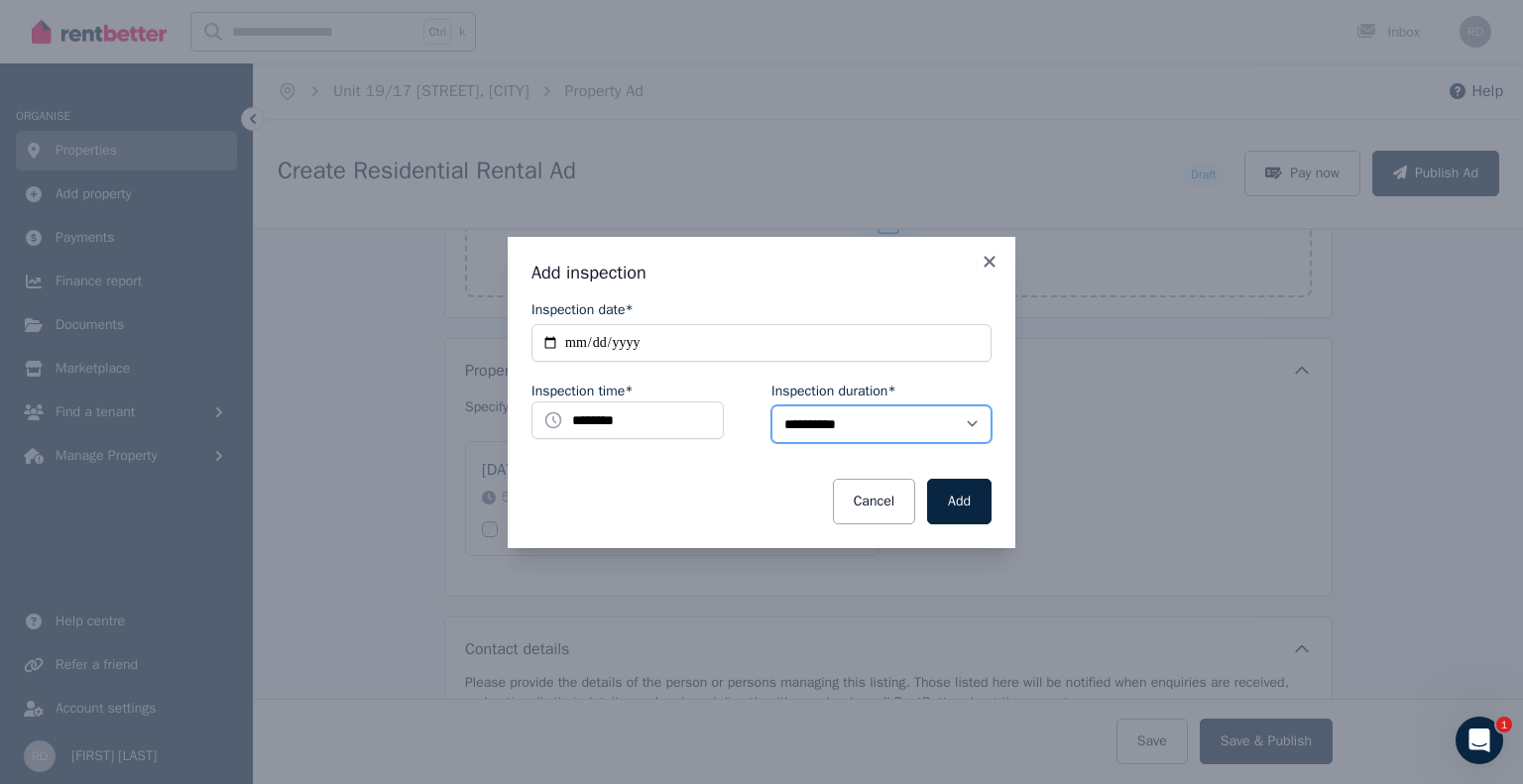 select on "**" 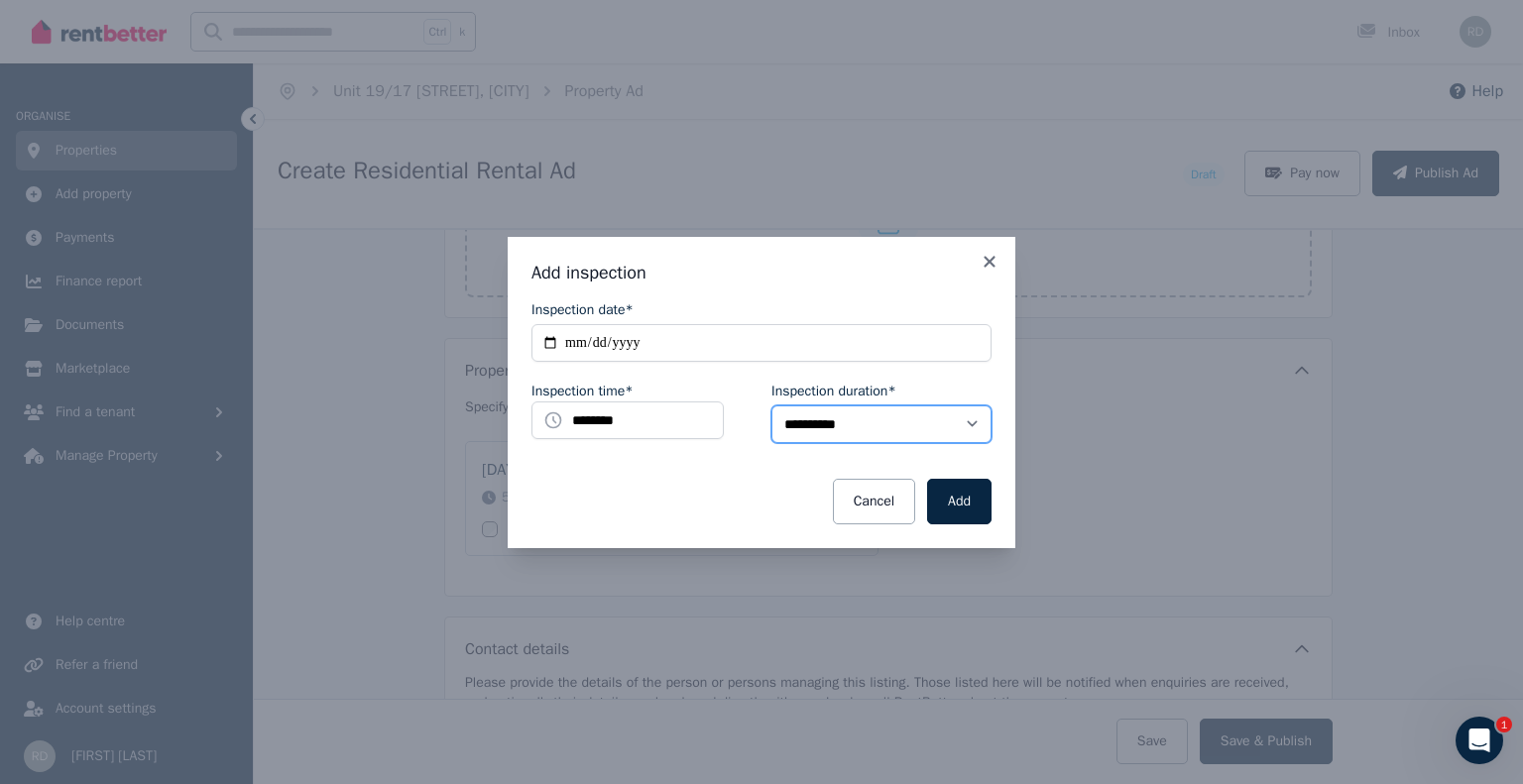 click on "**********" at bounding box center (881, 424) 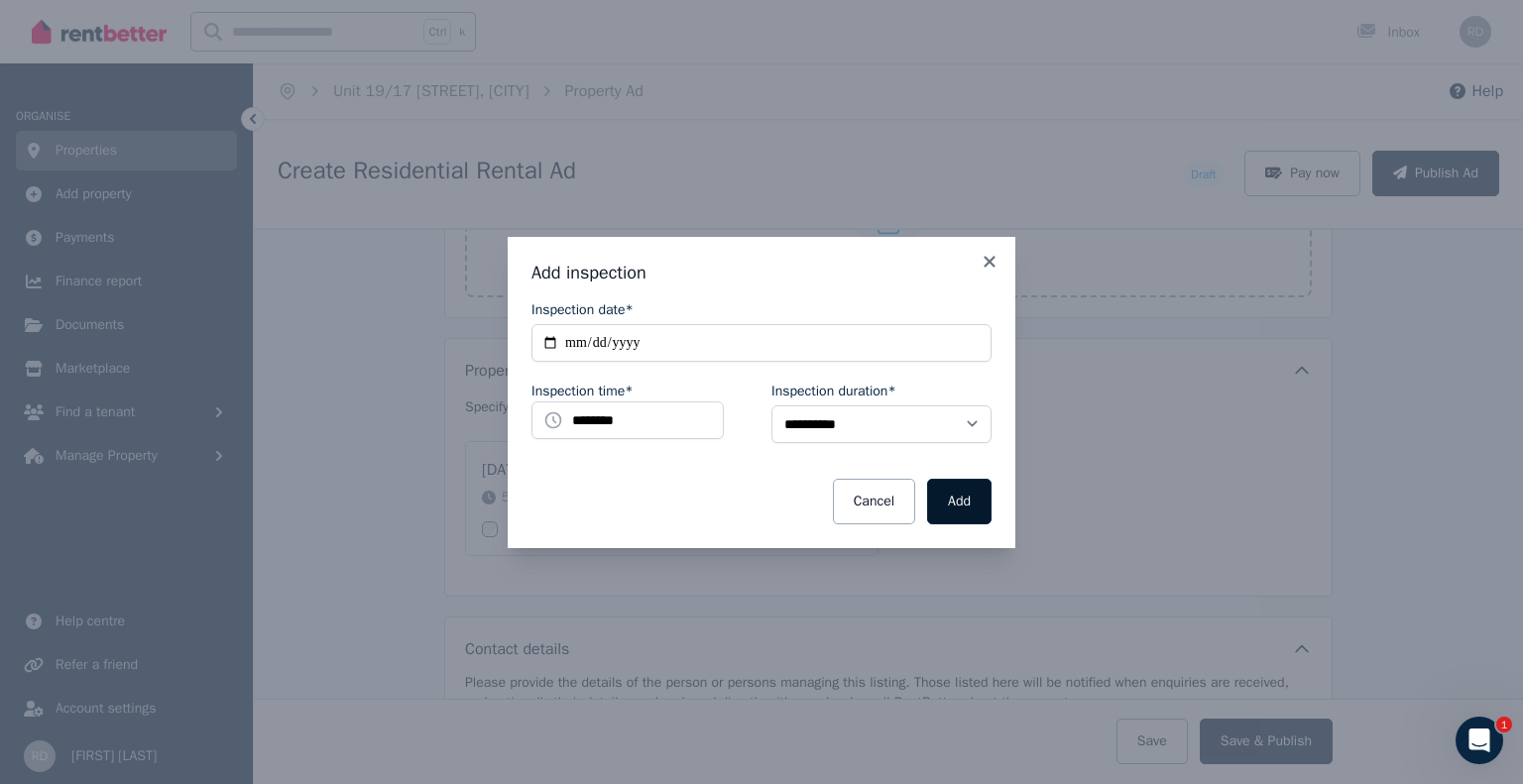 click on "Add" at bounding box center [959, 502] 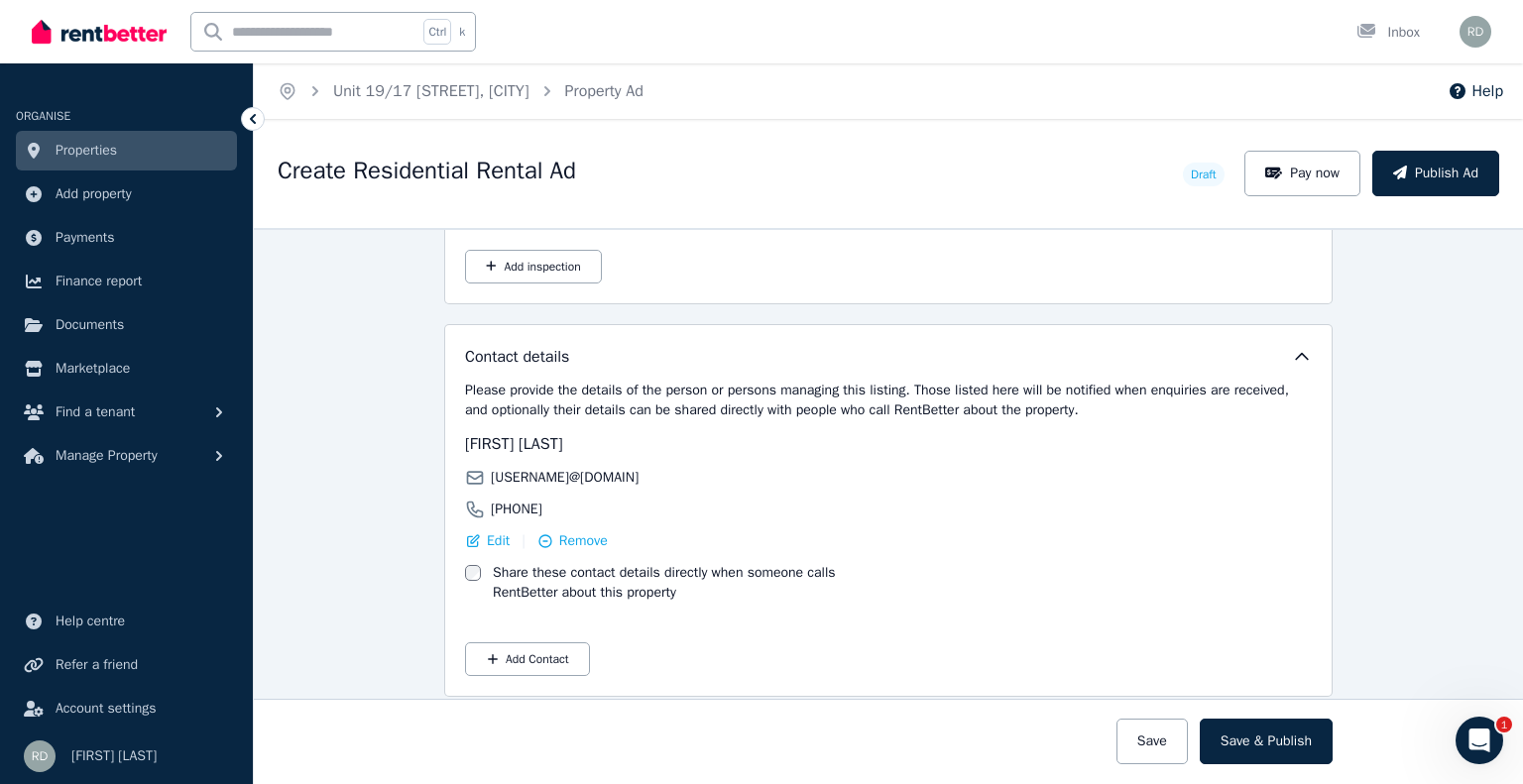 scroll, scrollTop: 3303, scrollLeft: 0, axis: vertical 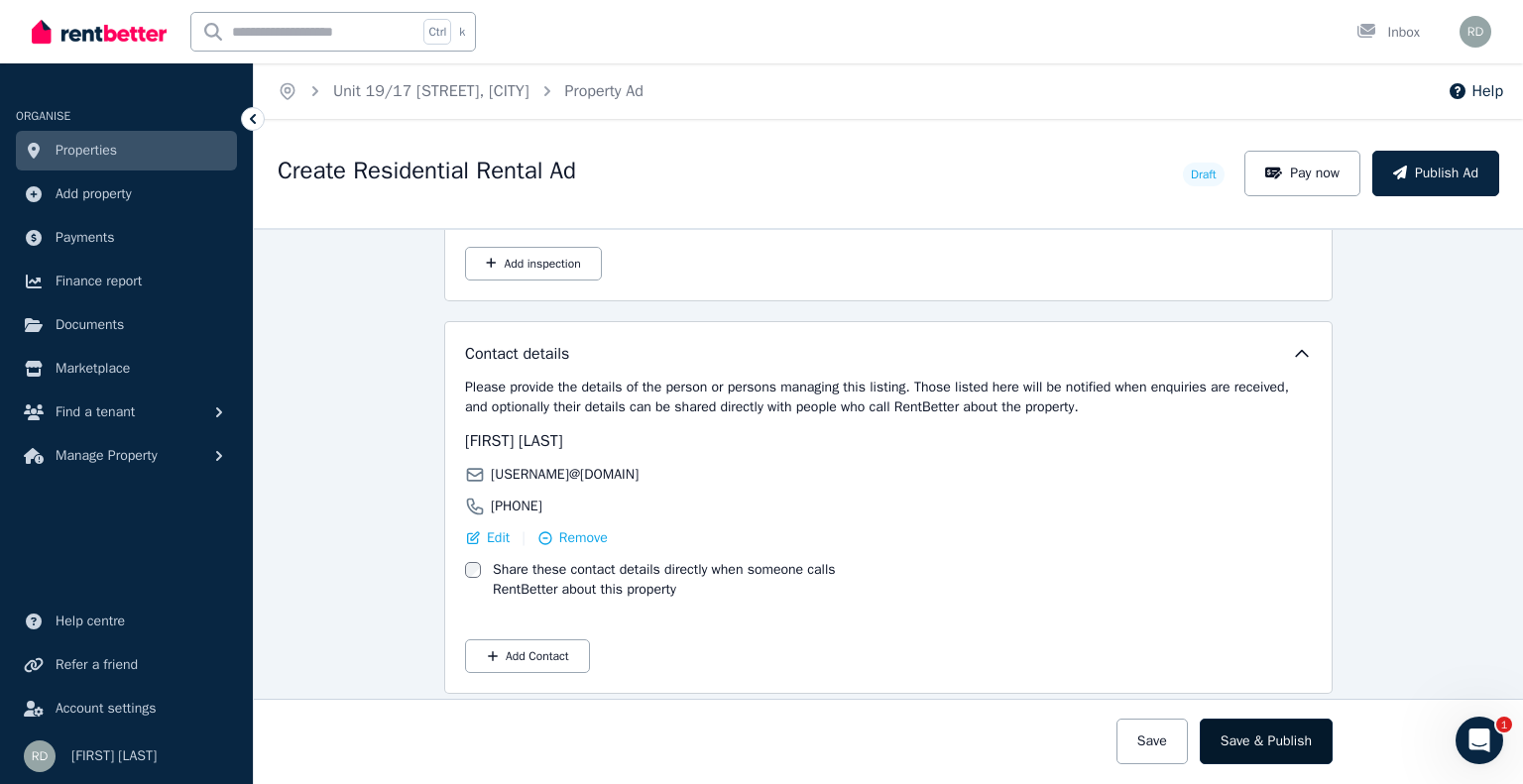 click on "Save & Publish" at bounding box center [1266, 741] 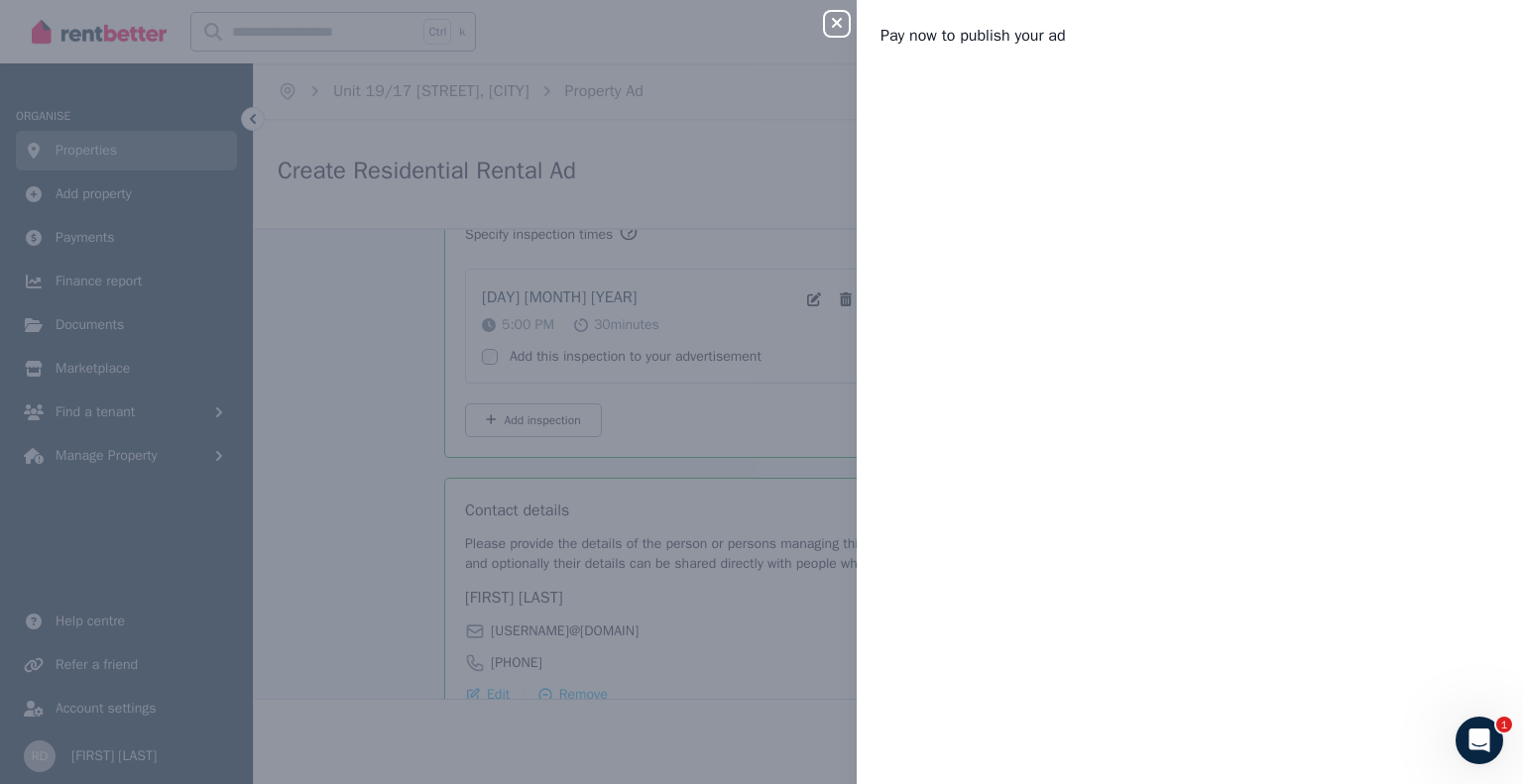 scroll, scrollTop: 3457, scrollLeft: 0, axis: vertical 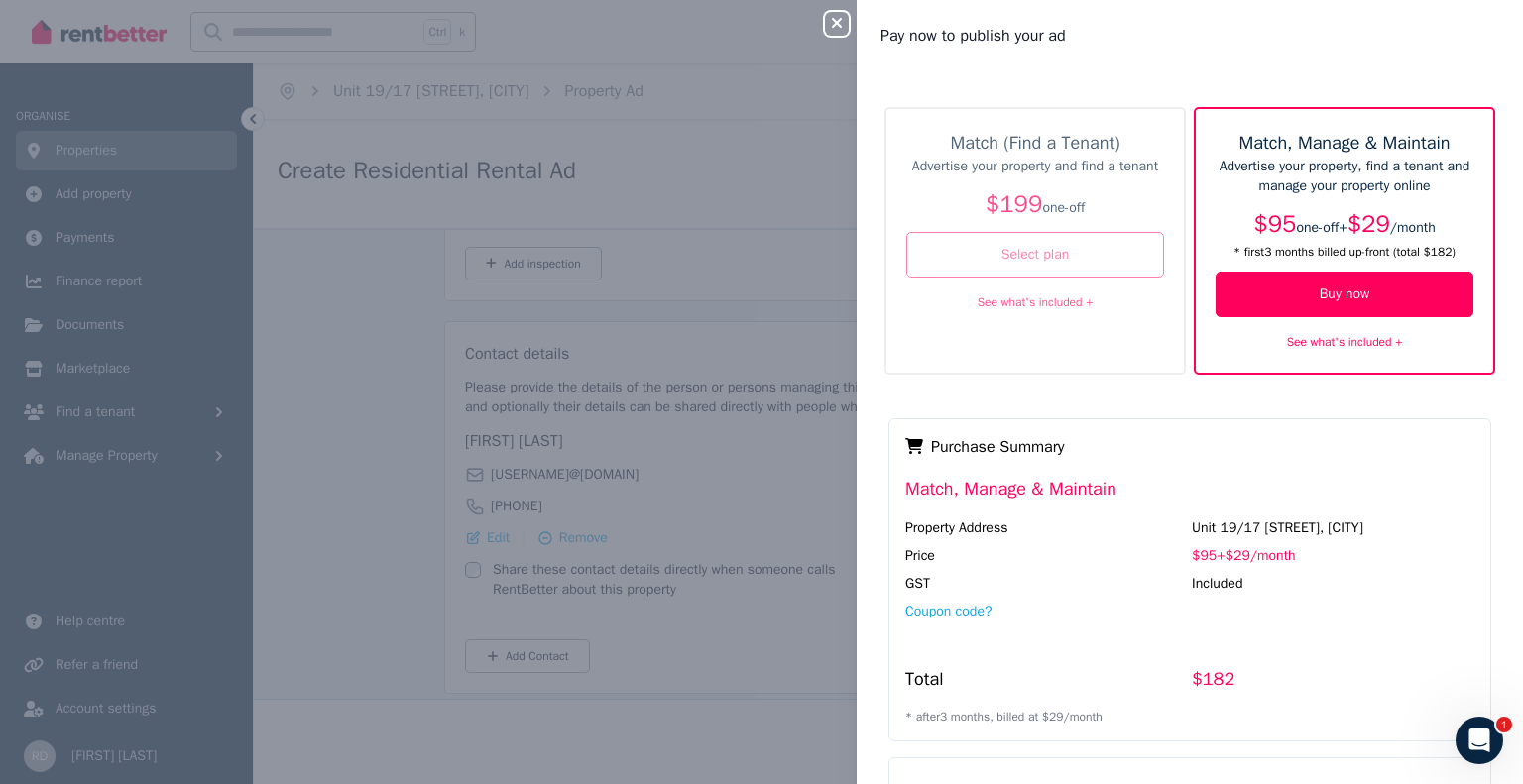 click on "Select plan" at bounding box center [1035, 255] 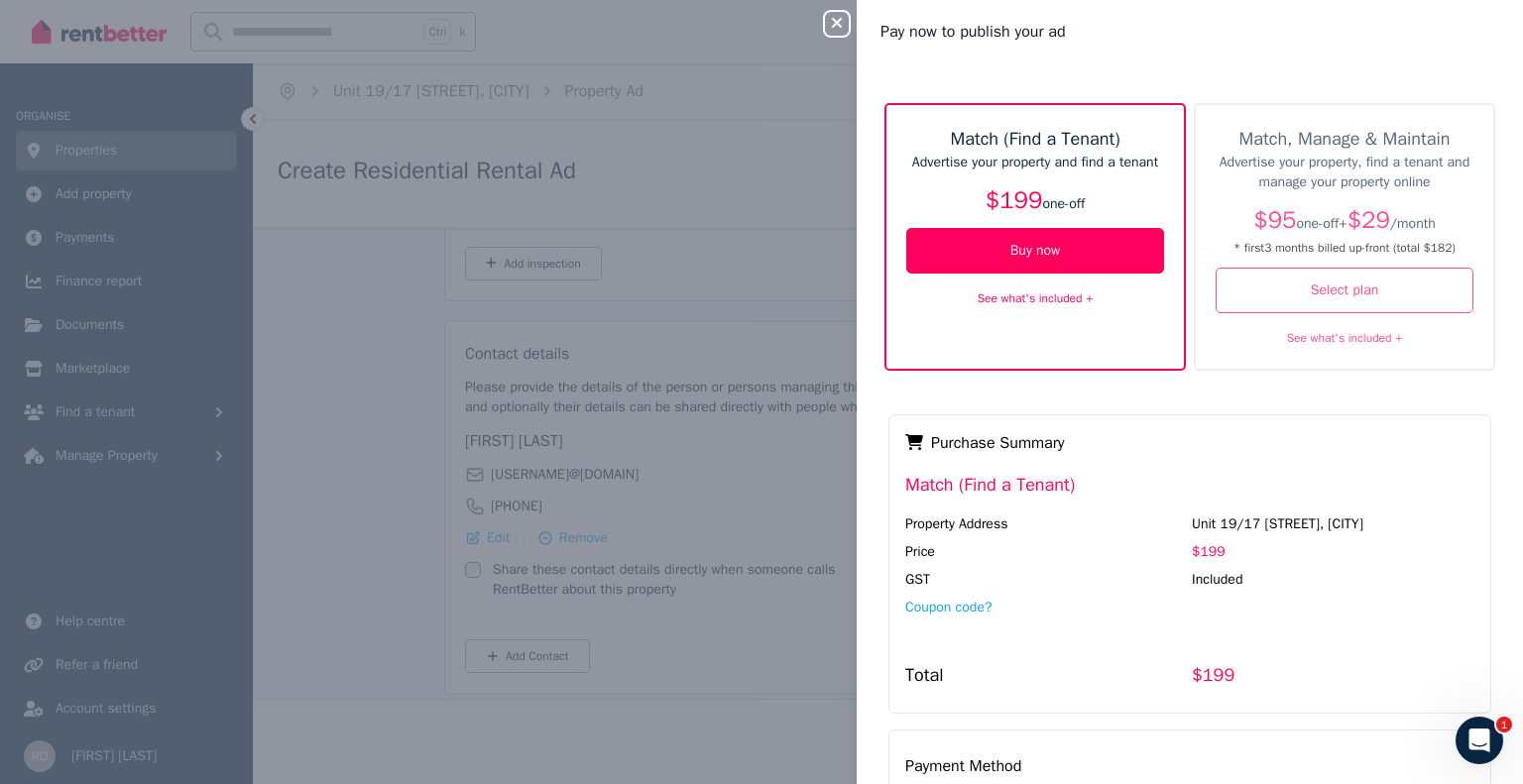 scroll, scrollTop: 0, scrollLeft: 0, axis: both 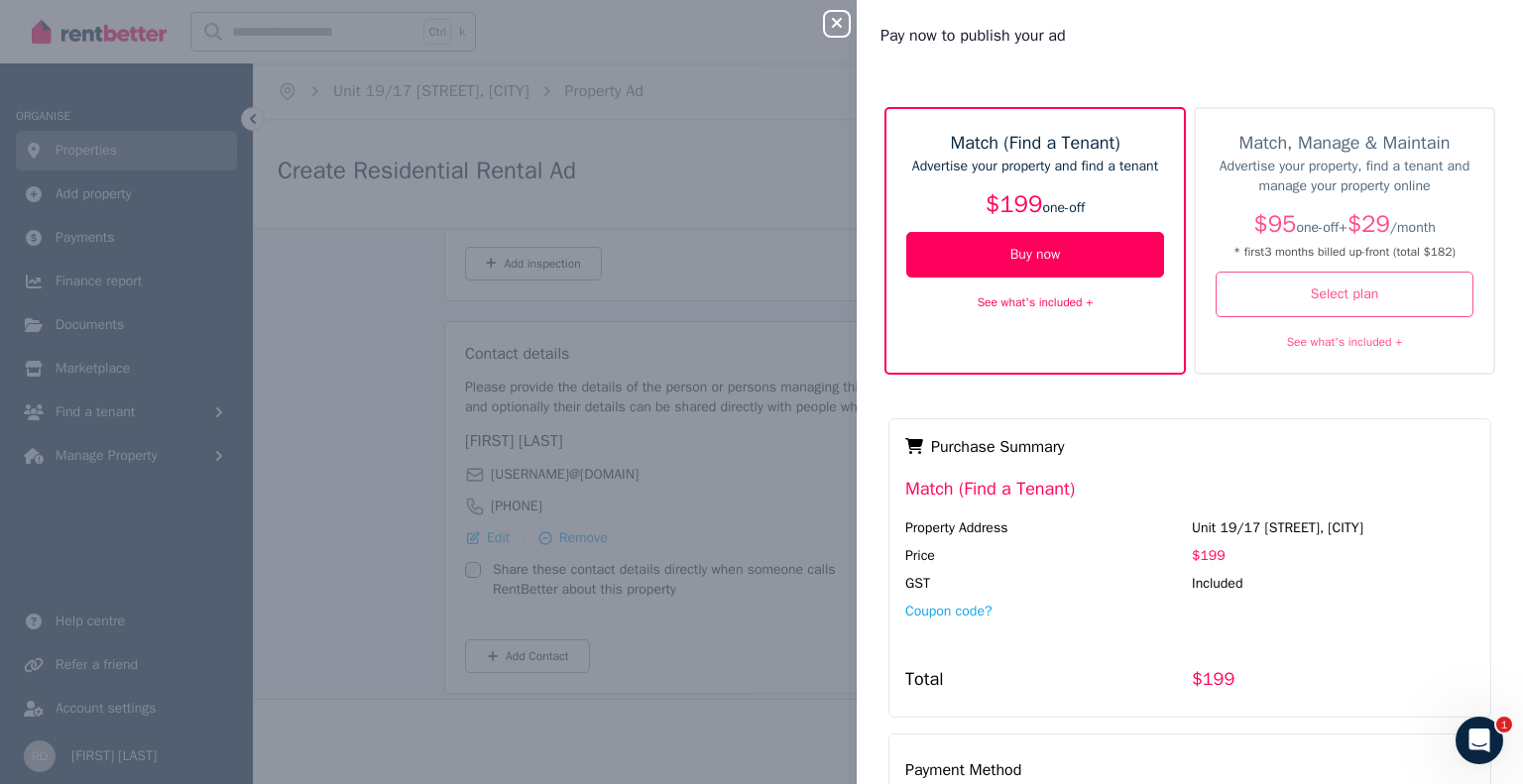 click on "Pay now to publish your ad Match (Find a Tenant) Advertise your property and find a tenant $199  one-off Buy now See what's included + Match, Manage & Maintain Advertise your property, find a tenant and manage your property online $95  one-off  +  $29  /  month * first  3   month s billed up-front (total   $182 ) Select plan See what's included + Payment Method Complete purchase Purchase Summary Match (Find a Tenant) Property Address Unit 19/17 [STREET], [CITY] Price $199 GST Included Coupon code? Total $199" at bounding box center [1190, 392] 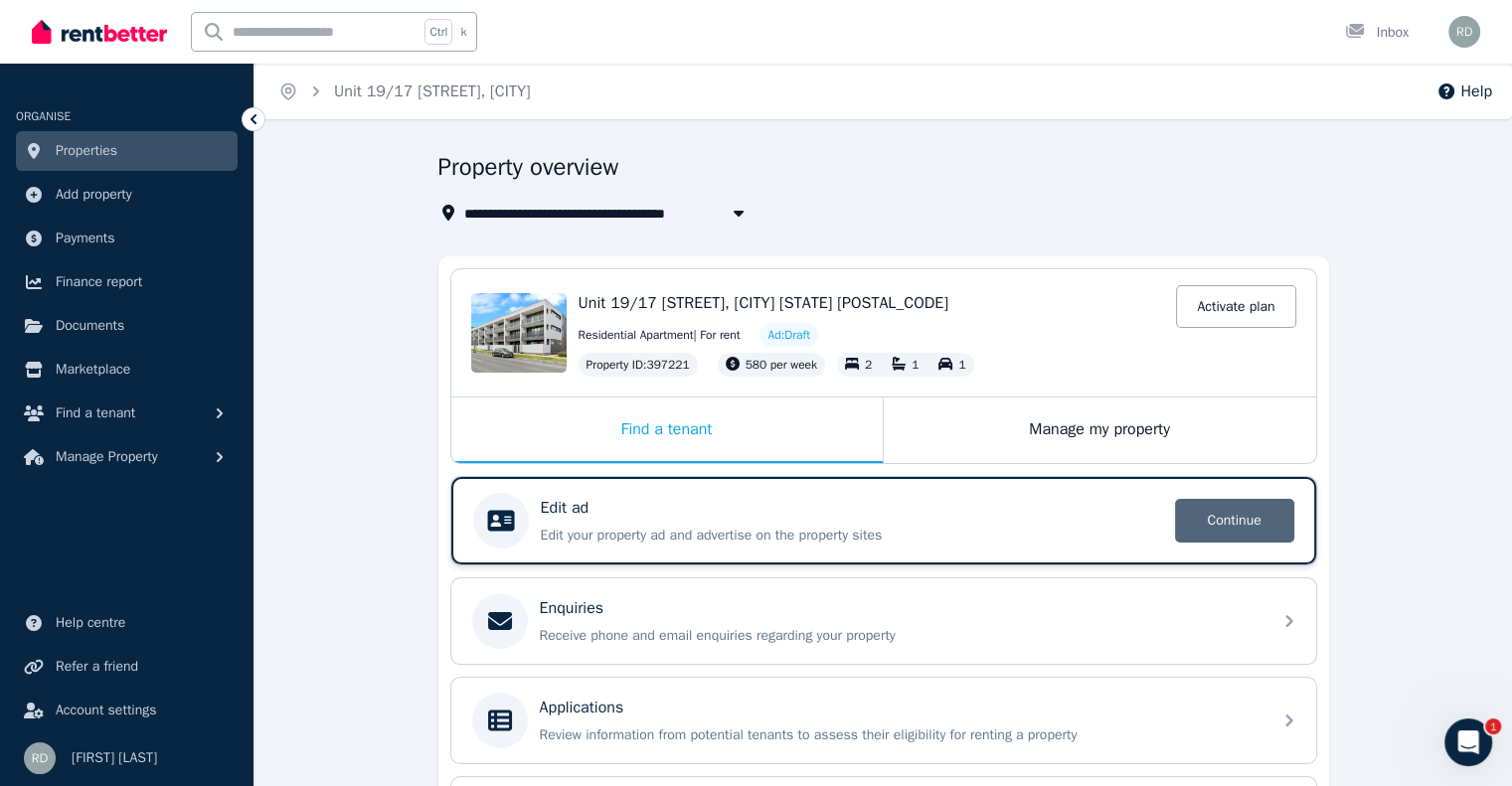 click on "Continue" at bounding box center (1235, 521) 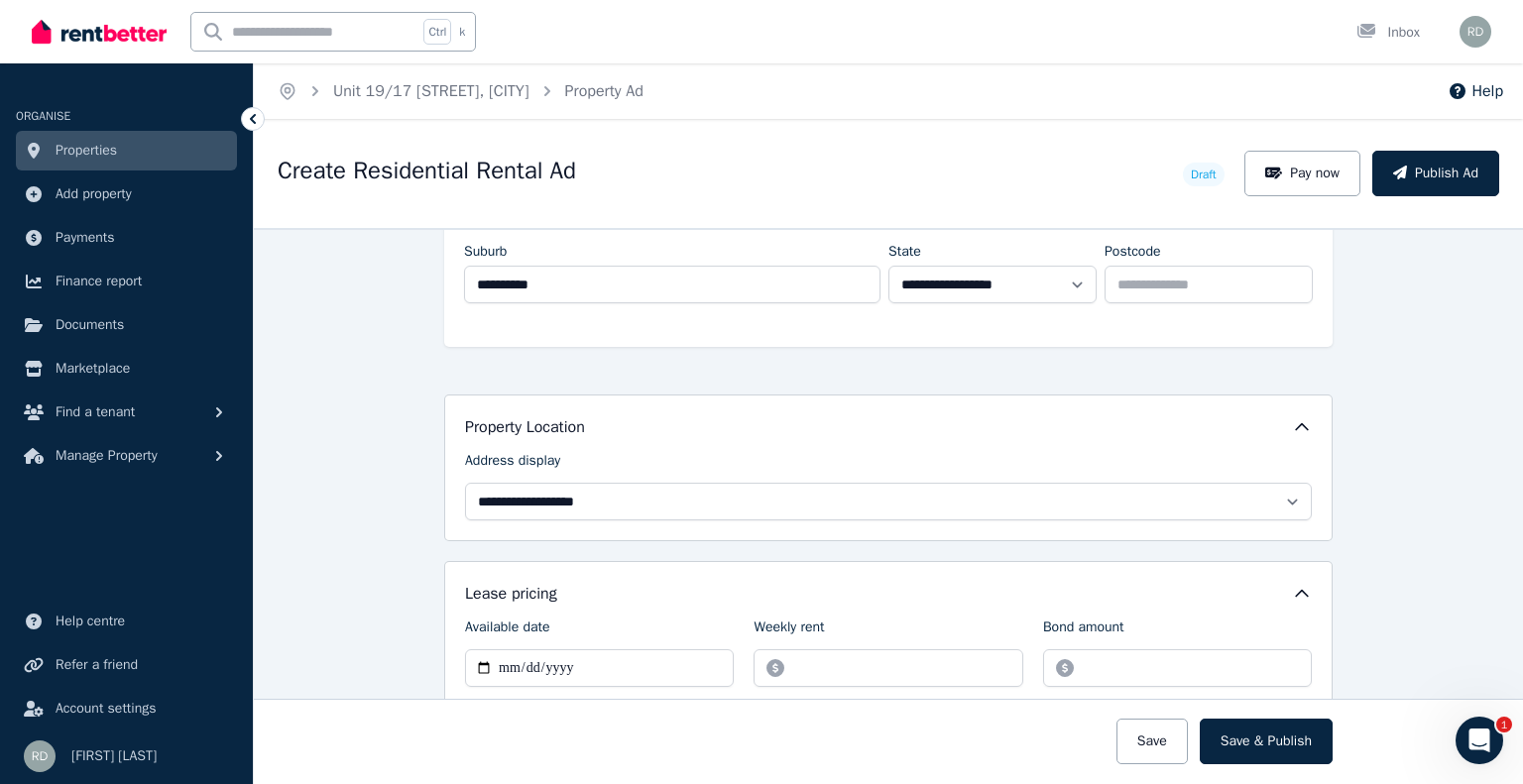 scroll, scrollTop: 396, scrollLeft: 0, axis: vertical 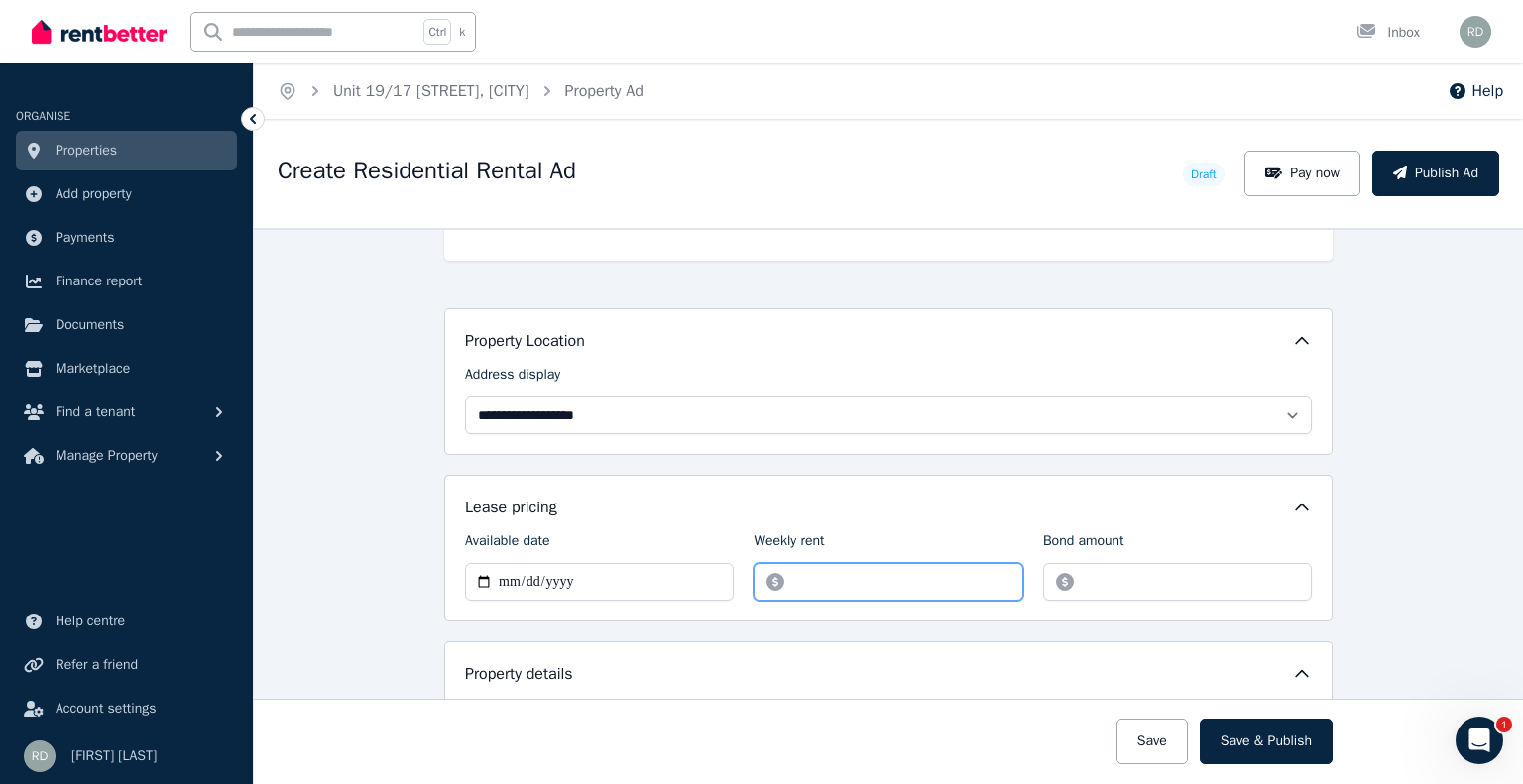 click on "******" at bounding box center [887, 582] 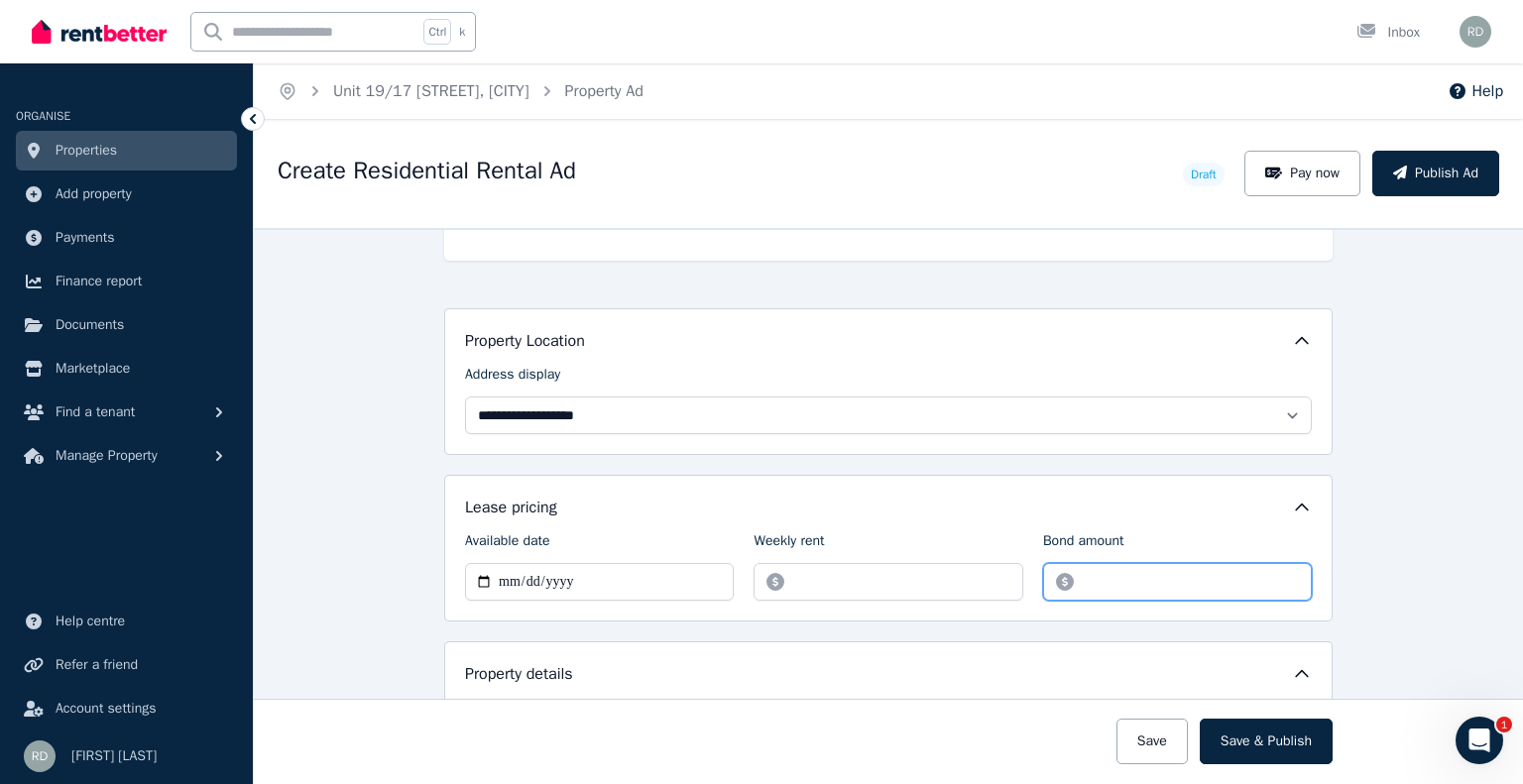 click on "*******" at bounding box center (1177, 582) 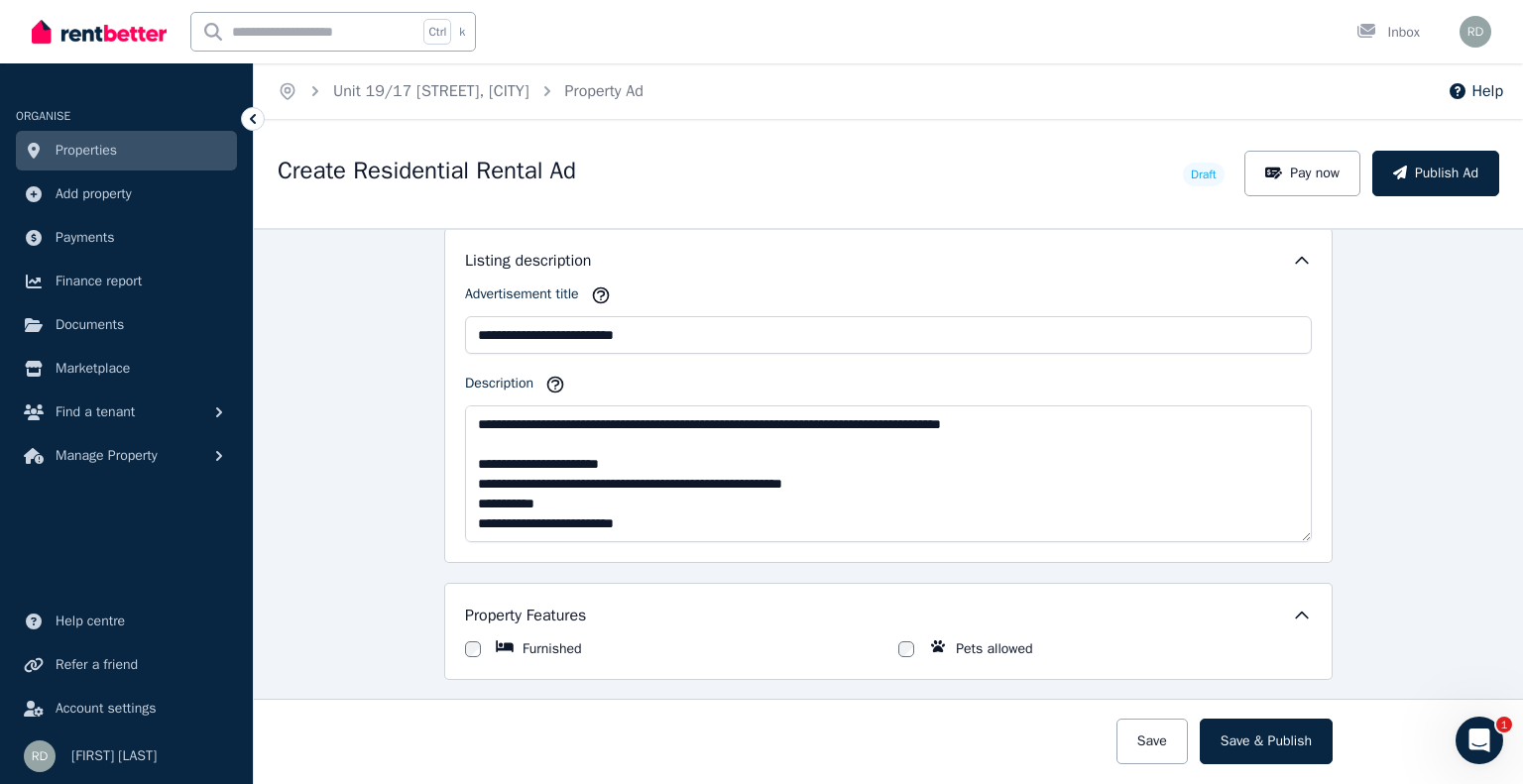 scroll, scrollTop: 1189, scrollLeft: 0, axis: vertical 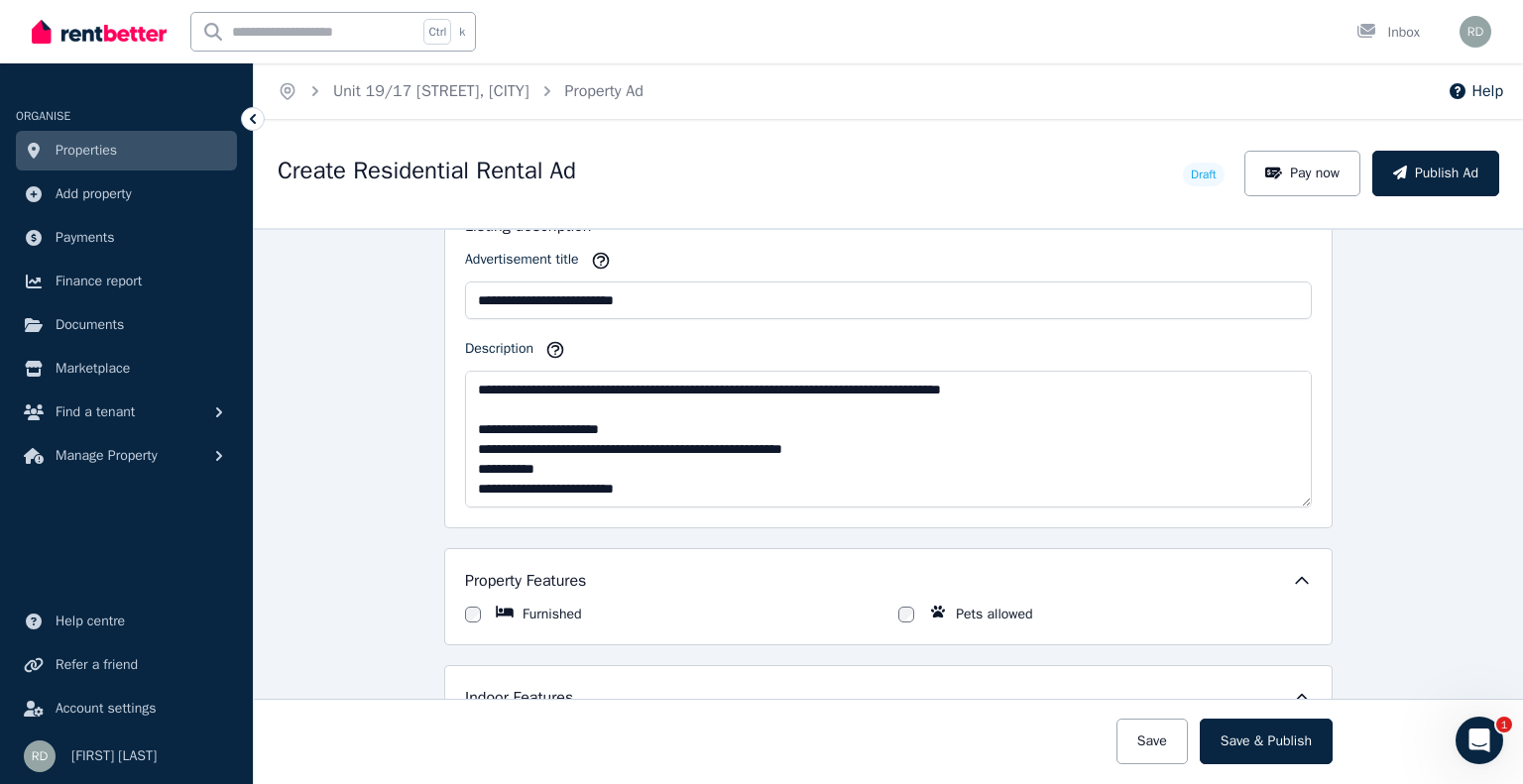 type on "*******" 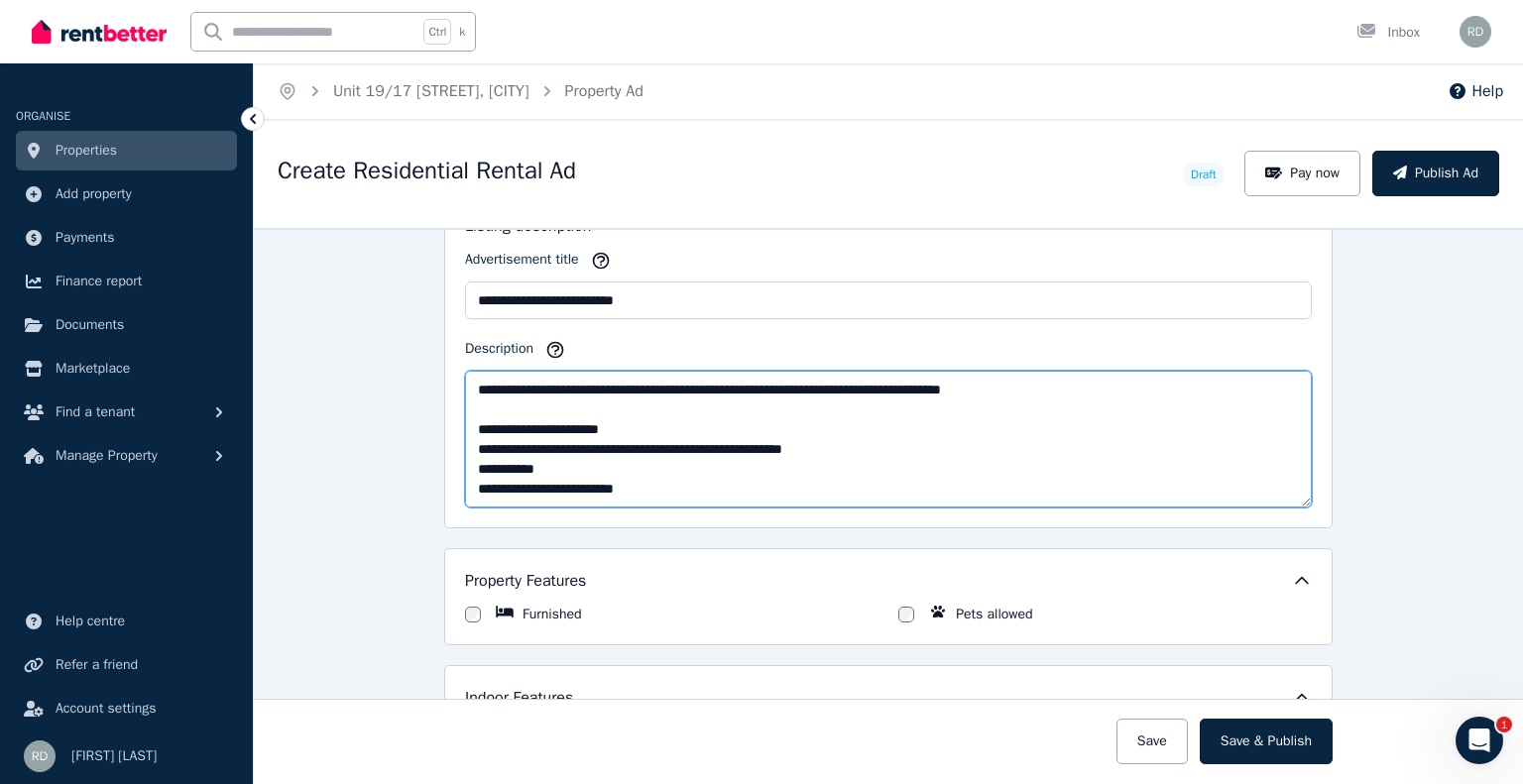 click on "**********" at bounding box center (888, 439) 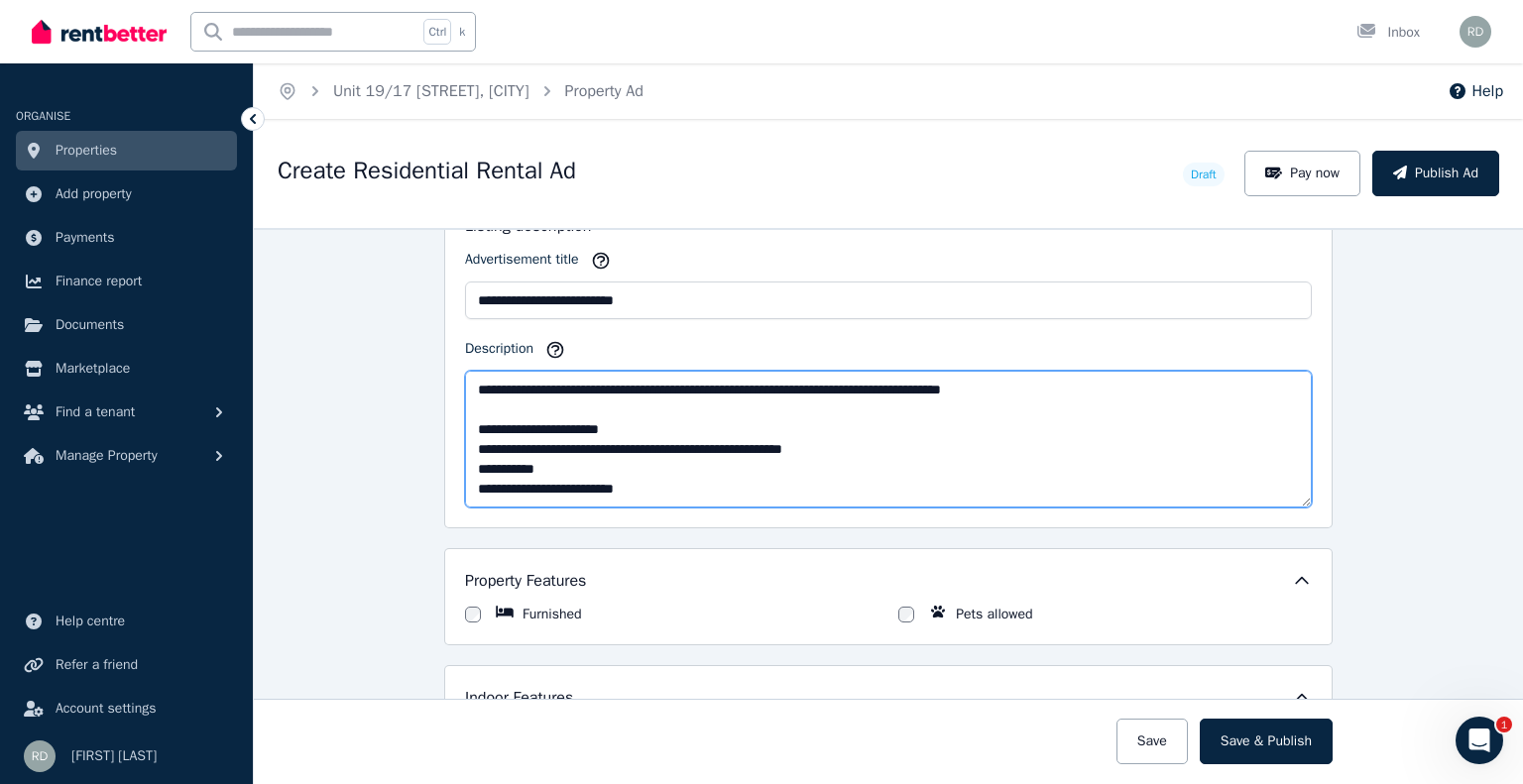 scroll, scrollTop: 198, scrollLeft: 0, axis: vertical 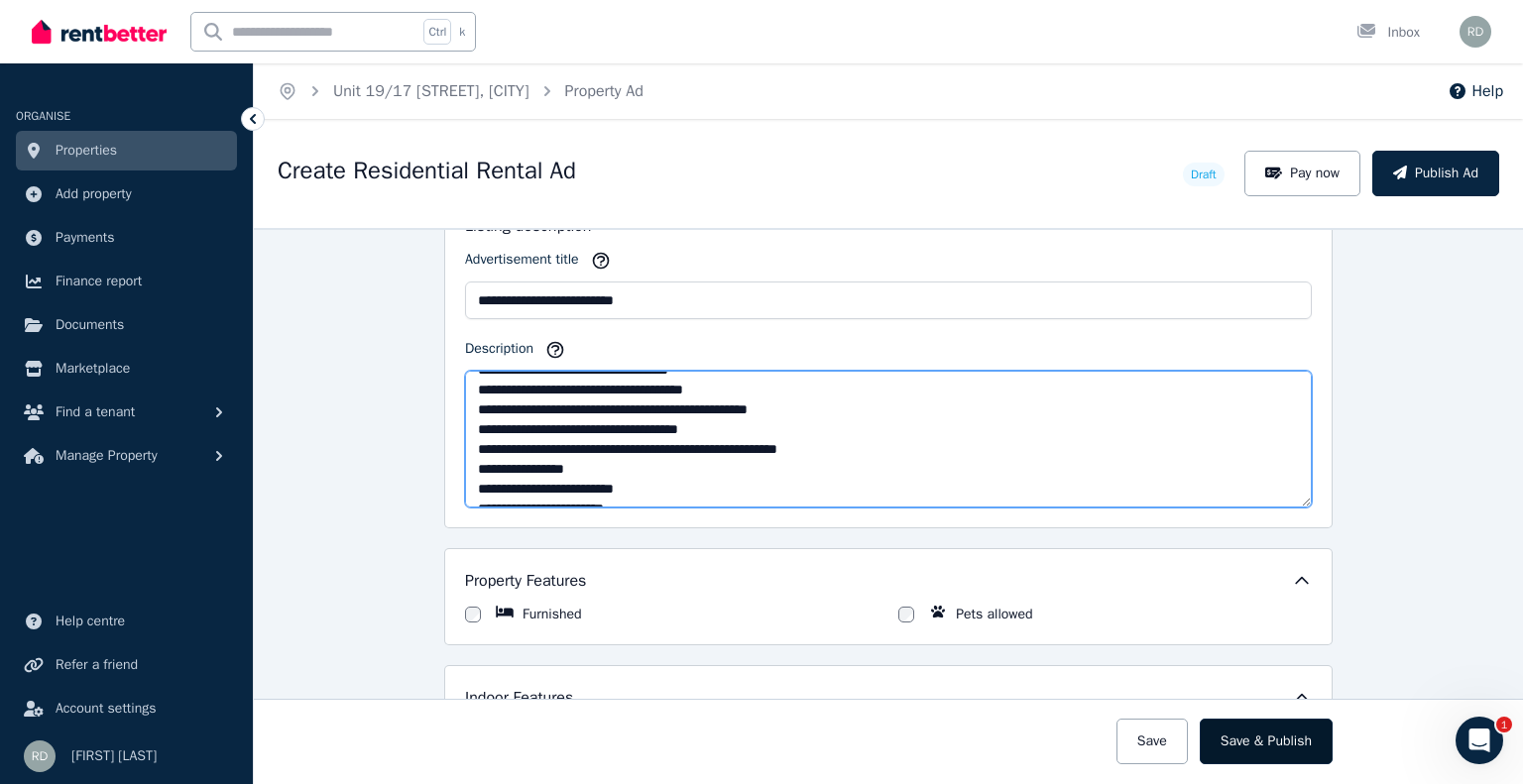 type on "**********" 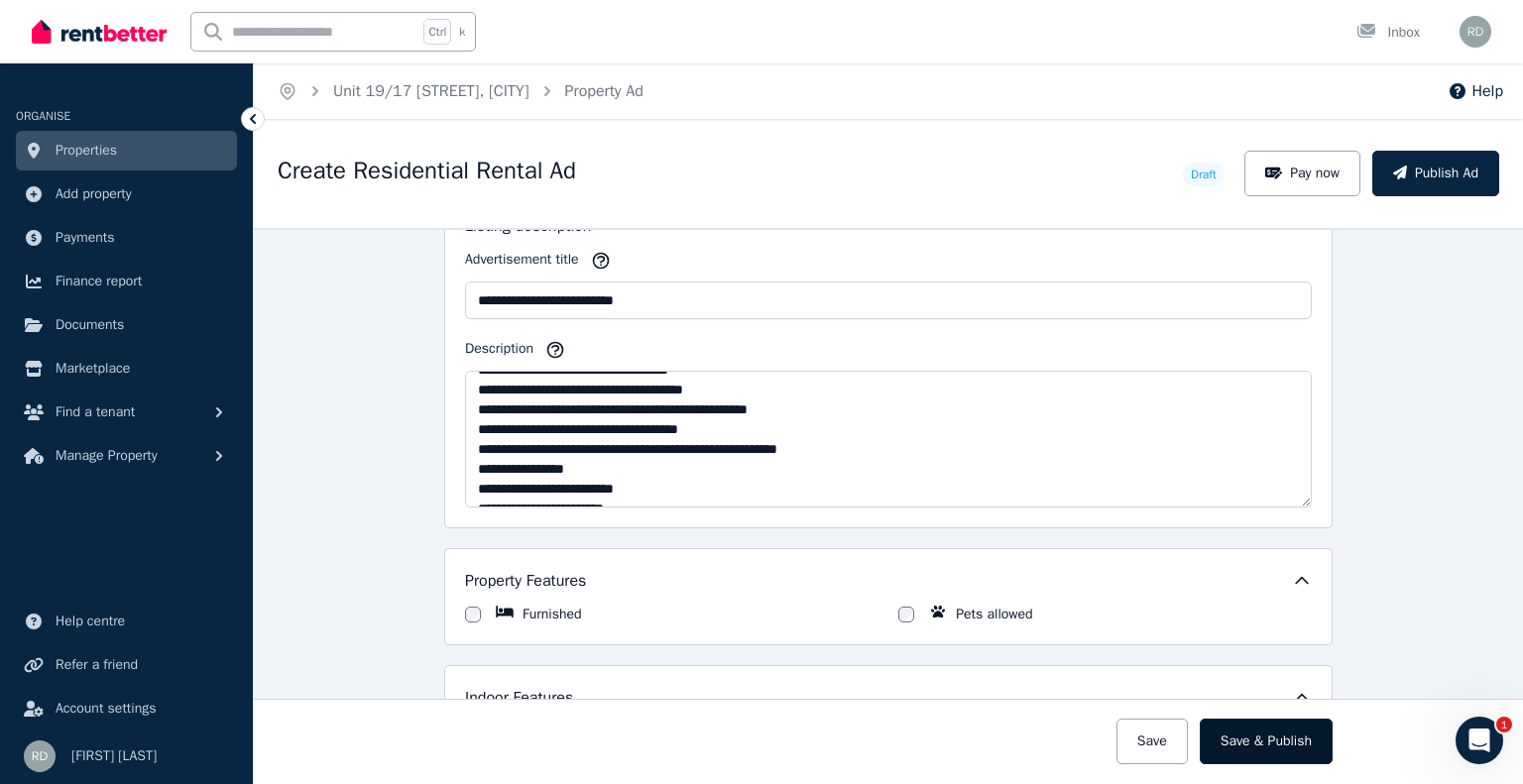 click on "Save & Publish" at bounding box center [1266, 741] 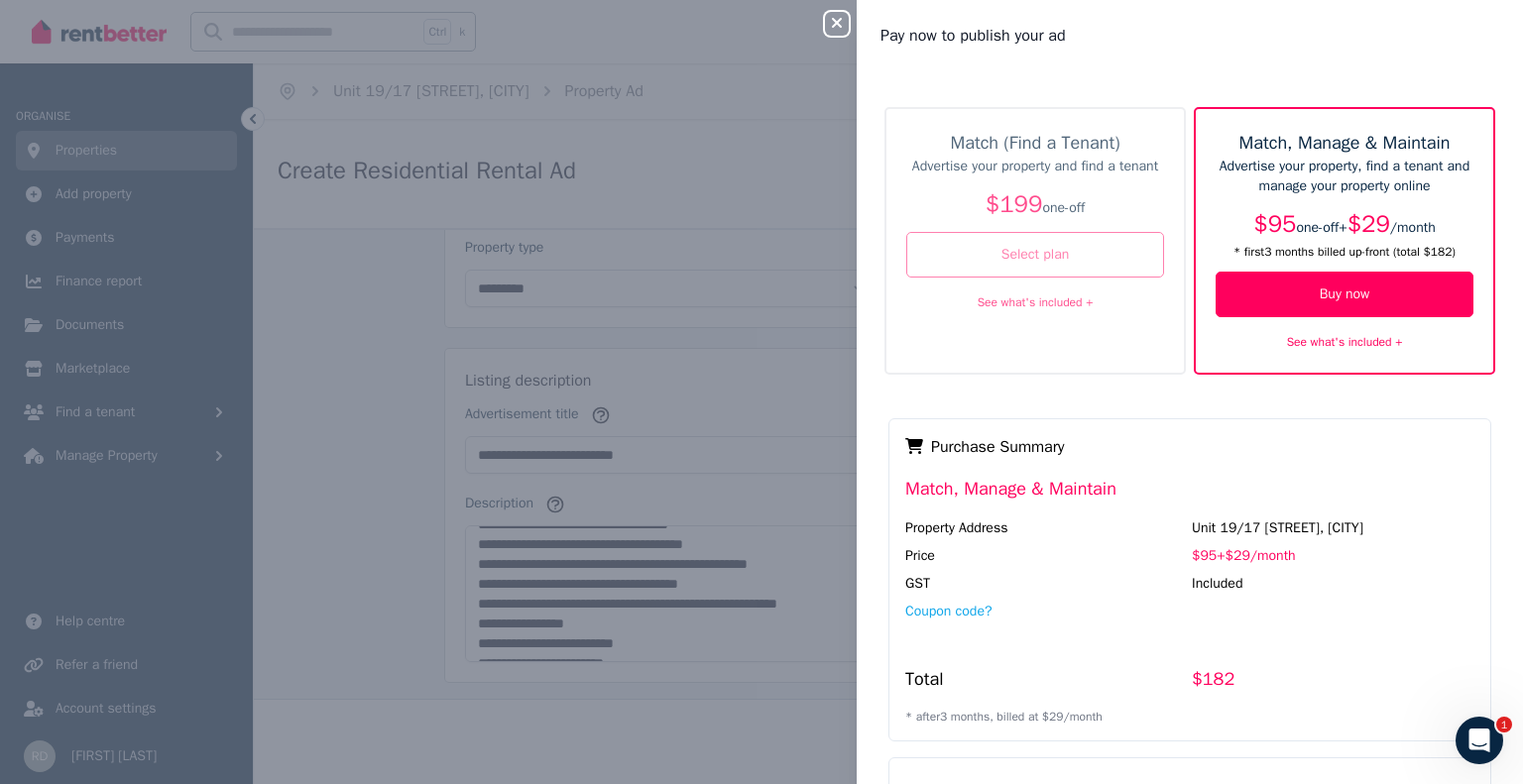 click on "Select plan" at bounding box center [1035, 255] 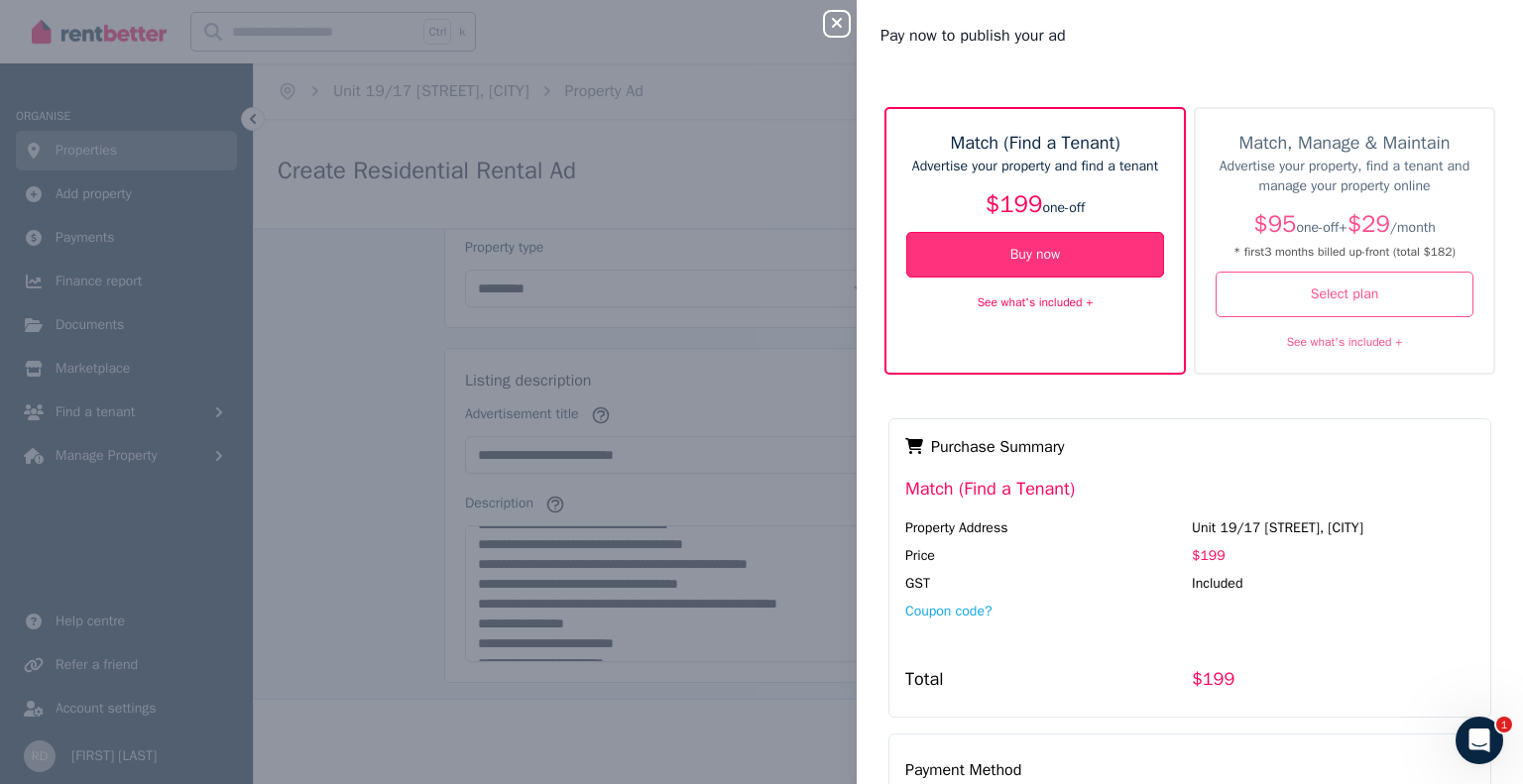 click on "Buy now" at bounding box center (1035, 255) 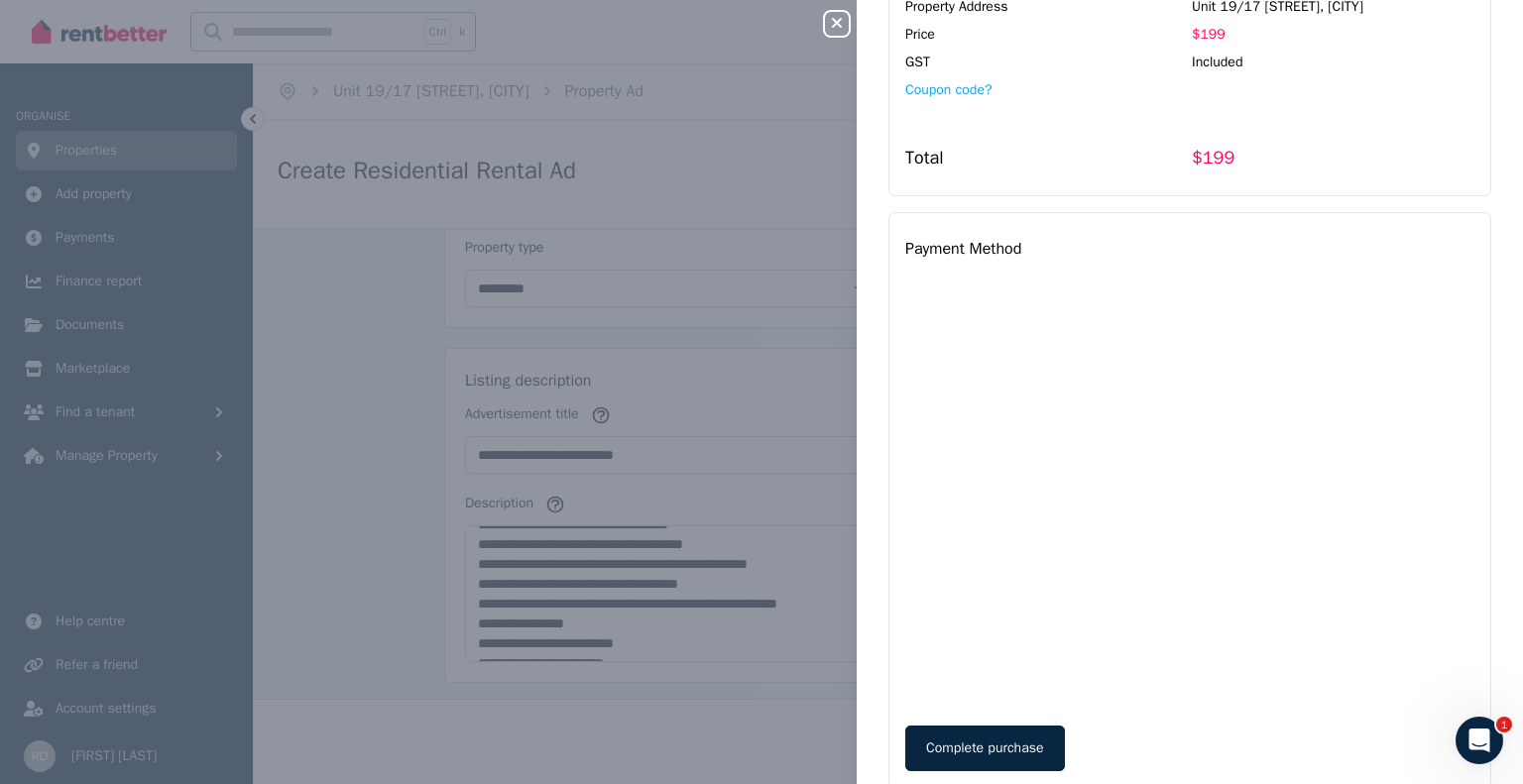 scroll, scrollTop: 570, scrollLeft: 0, axis: vertical 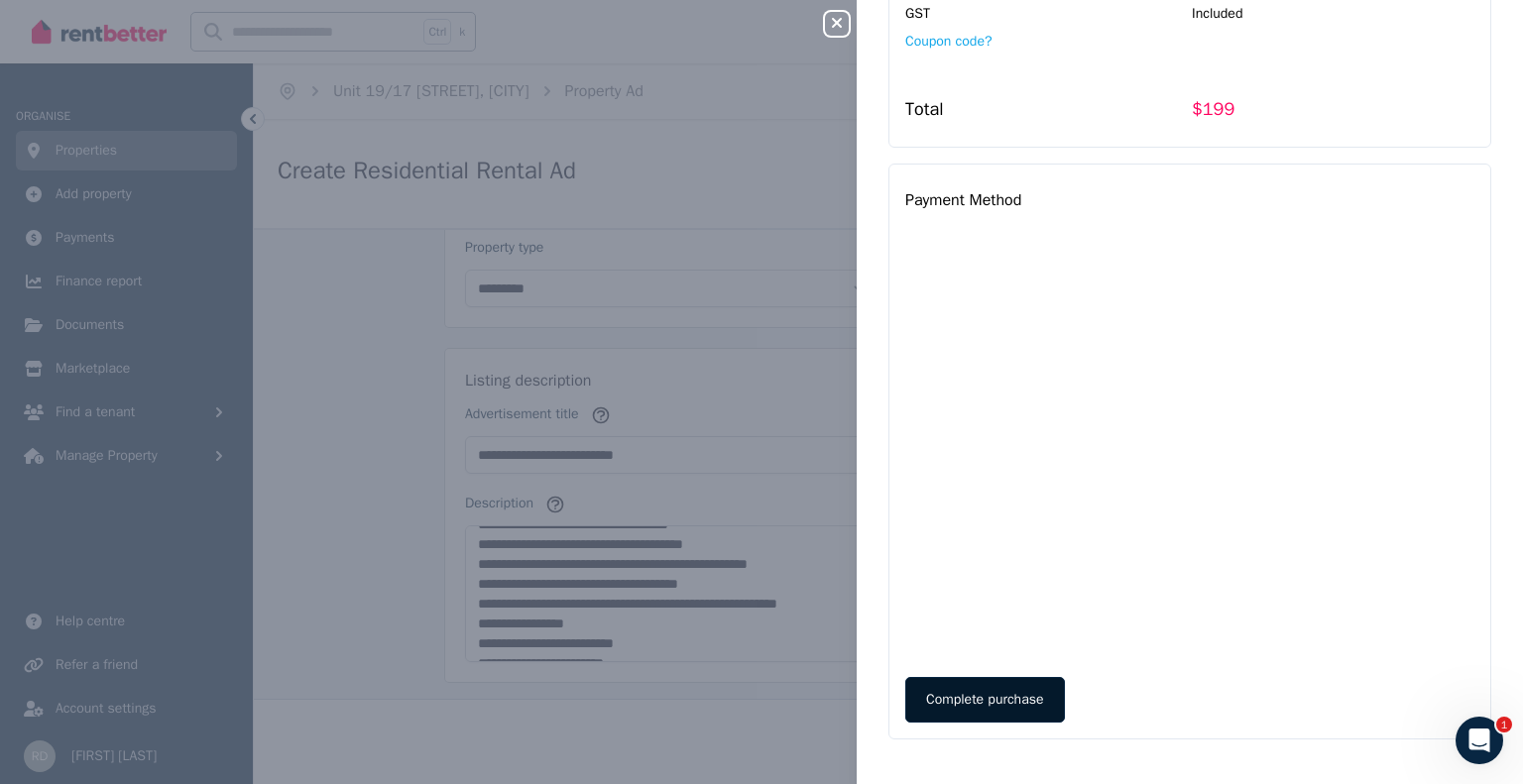 click on "Complete purchase" at bounding box center [985, 700] 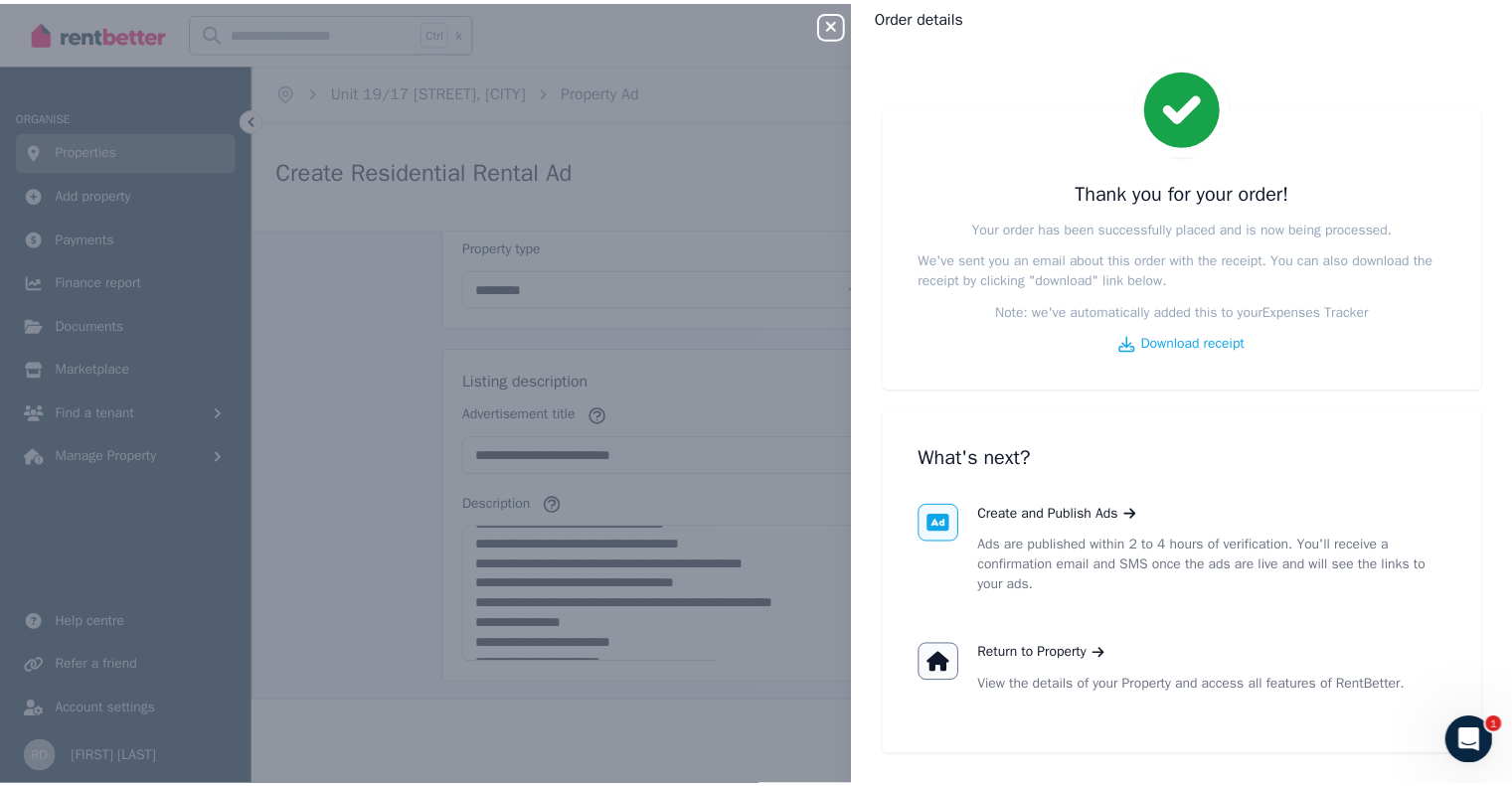 scroll, scrollTop: 53, scrollLeft: 0, axis: vertical 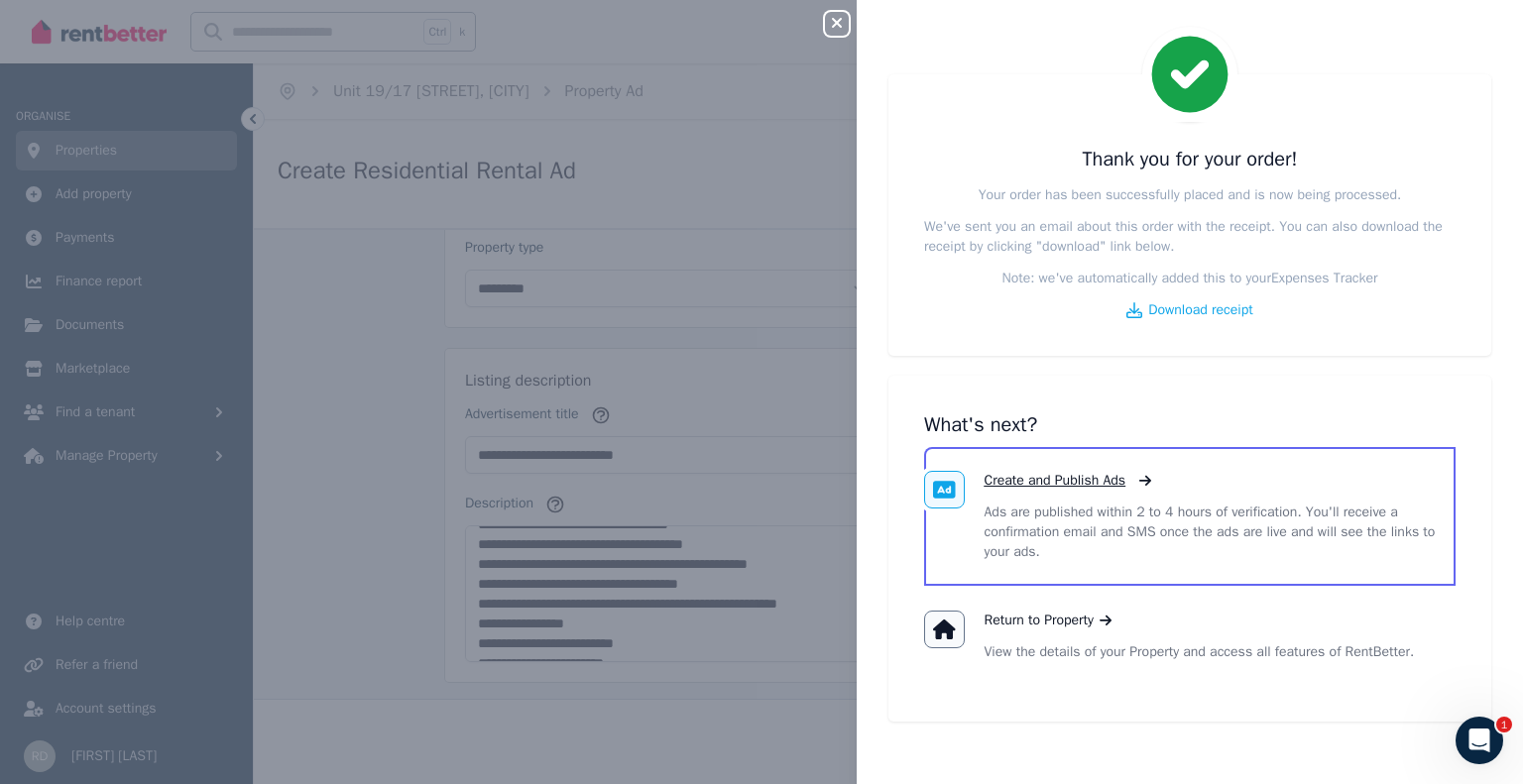 click on "Create and Publish Ads" at bounding box center [1055, 481] 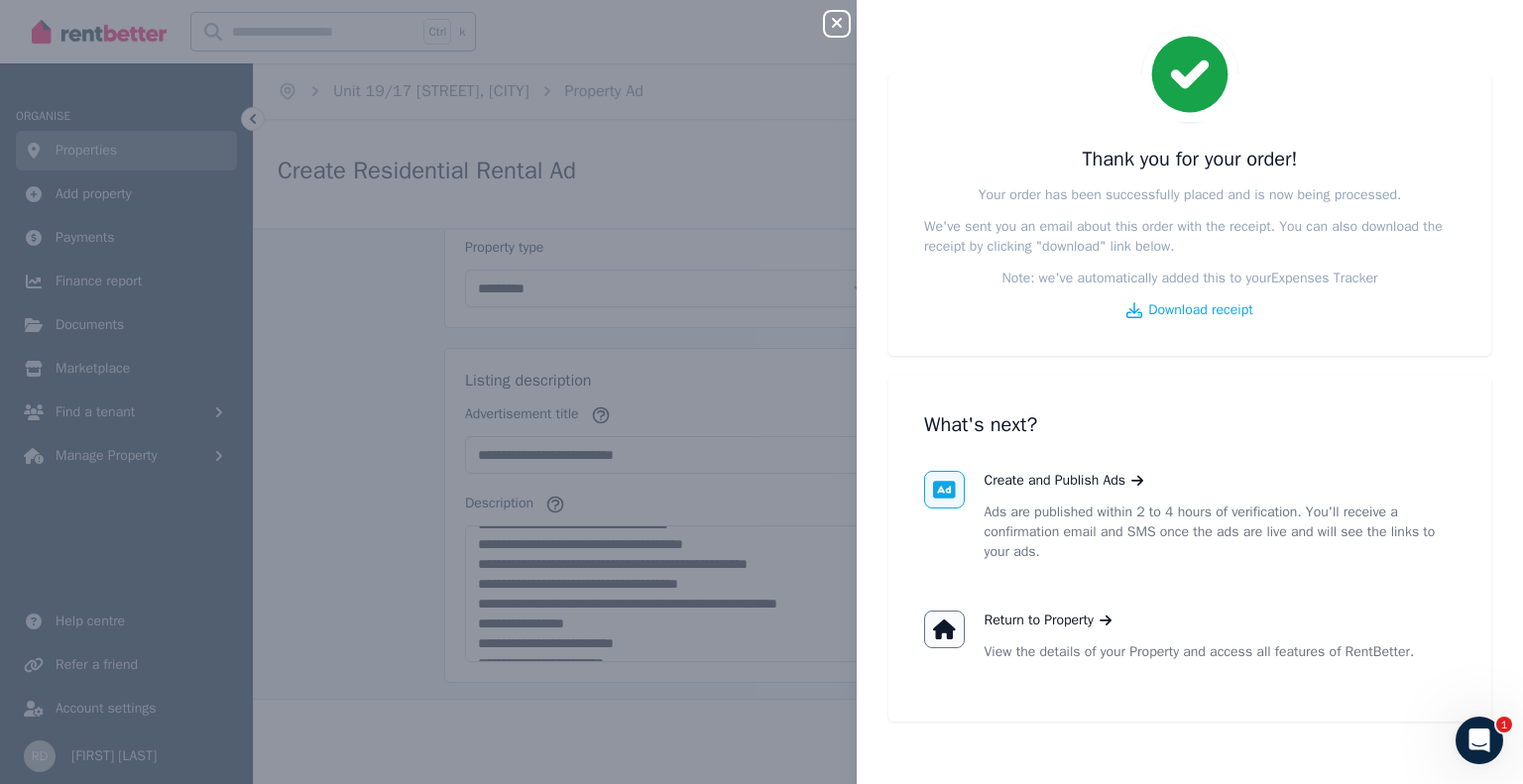 click on "Thank you for your order! Your order has been successfully placed and is now being processed. We've sent you an email about this order with the receipt. You can also download the receipt by clicking "download" link below. Note: we've automatically added this to your  Expenses   Tracker Download receipt What's next? Create and Publish Ads Ads are published within 2 to 4 hours of verification. You'll receive a confirmation email and SMS once the ads are live and will see the links to your ads. Return to Property View the details of your Property and access all features of RentBetter." at bounding box center [1190, 390] 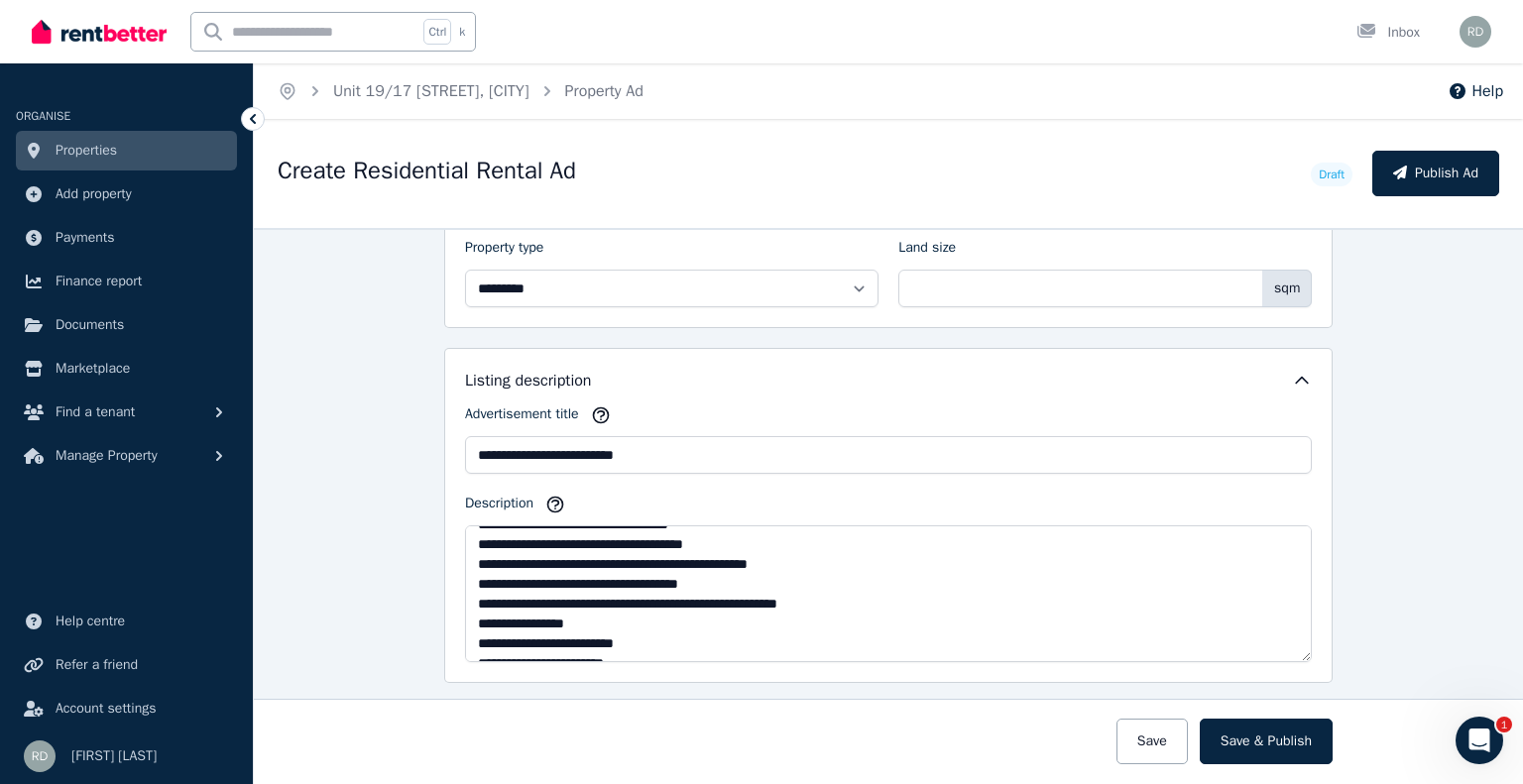 click on "Properties" at bounding box center [126, 151] 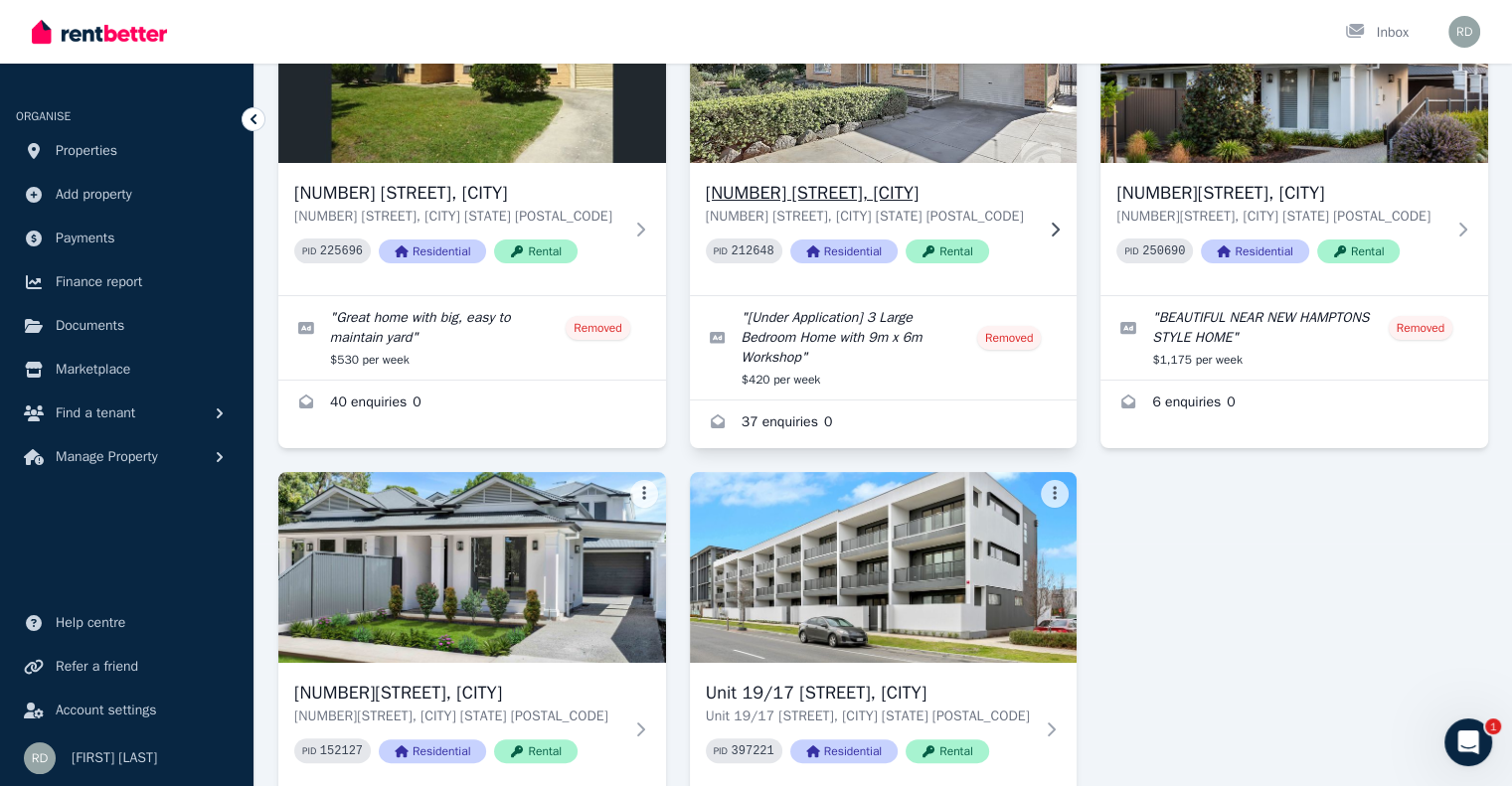 scroll, scrollTop: 298, scrollLeft: 0, axis: vertical 